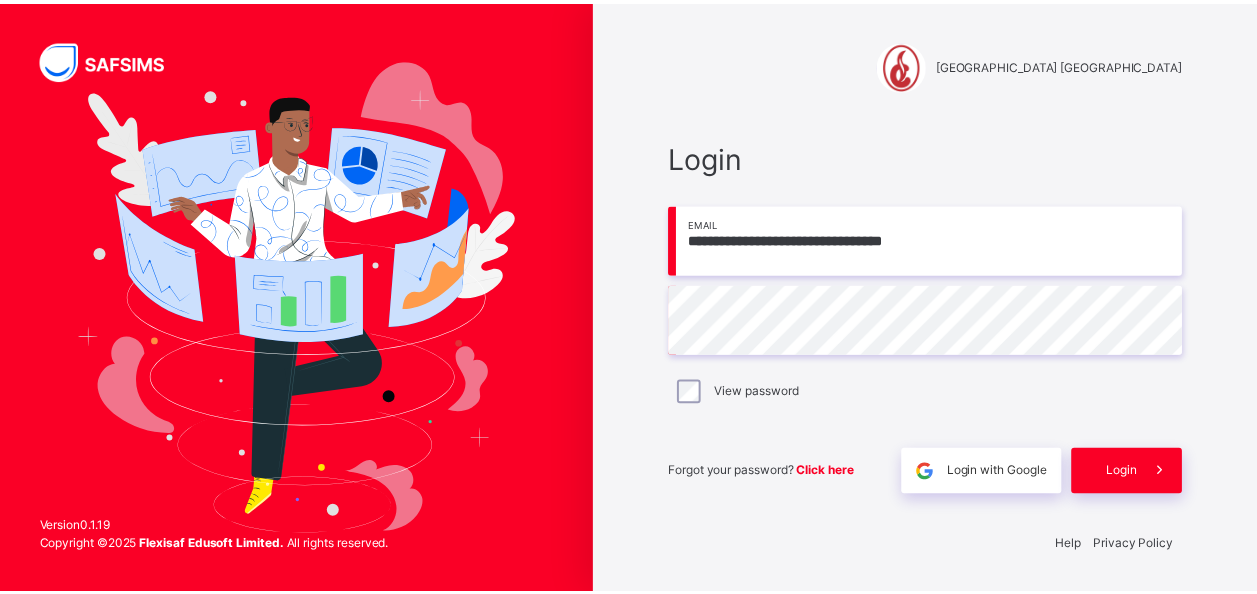 scroll, scrollTop: 0, scrollLeft: 0, axis: both 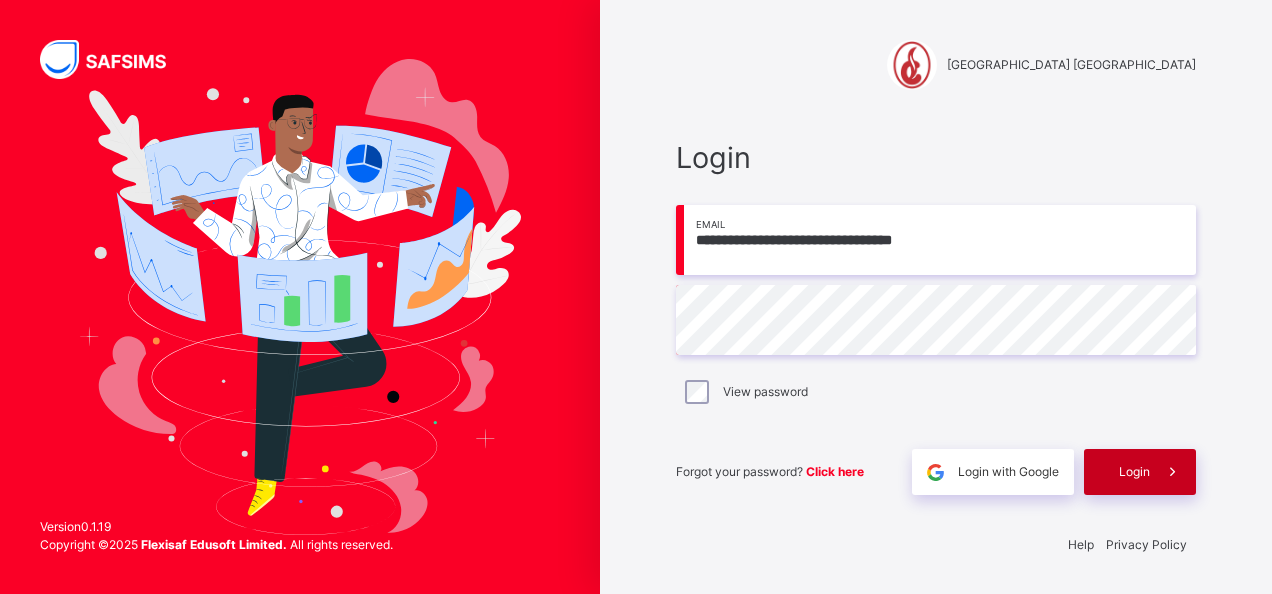 click on "Login" at bounding box center [1134, 472] 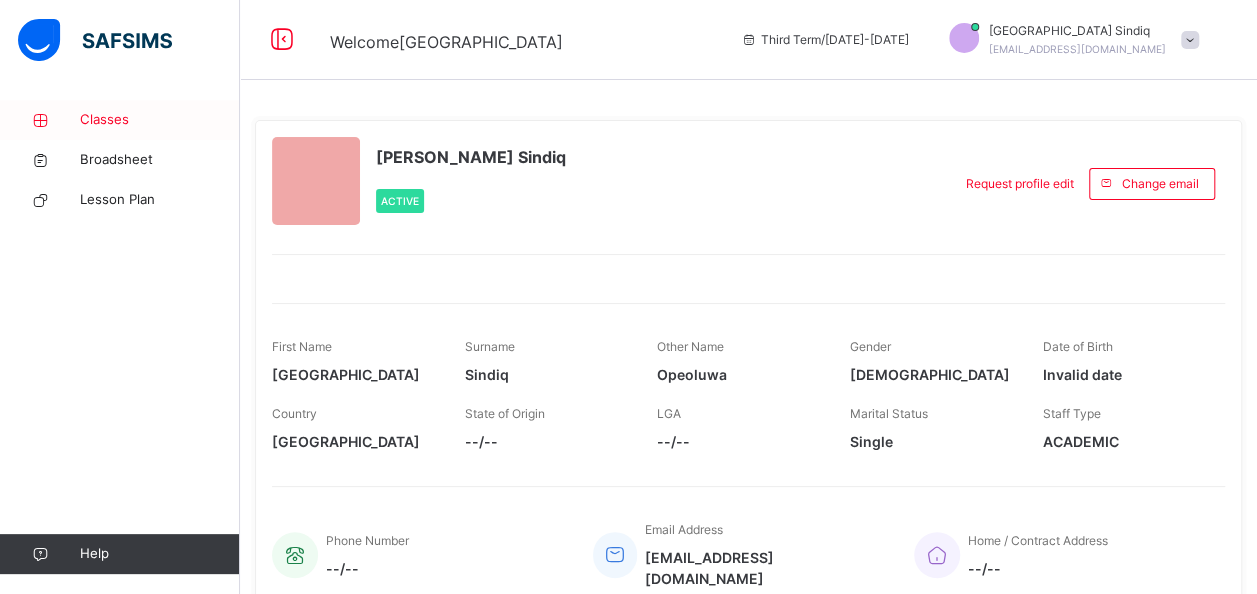 click on "Classes" at bounding box center (160, 120) 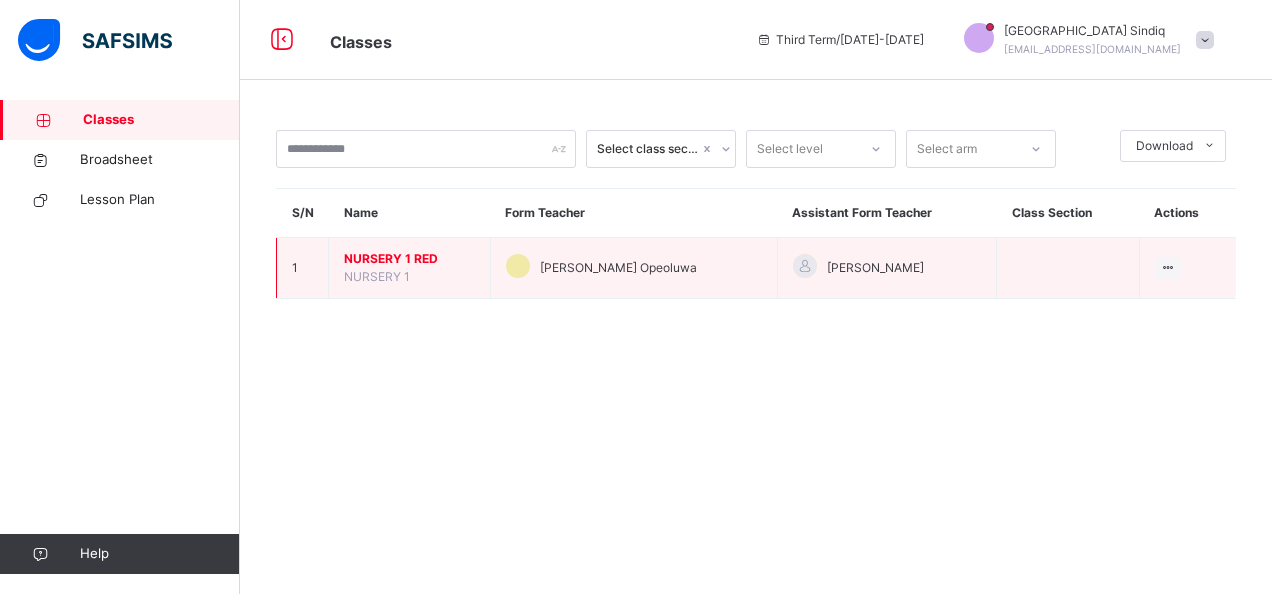 click on "NURSERY 1   RED" at bounding box center [409, 259] 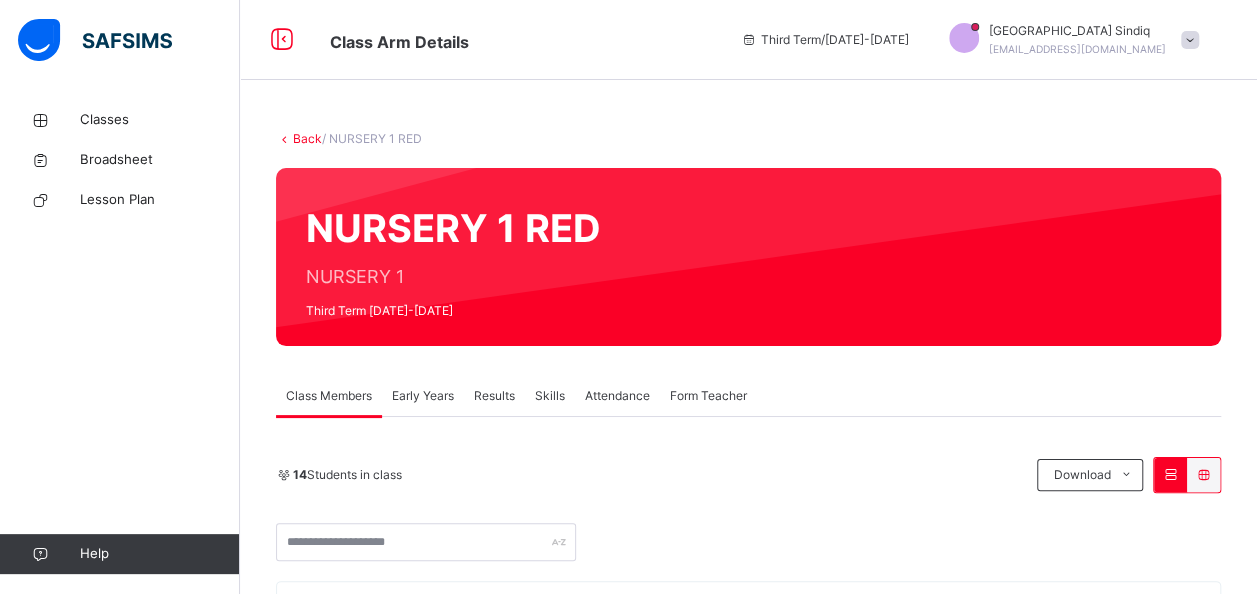 click on "Attendance" at bounding box center (617, 396) 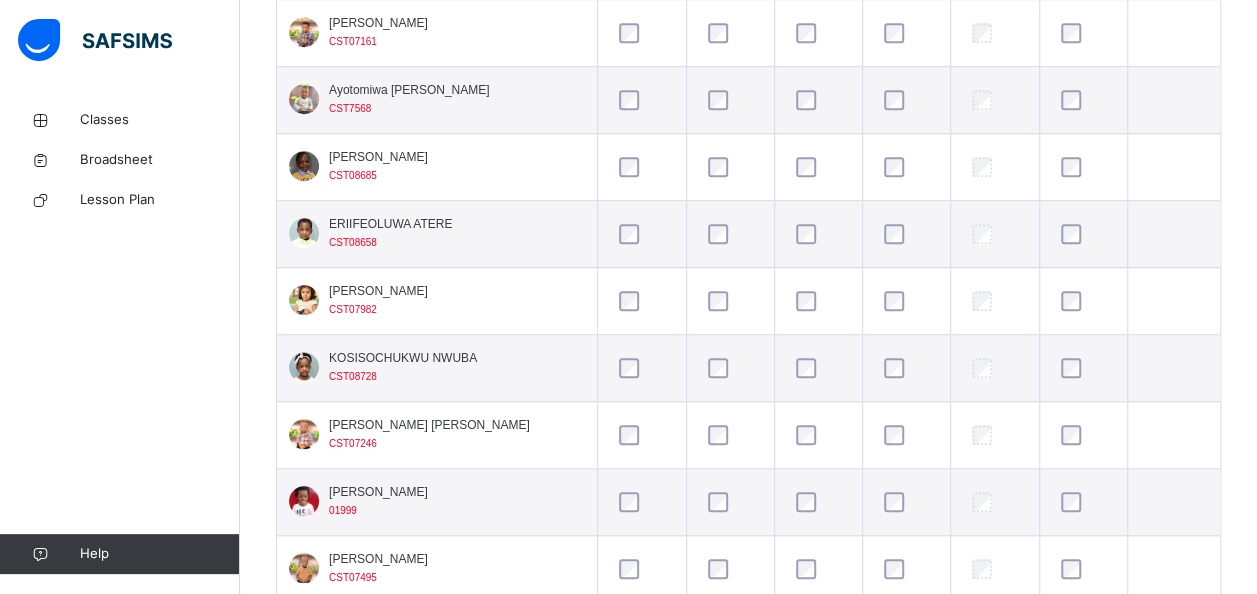 scroll, scrollTop: 672, scrollLeft: 0, axis: vertical 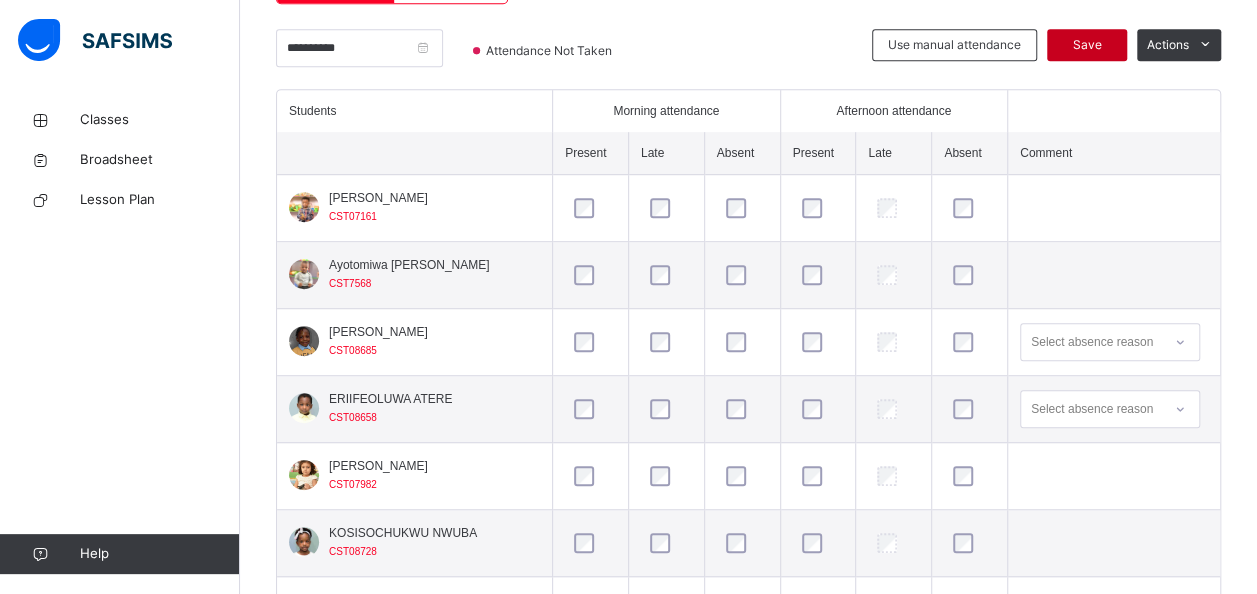click on "Save" at bounding box center (1087, 45) 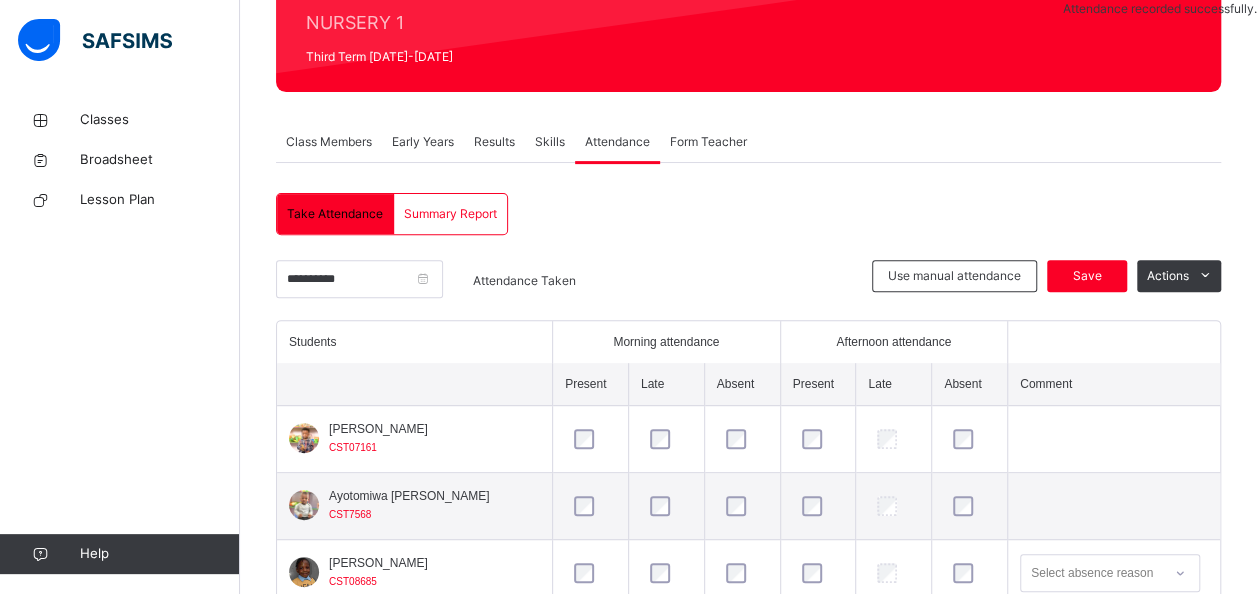 scroll, scrollTop: 485, scrollLeft: 0, axis: vertical 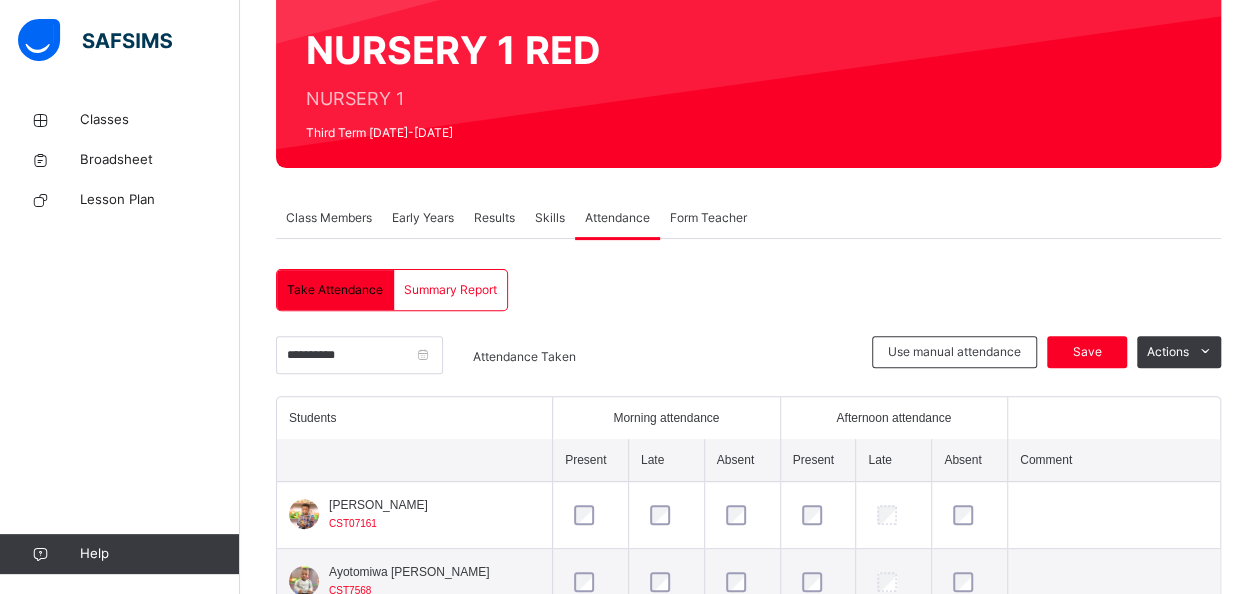 click on "Results" at bounding box center [494, 218] 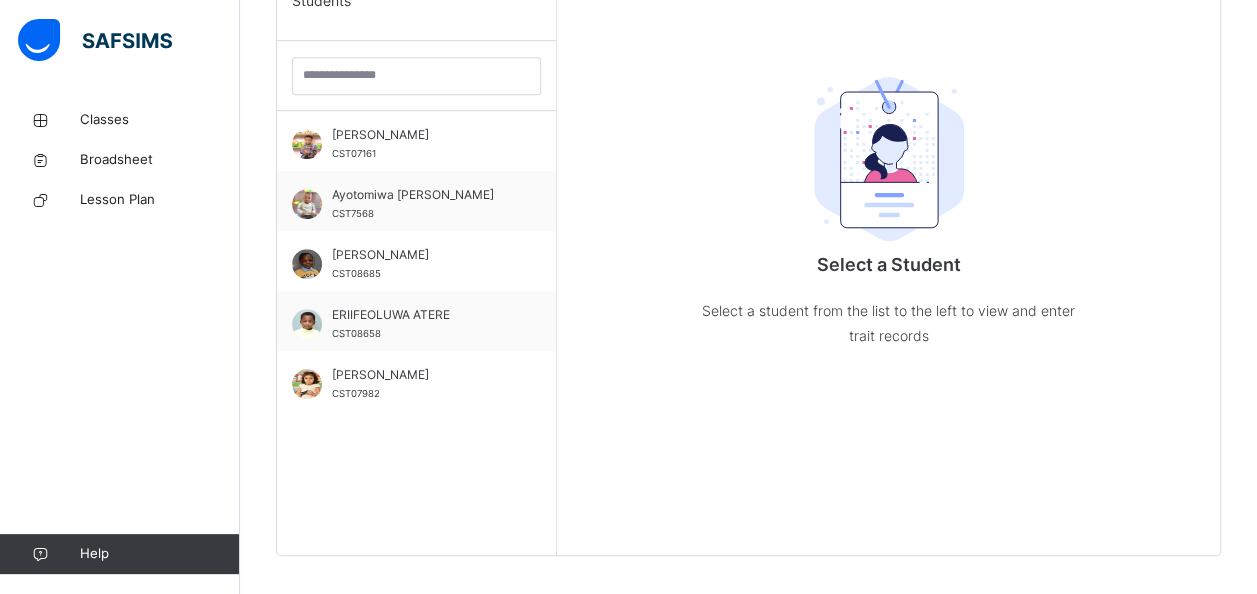 scroll, scrollTop: 571, scrollLeft: 0, axis: vertical 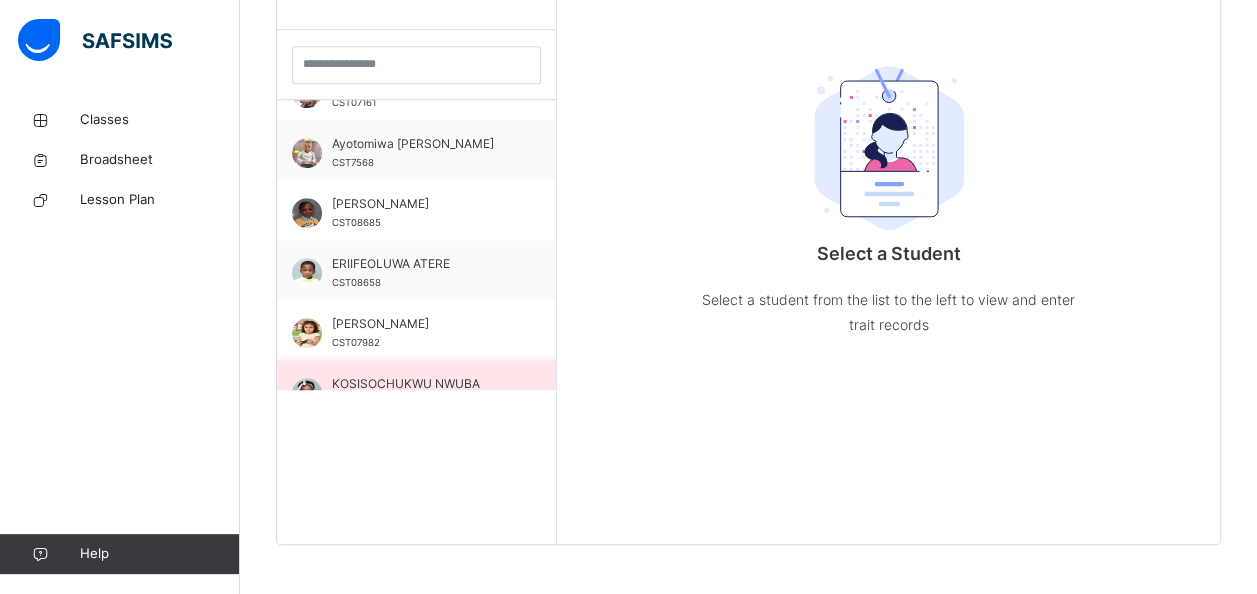 click on "KOSISOCHUKWU  NWUBA CST08728" at bounding box center [416, 390] 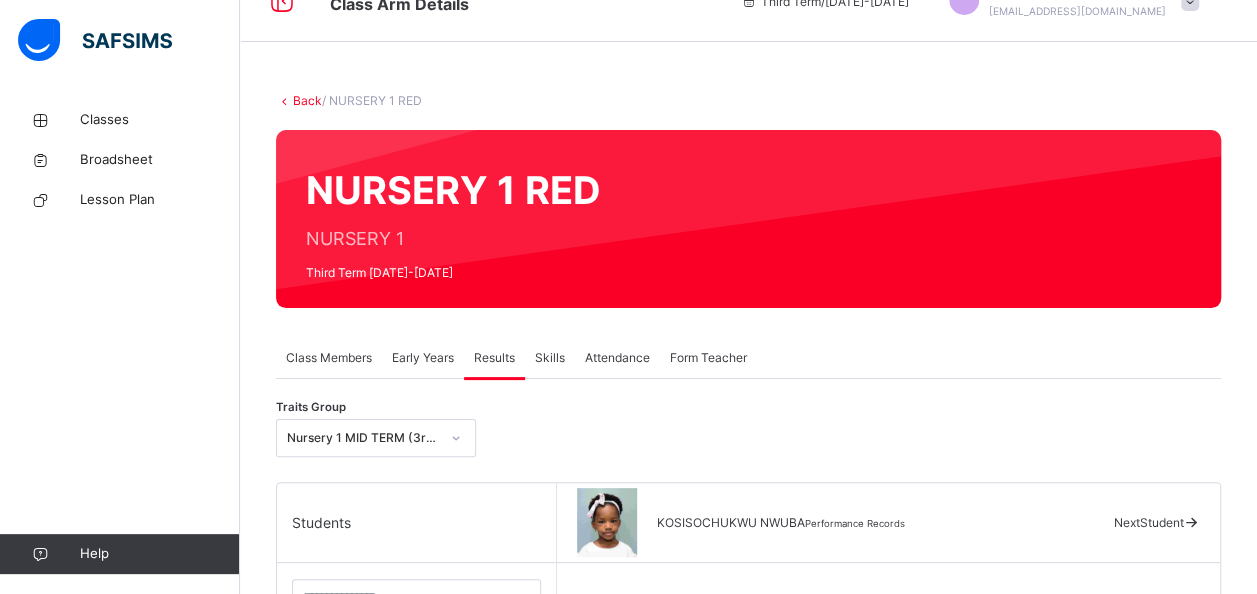 scroll, scrollTop: 23, scrollLeft: 0, axis: vertical 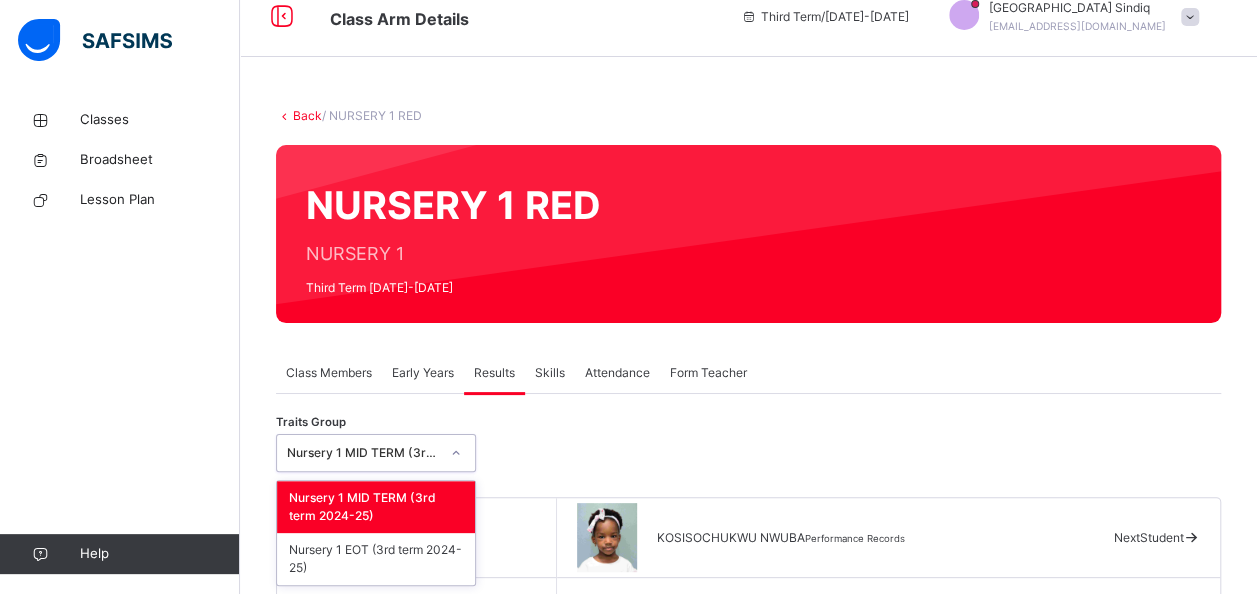 click 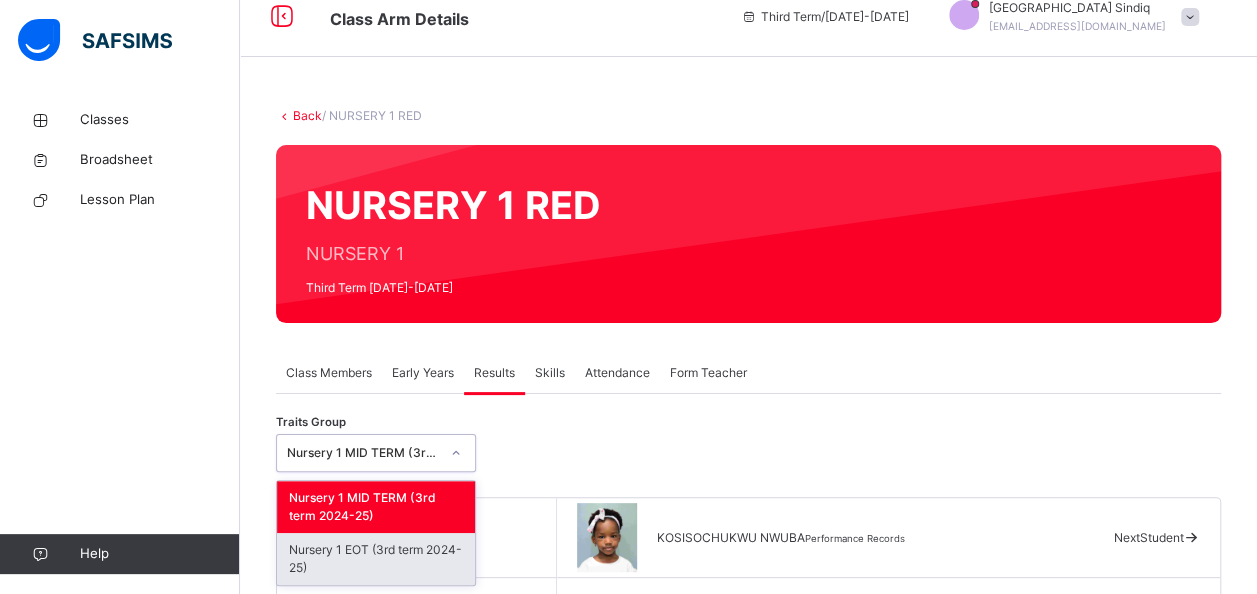 click on "Nursery 1 EOT (3rd term 2024-25)" at bounding box center (376, 559) 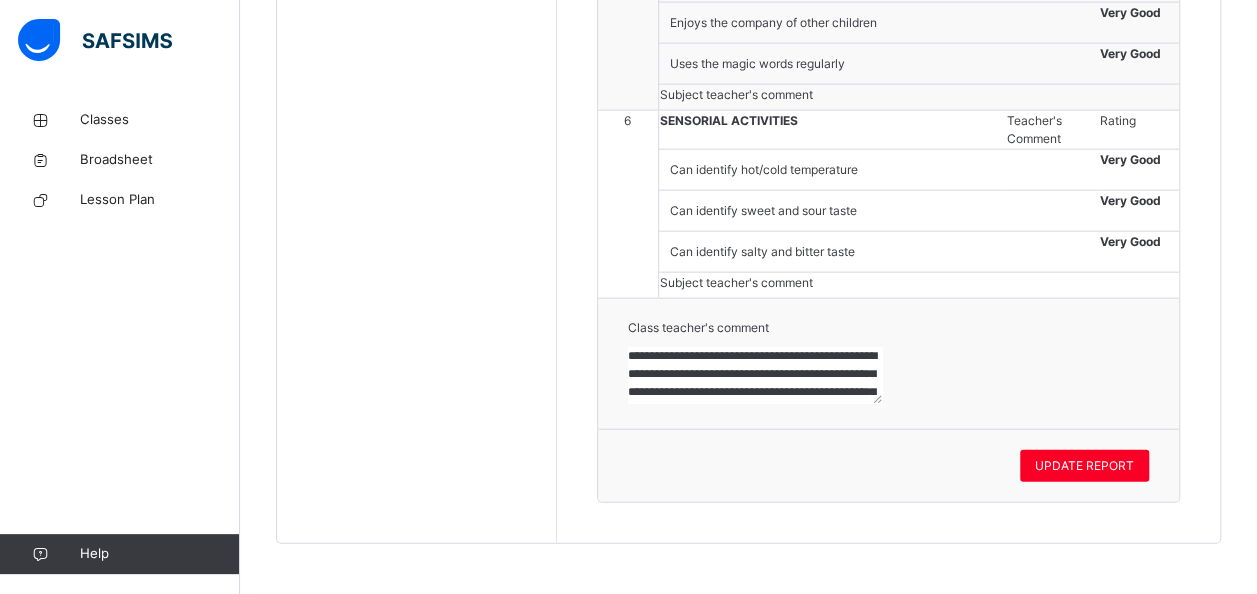 scroll, scrollTop: 3086, scrollLeft: 0, axis: vertical 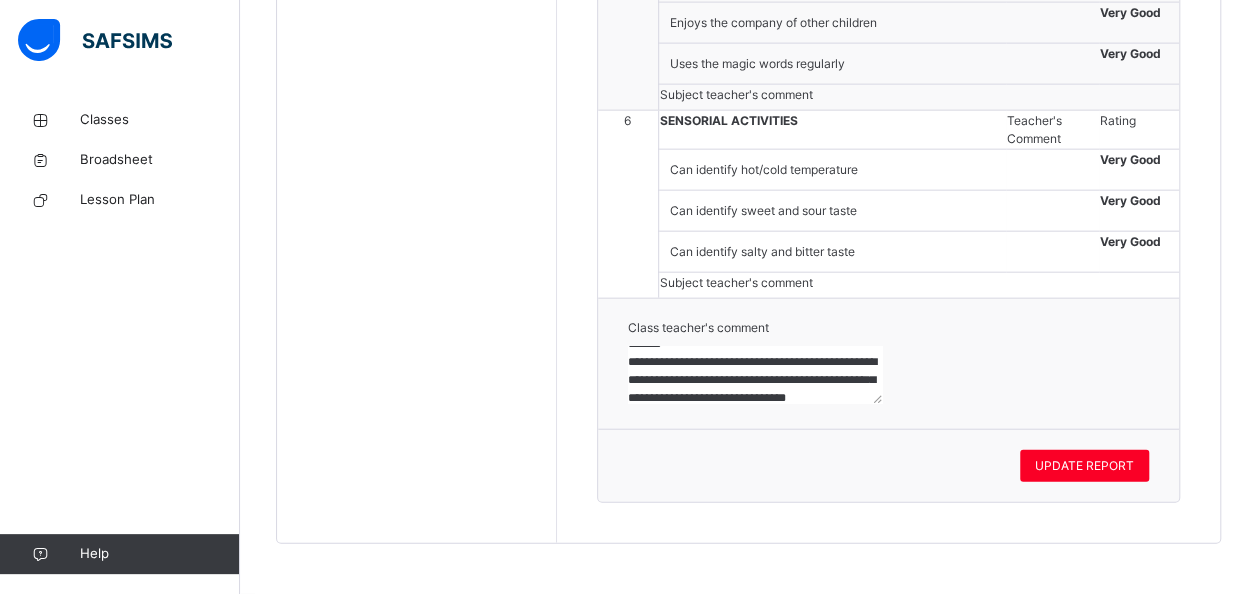 type on "**********" 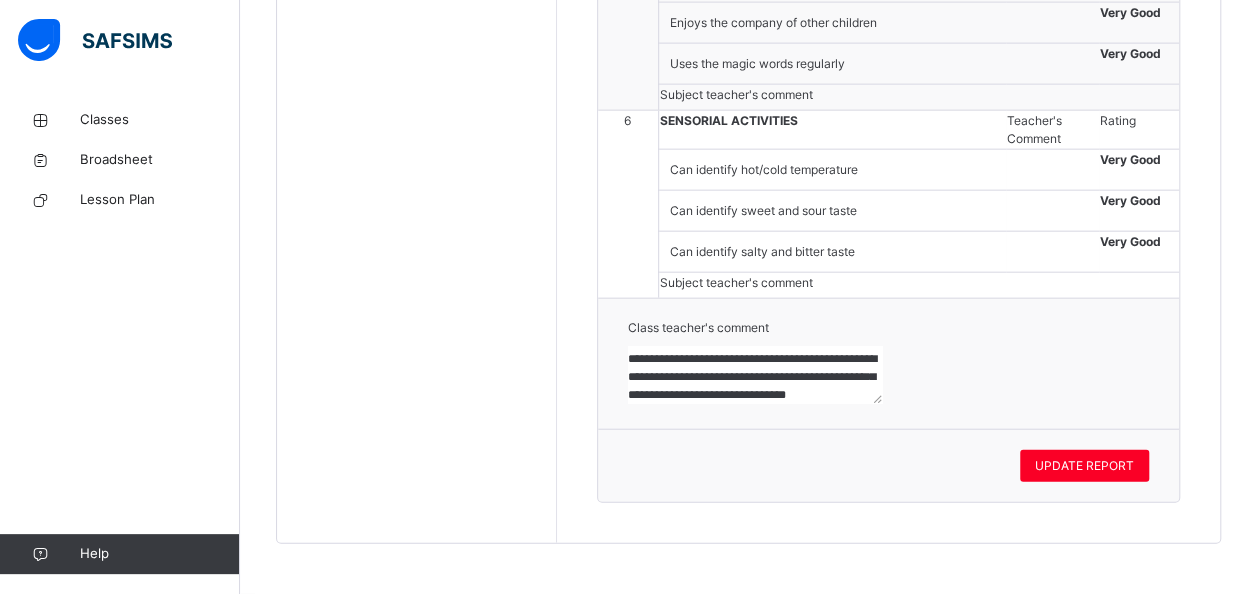 scroll, scrollTop: 198, scrollLeft: 0, axis: vertical 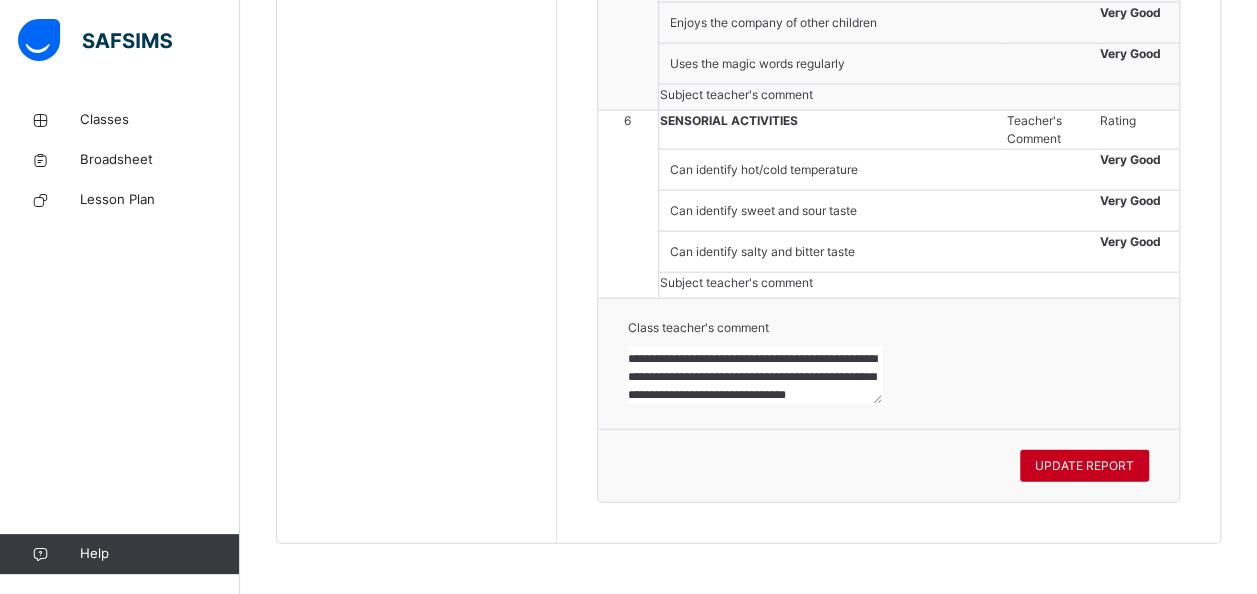 click on "UPDATE REPORT" at bounding box center [1084, 466] 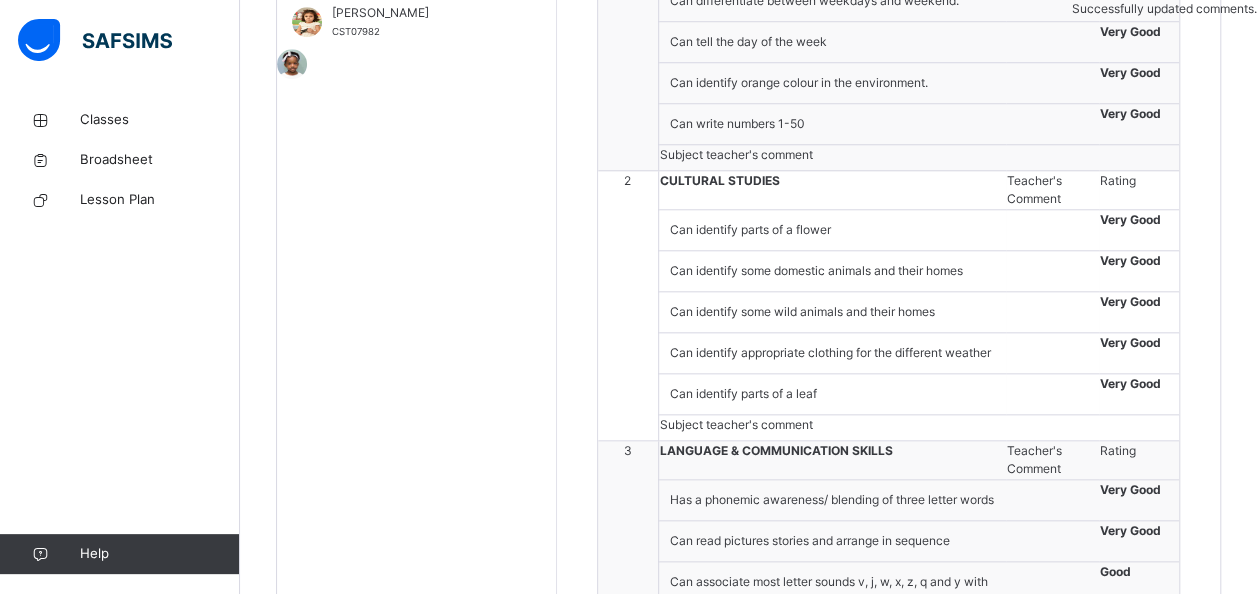 scroll, scrollTop: 842, scrollLeft: 0, axis: vertical 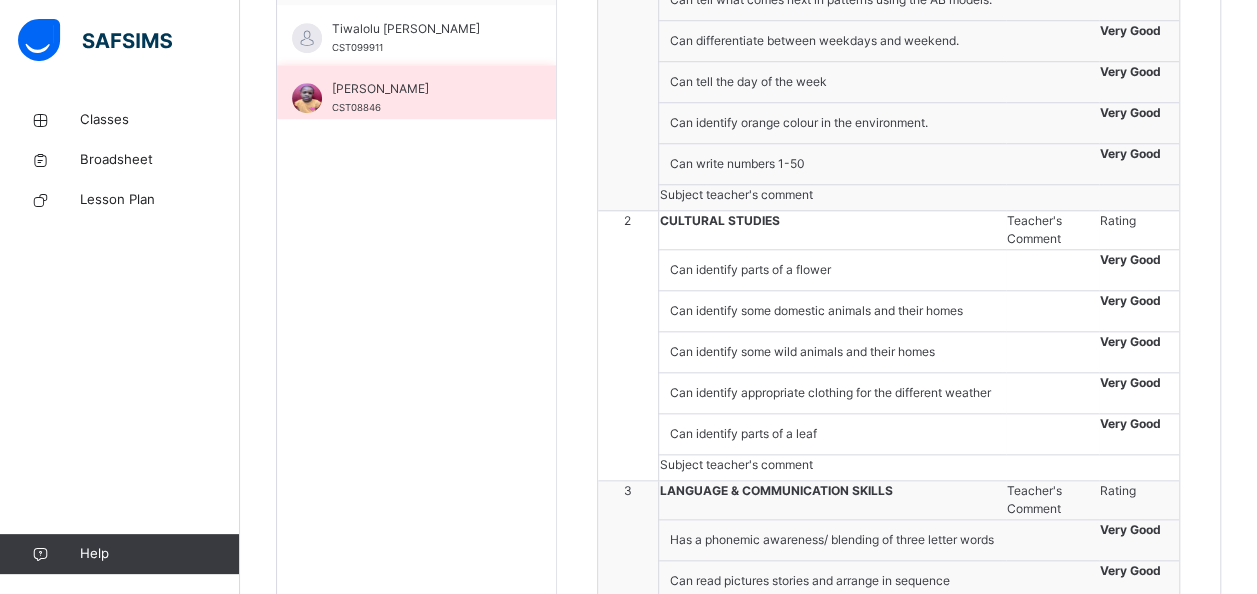 click on "Uzoma  Ekejiuba CST08846" at bounding box center [421, 98] 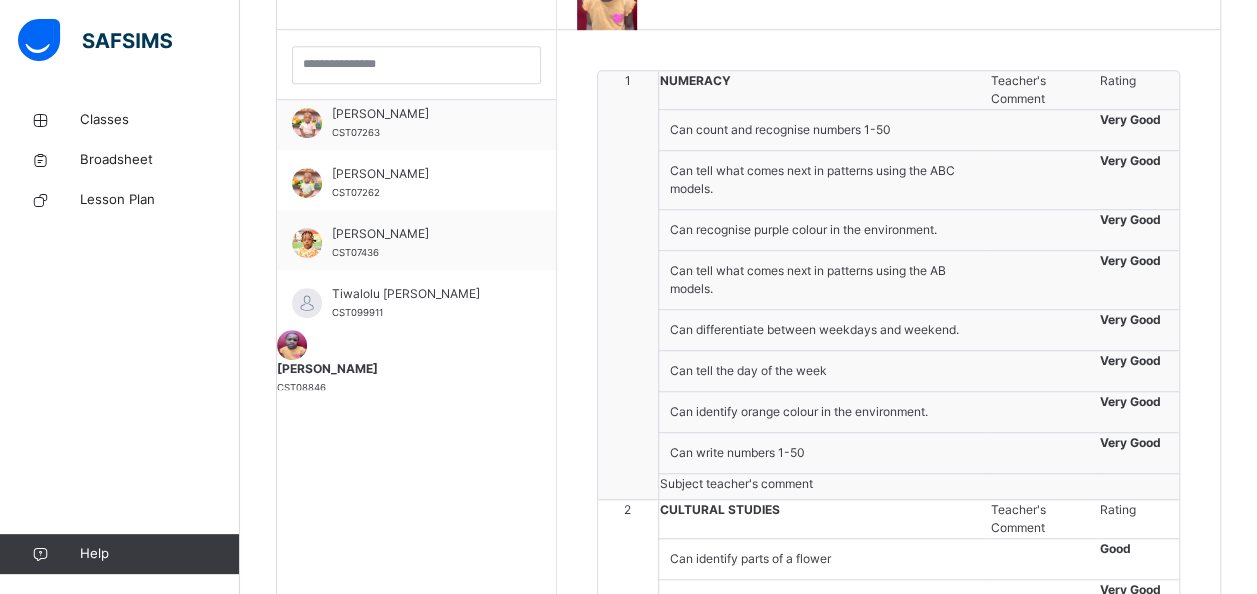 scroll, scrollTop: 842, scrollLeft: 0, axis: vertical 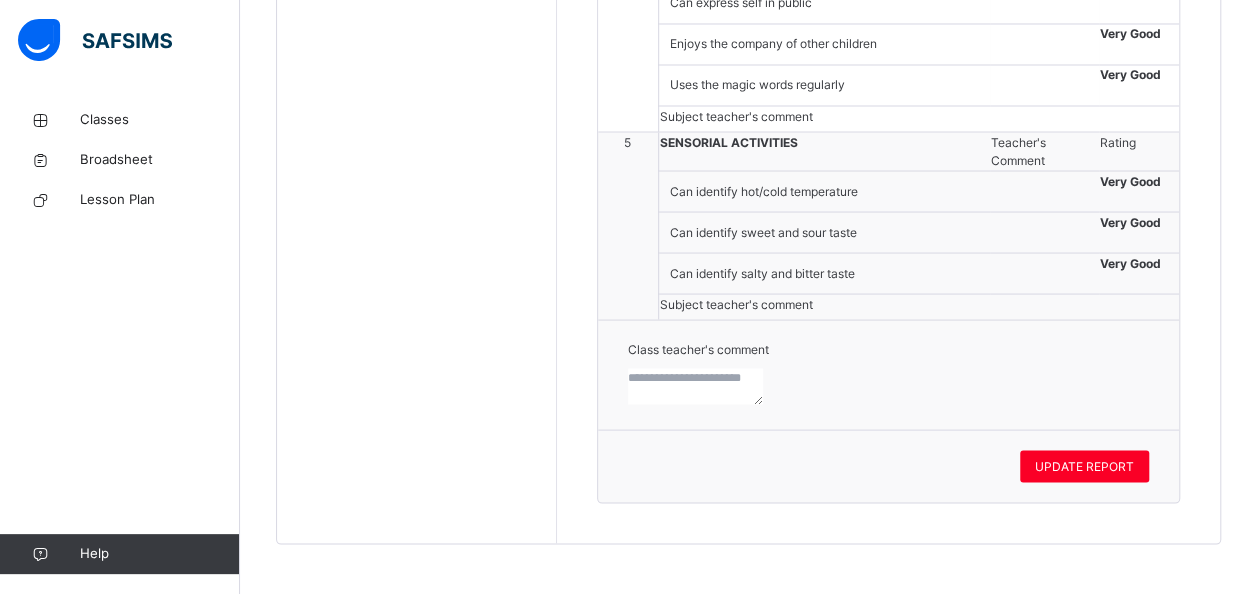 click at bounding box center (695, 386) 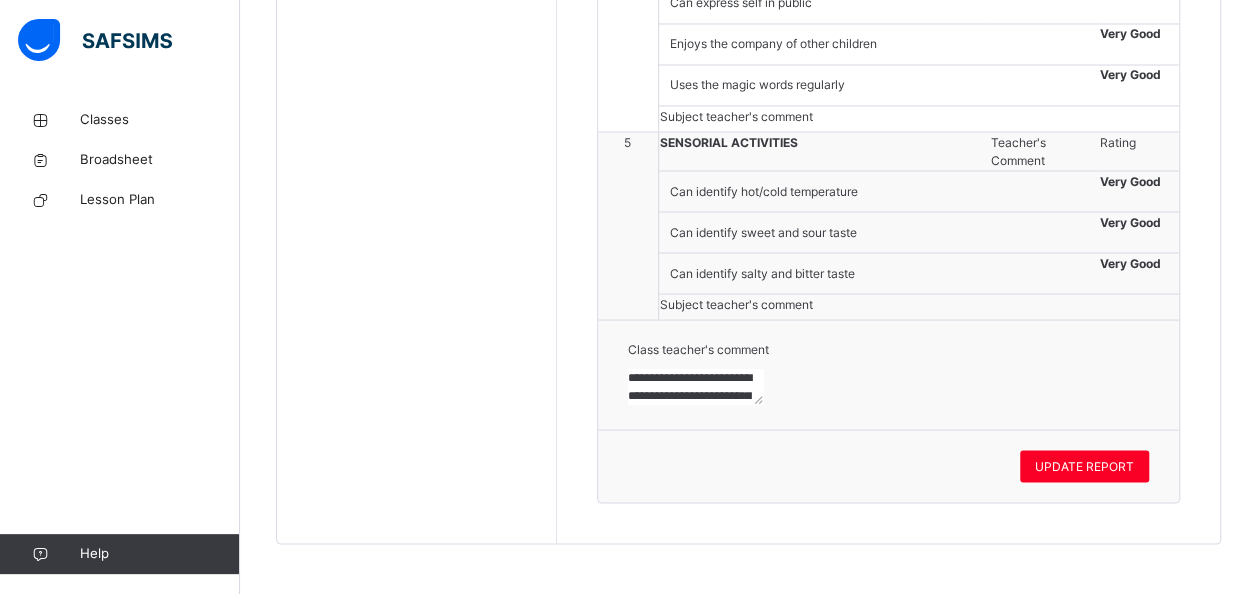 scroll, scrollTop: 150, scrollLeft: 0, axis: vertical 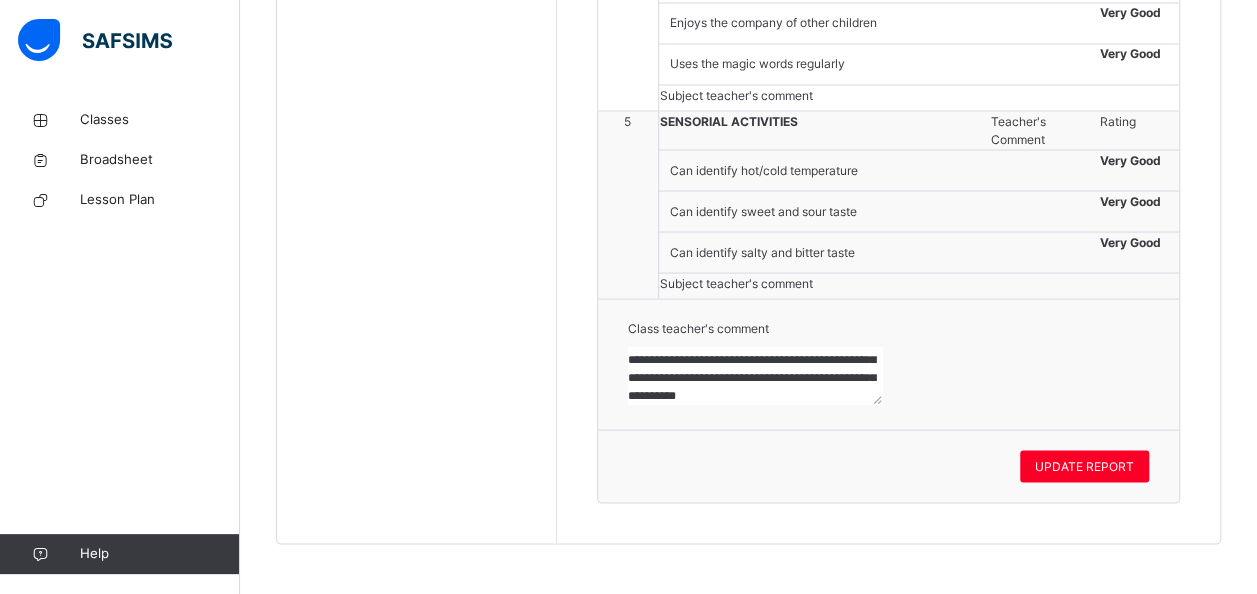 click on "**********" at bounding box center (755, 375) 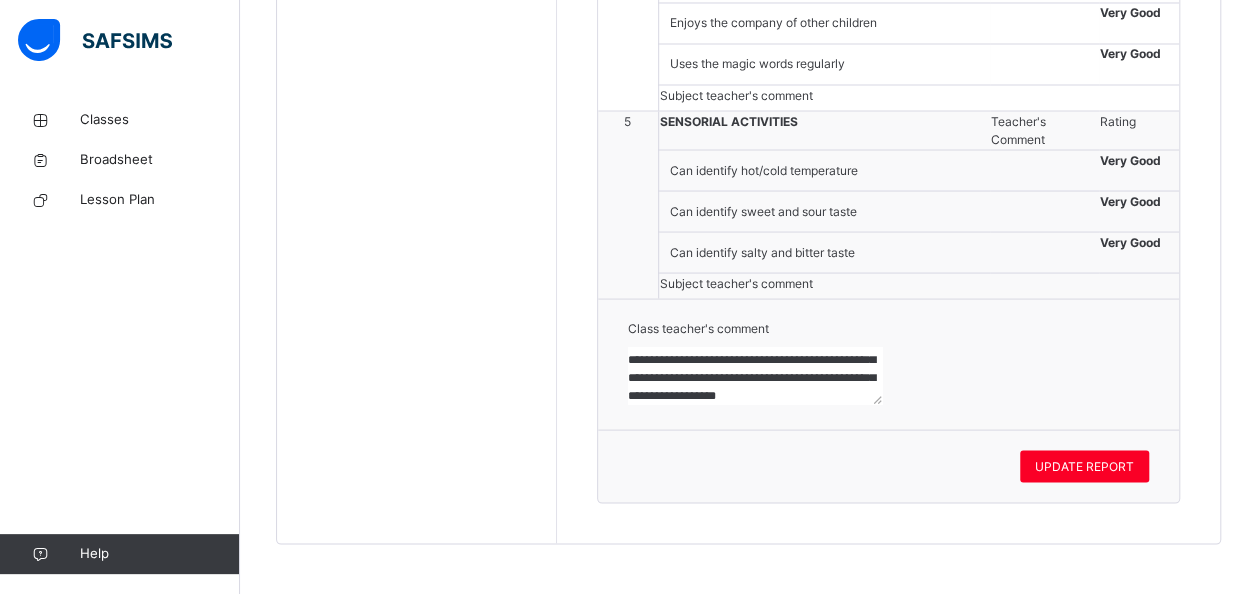 scroll, scrollTop: 168, scrollLeft: 0, axis: vertical 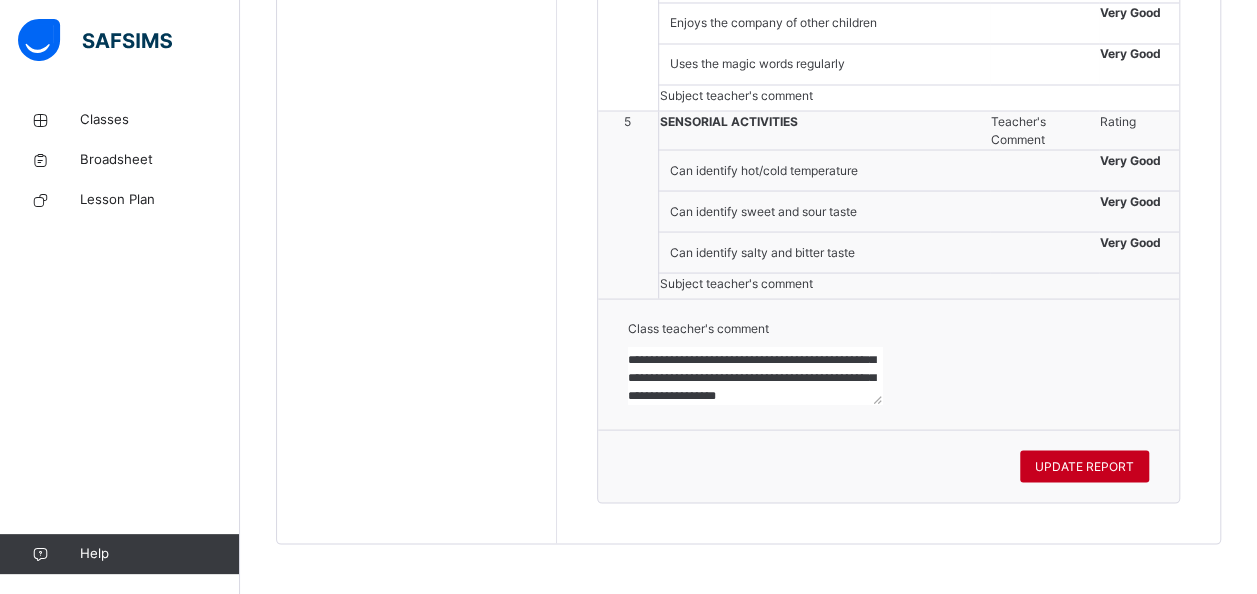 type on "**********" 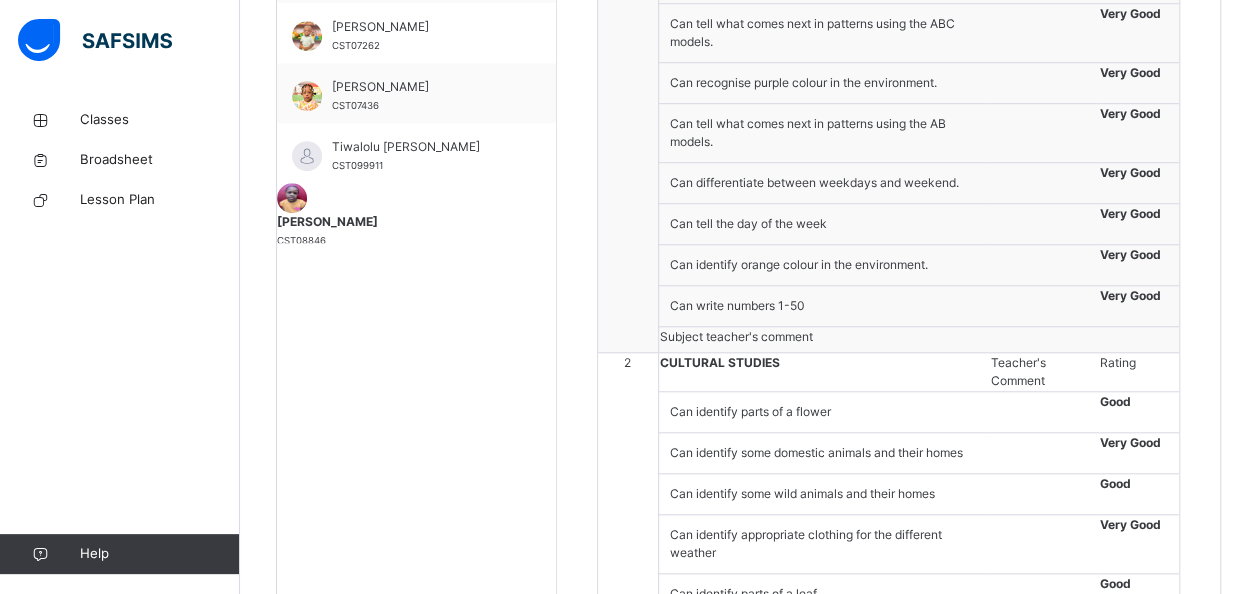 scroll, scrollTop: 714, scrollLeft: 0, axis: vertical 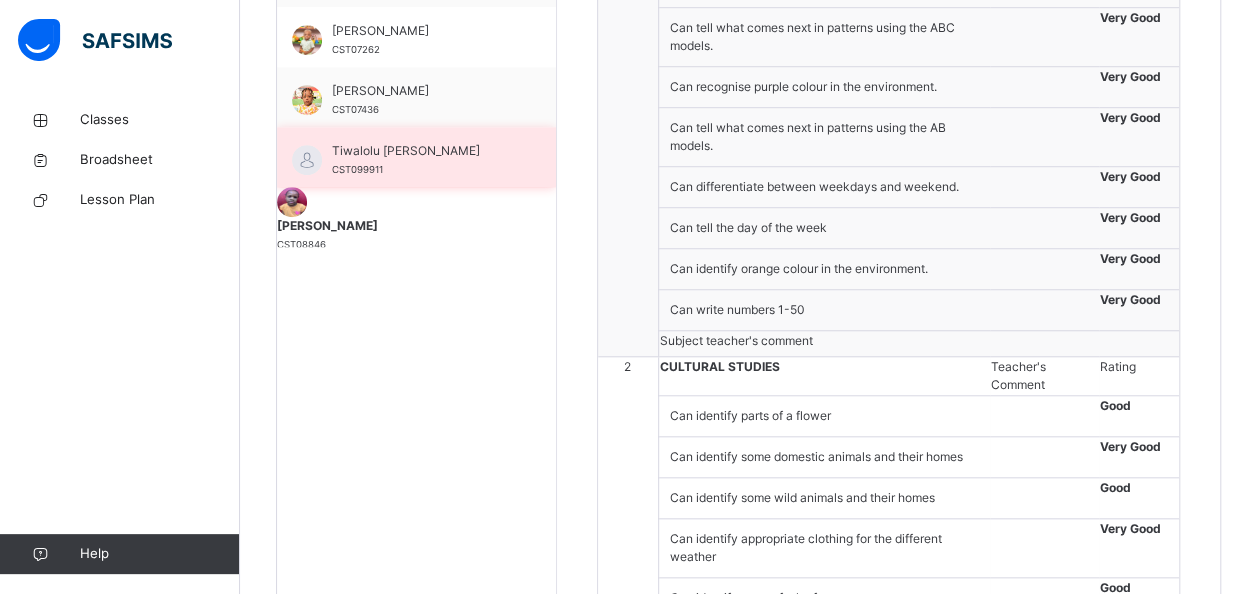 click on "Tiwalolu   Bassir CST099911" at bounding box center [421, 160] 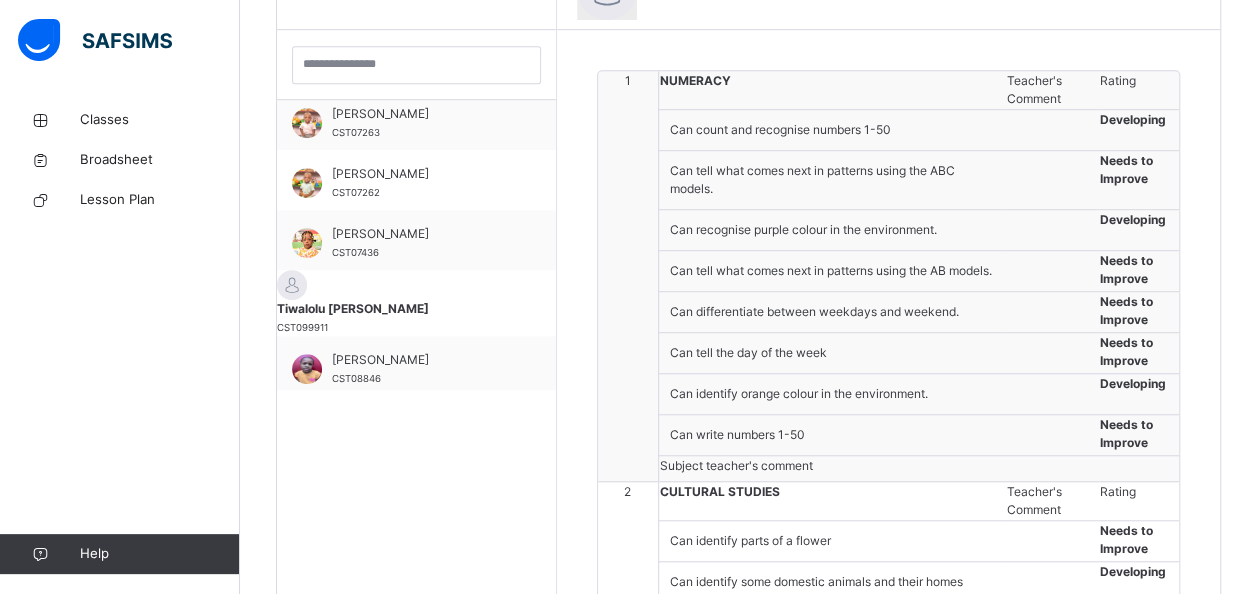 scroll, scrollTop: 714, scrollLeft: 0, axis: vertical 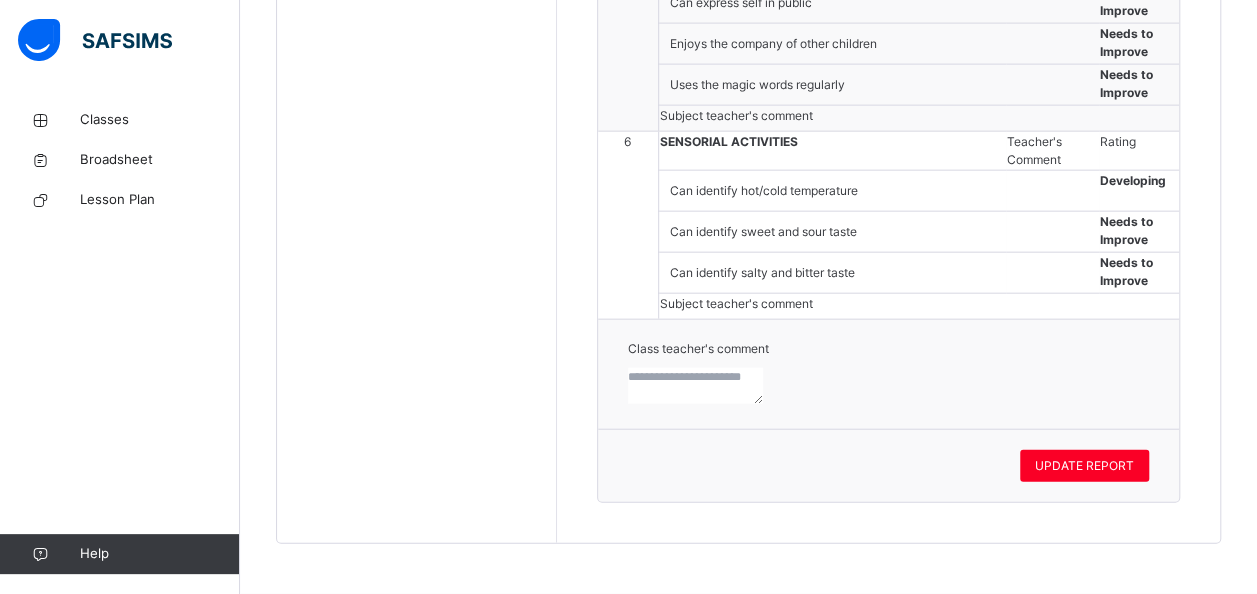 click on "Back  /  NURSERY 1 RED  NURSERY 1 RED  NURSERY 1 Third Term 2024-2025 Class Members Early Years Results Skills Attendance Form Teacher Results More Options   14  Students in class Download Pdf Report Excel Report Corona School Victoria Island	 Date: 11th Jul 2025, 2:25:05 pm Class Members Class:   NURSERY 1 RED Total no. of Students:  14 Term:  Third Term Session:  2024-2025 S/NO Admission No. Last Name First Name Other Name 1 CST07161 Ademiluyi Adekoyejo 2 CST7568 Fadoju Ayotomiwa William 3 CST08685 ABDUL BETHANY 4 CST08658 ATERE ERIIFEOLUWA 5 CST07982 Altair Karla 6 CST08728 NWUBA KOSISOCHUKWU 7 CST07246 Toweh Lucien Nolan 8 01999 Ajayi Mansa 9 CST07495 Ibrahim Motunrola 10 CST07263 Ajanaku Raphael 11 CST07262 Ajanaku Ryan 12 CST07436 Abiye Sophia 13 CST099911 Bassir Tiwalolu  14 CST08846 Ekejiuba Uzoma Students Actions Adekoyejo  Ademiluyi CST07161 Ayotomiwa William Fadoju CST7568 Bethany  Abdul CST08685 Eriifeoluwa  Atere CST08658 Karla  Altair CST07982 Kosisochukwu  Nwuba CST08728 Lucien Nolan Toweh ×" at bounding box center [748, -754] 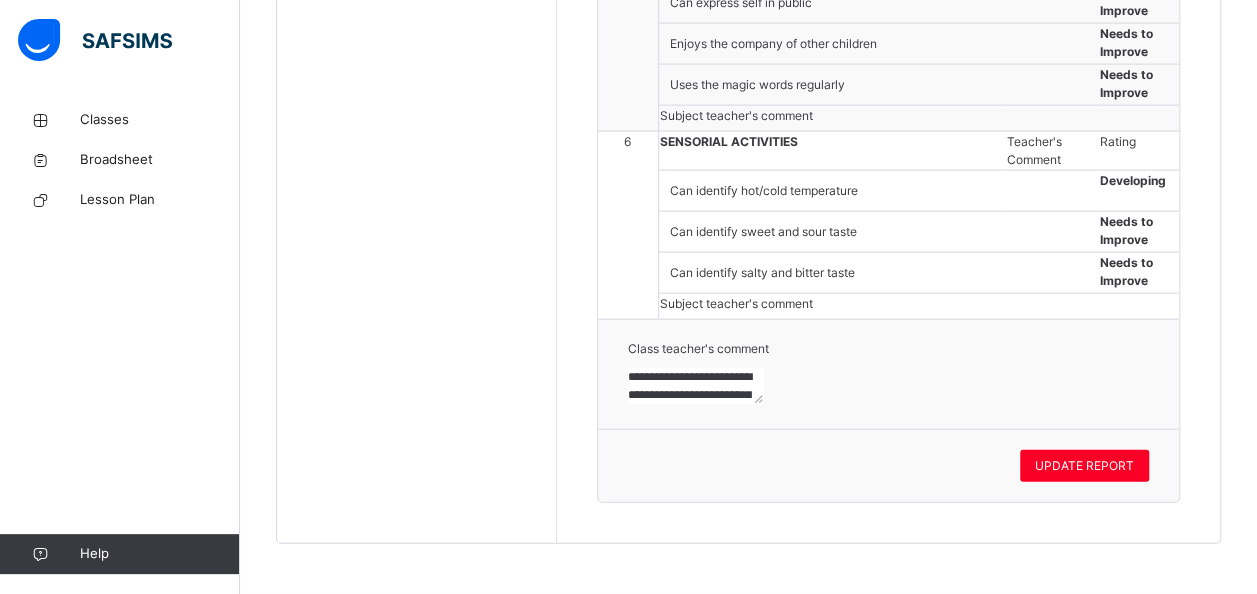 scroll, scrollTop: 150, scrollLeft: 0, axis: vertical 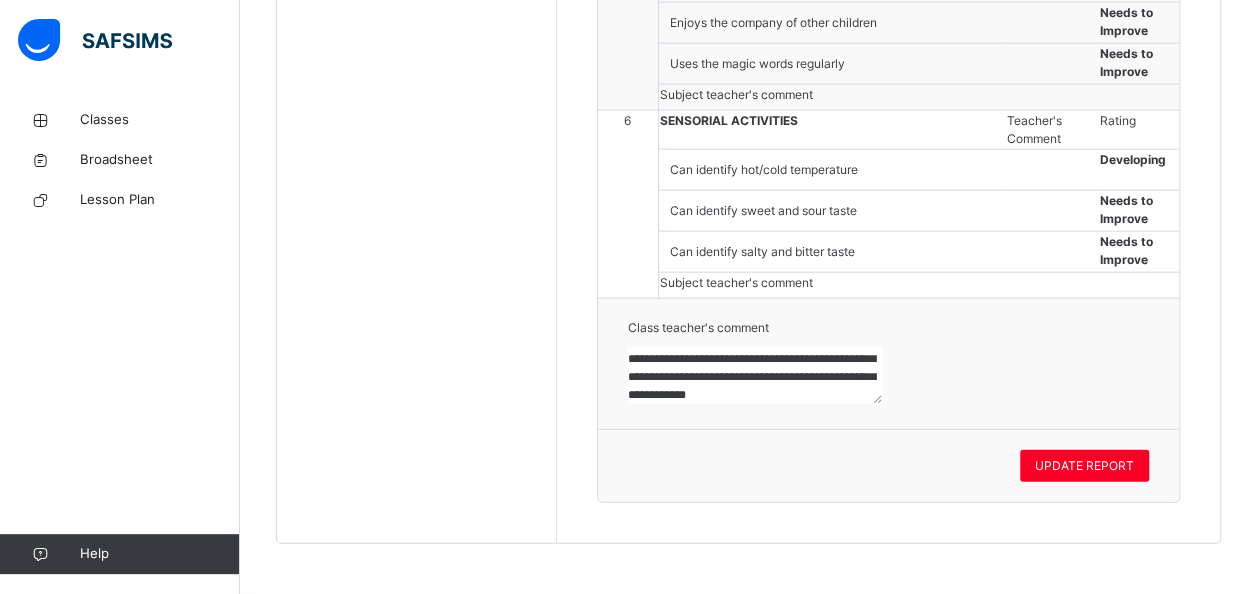 paste on "**********" 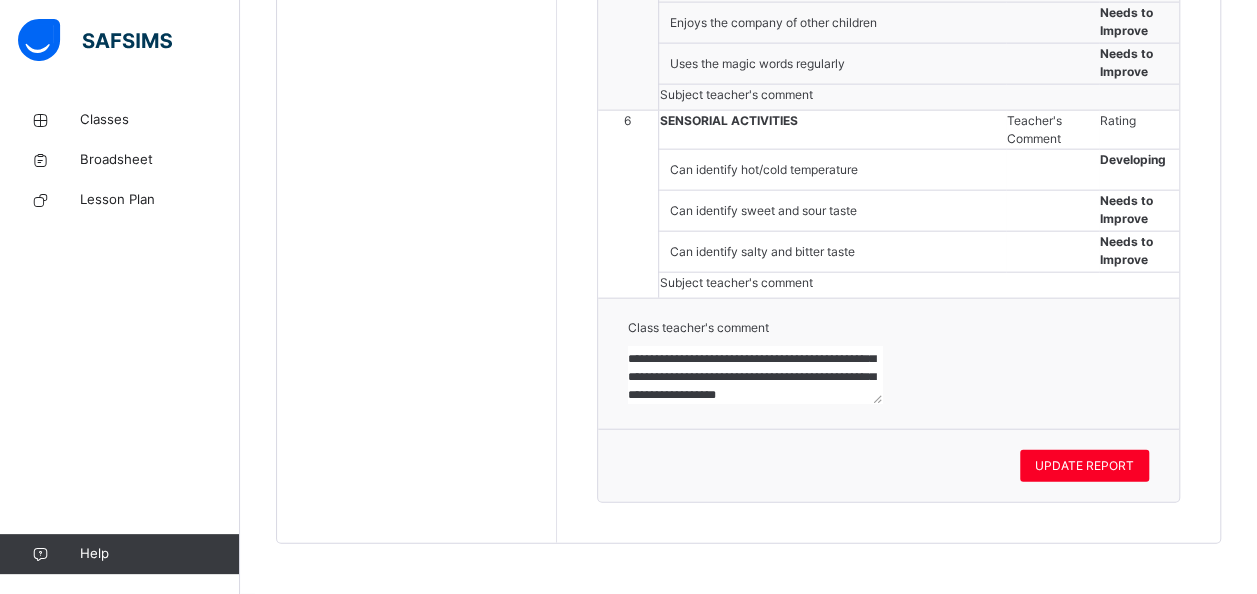 scroll, scrollTop: 168, scrollLeft: 0, axis: vertical 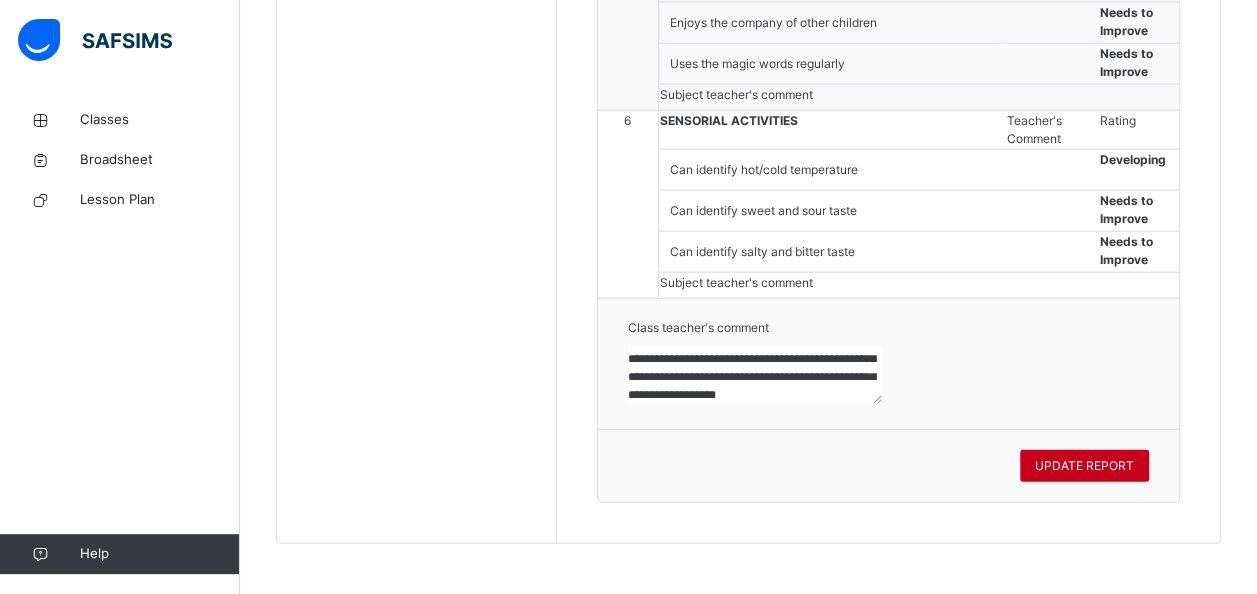 type on "**********" 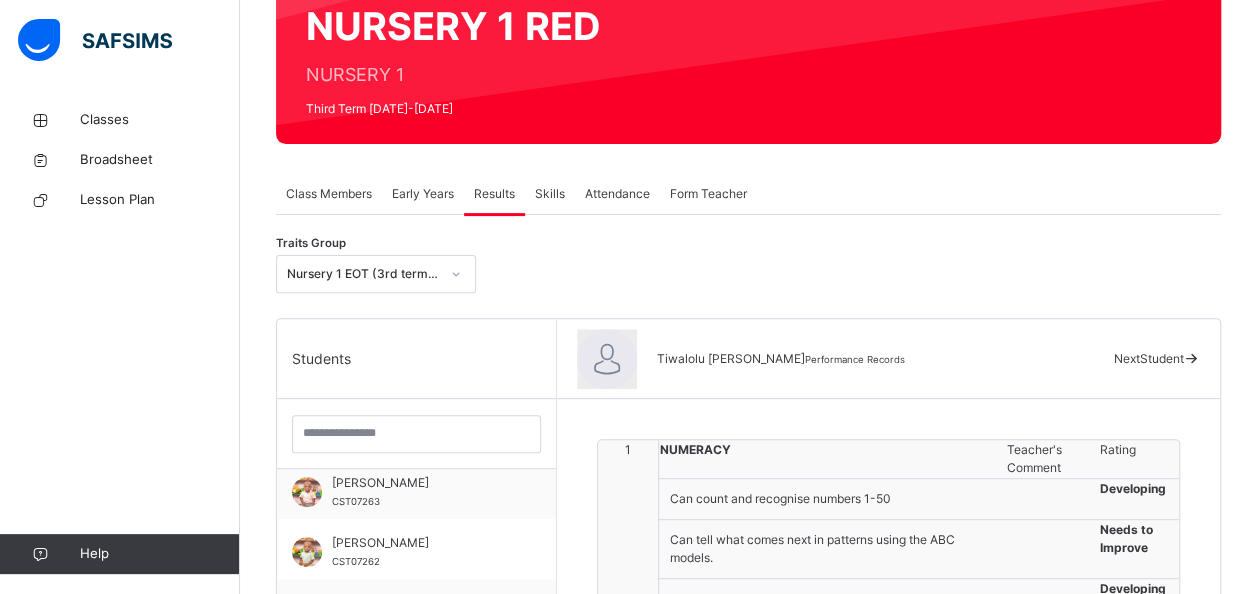scroll, scrollTop: 0, scrollLeft: 0, axis: both 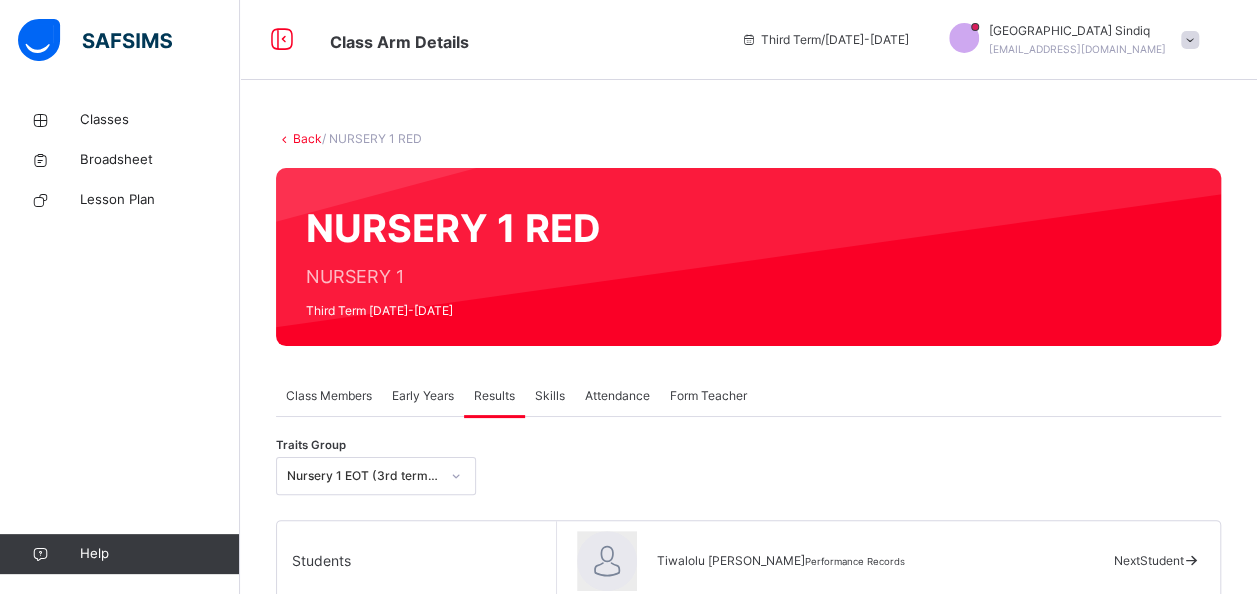 click on "Next  Student" at bounding box center [1148, 560] 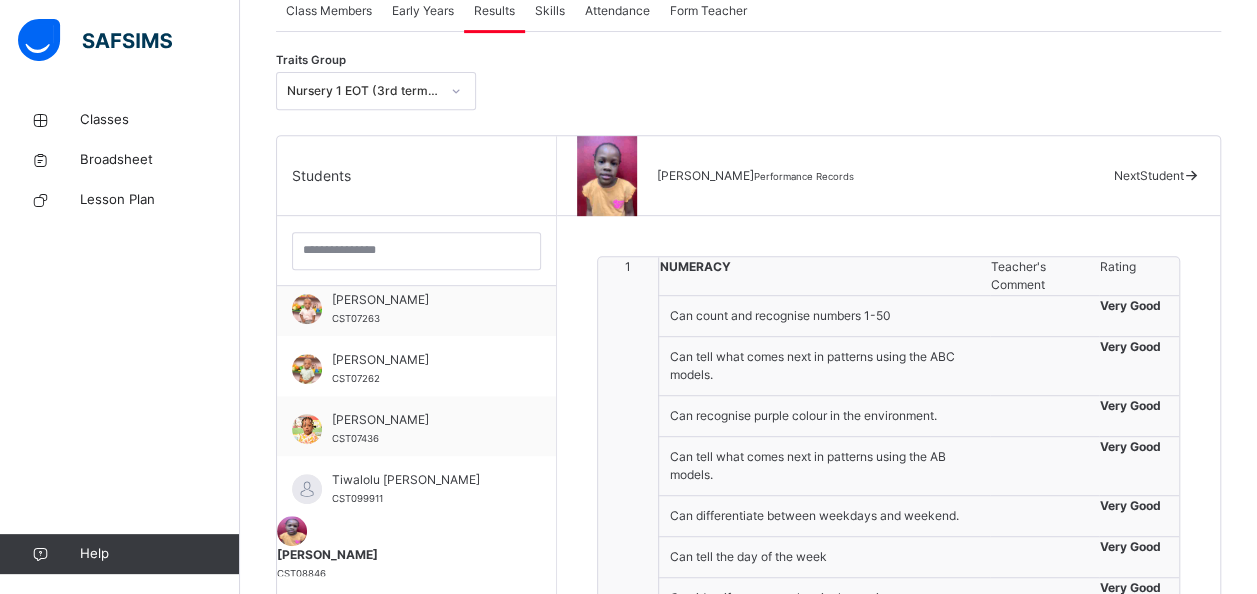 scroll, scrollTop: 414, scrollLeft: 0, axis: vertical 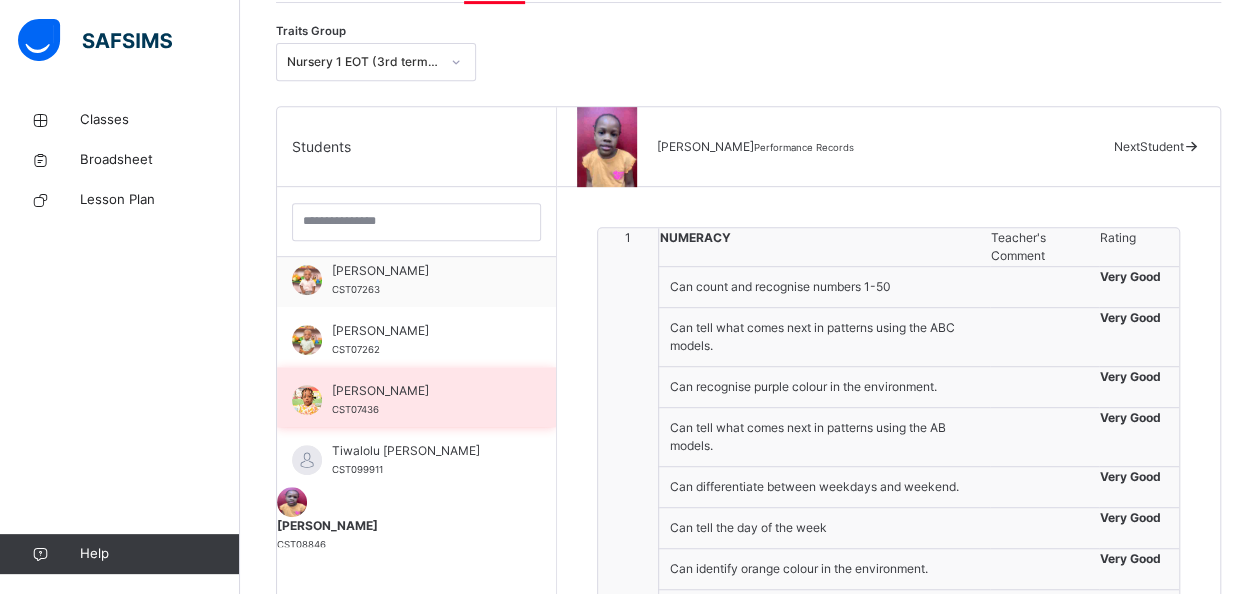click on "Sophia  Abiye CST07436" at bounding box center (421, 400) 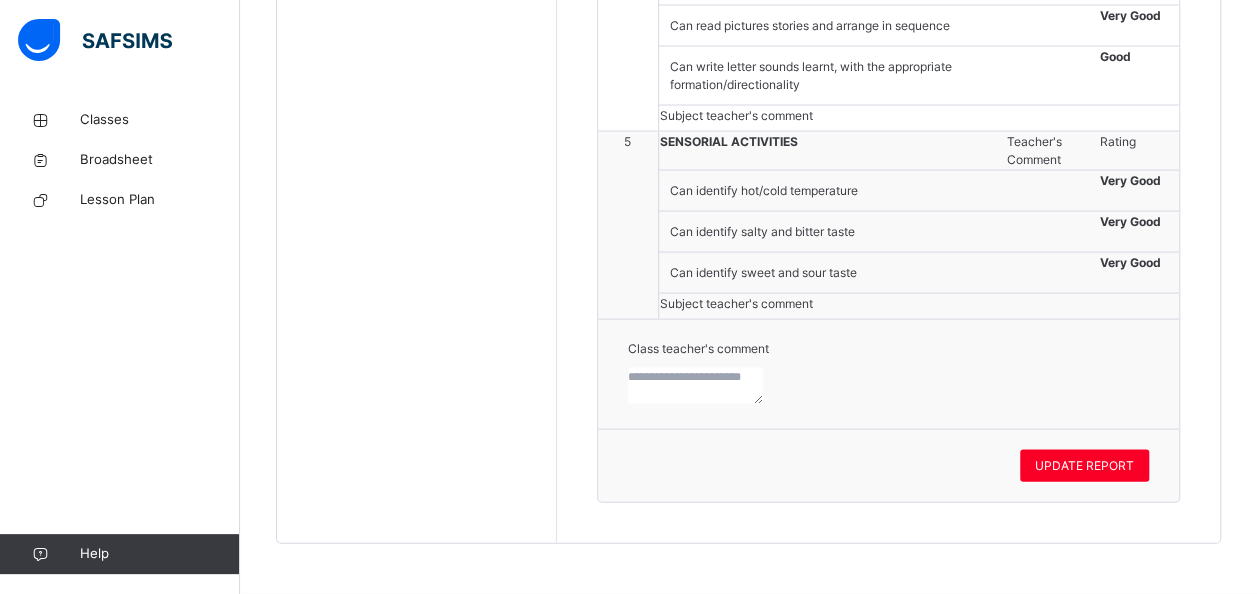 scroll, scrollTop: 2562, scrollLeft: 0, axis: vertical 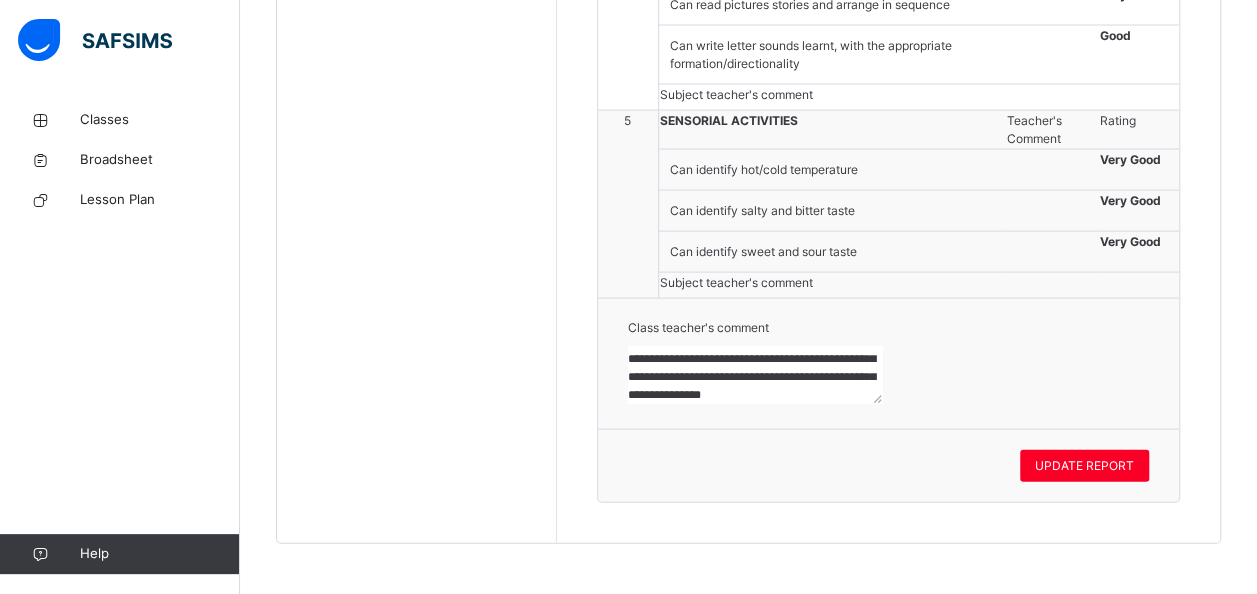 paste on "**********" 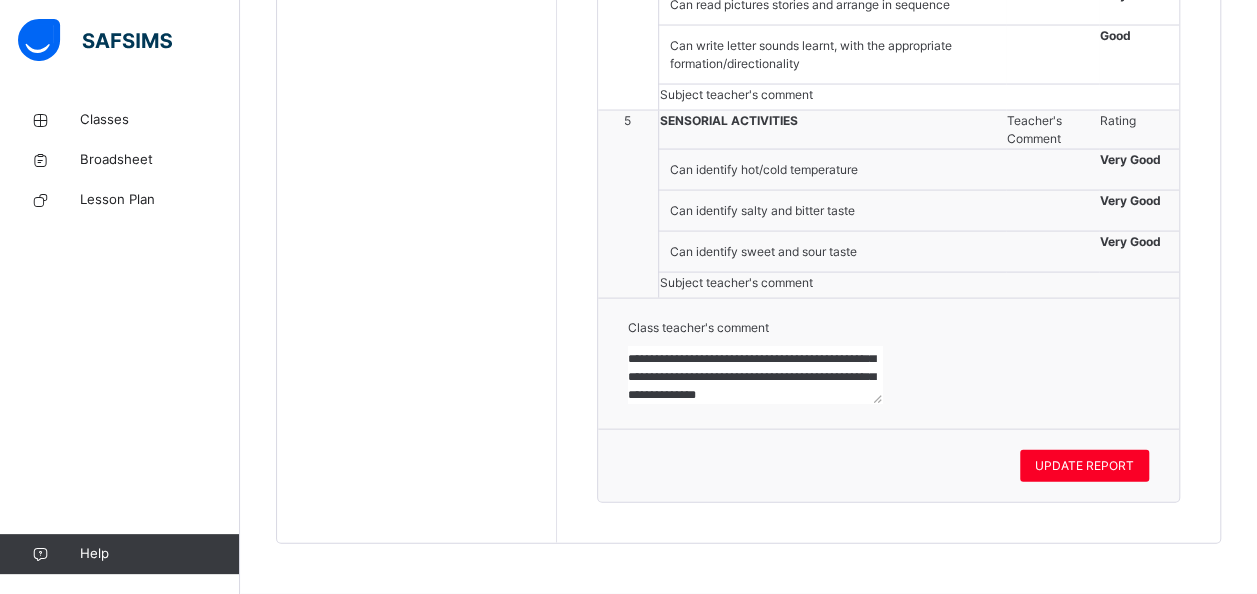 scroll, scrollTop: 168, scrollLeft: 0, axis: vertical 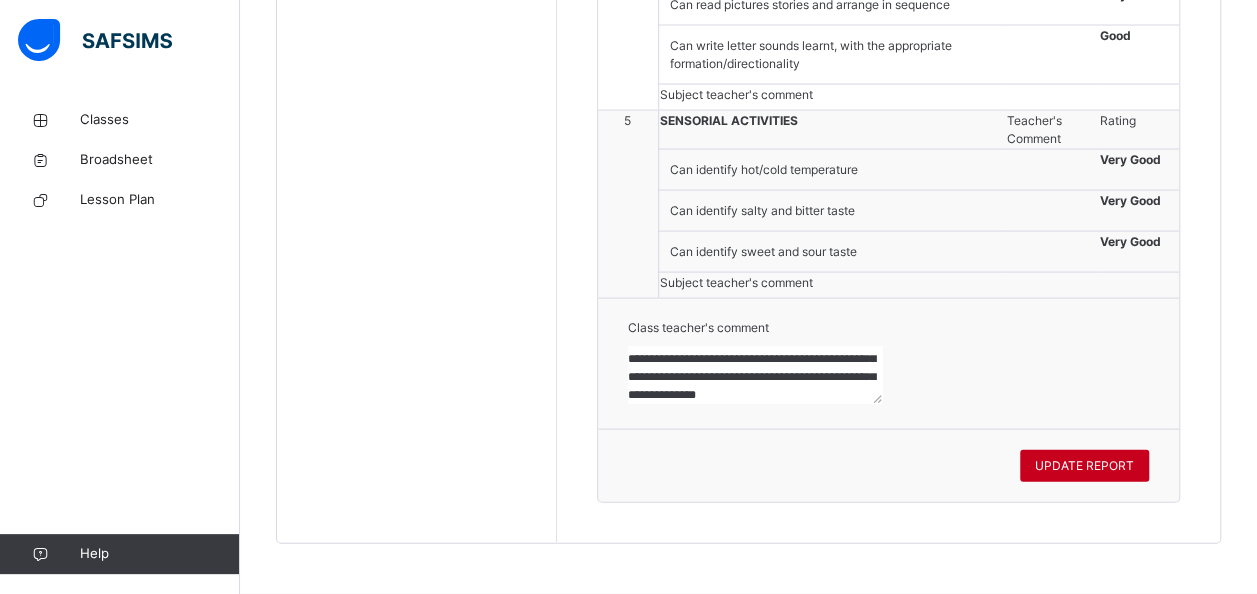 type on "**********" 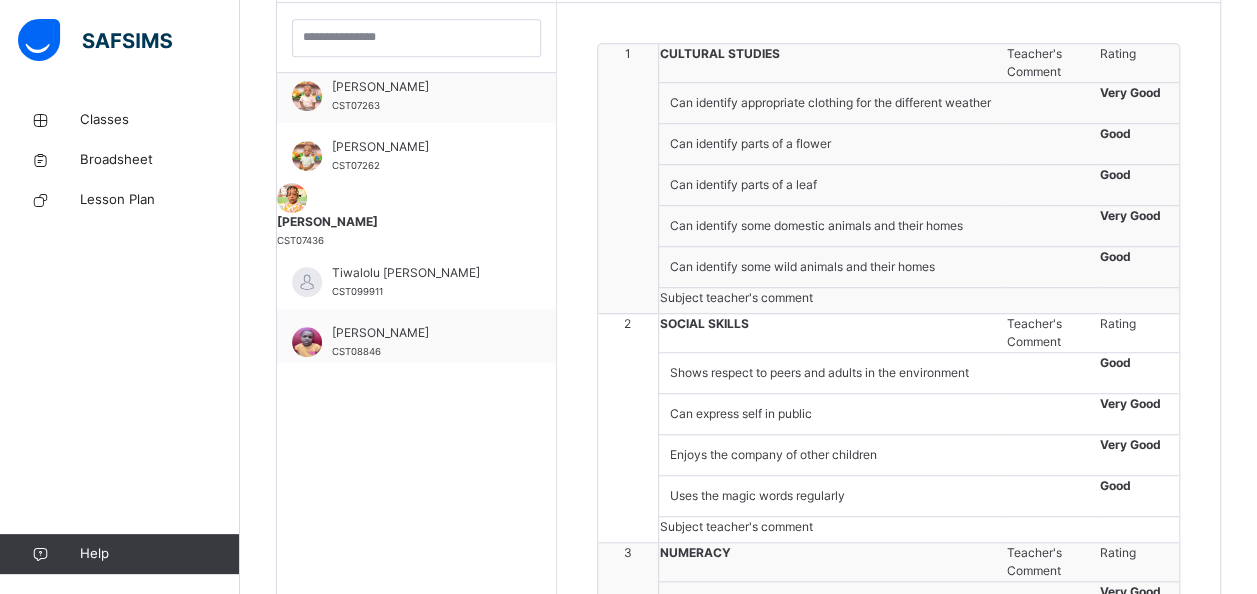 scroll, scrollTop: 586, scrollLeft: 0, axis: vertical 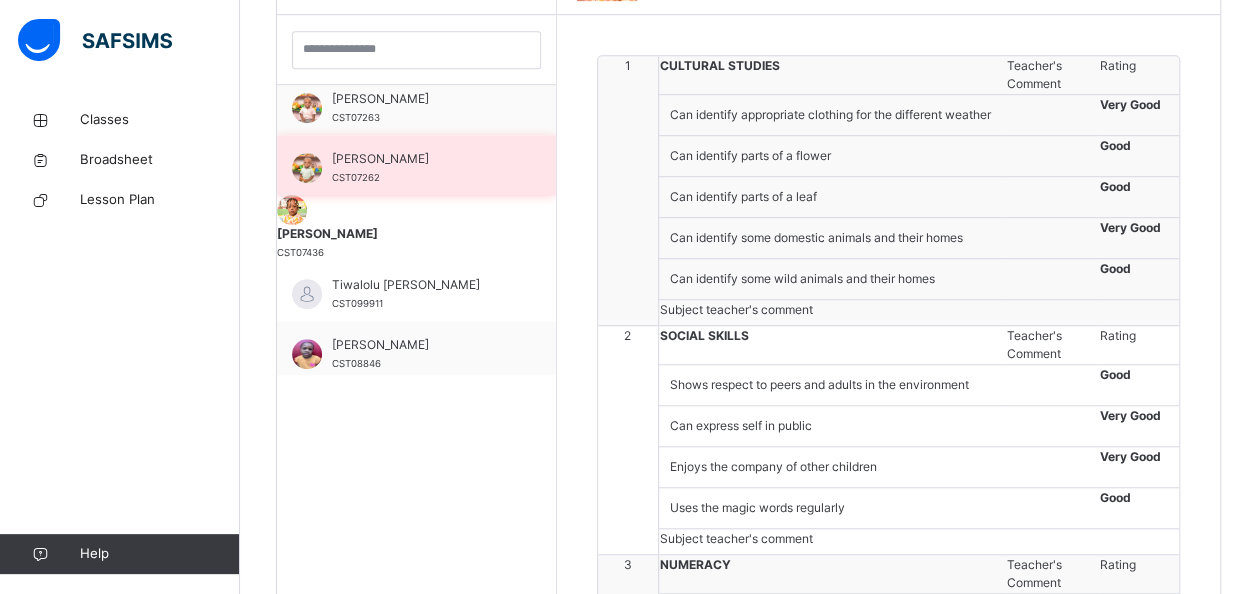 click on "Ryan  Ajanaku CST07262" at bounding box center [421, 168] 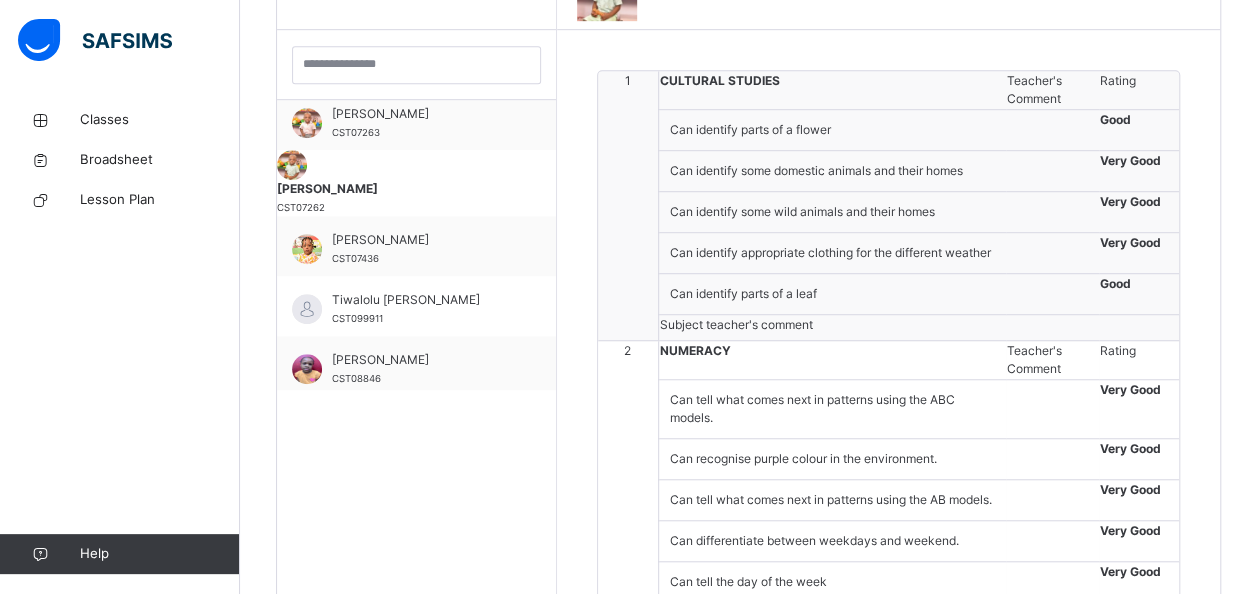 scroll, scrollTop: 586, scrollLeft: 0, axis: vertical 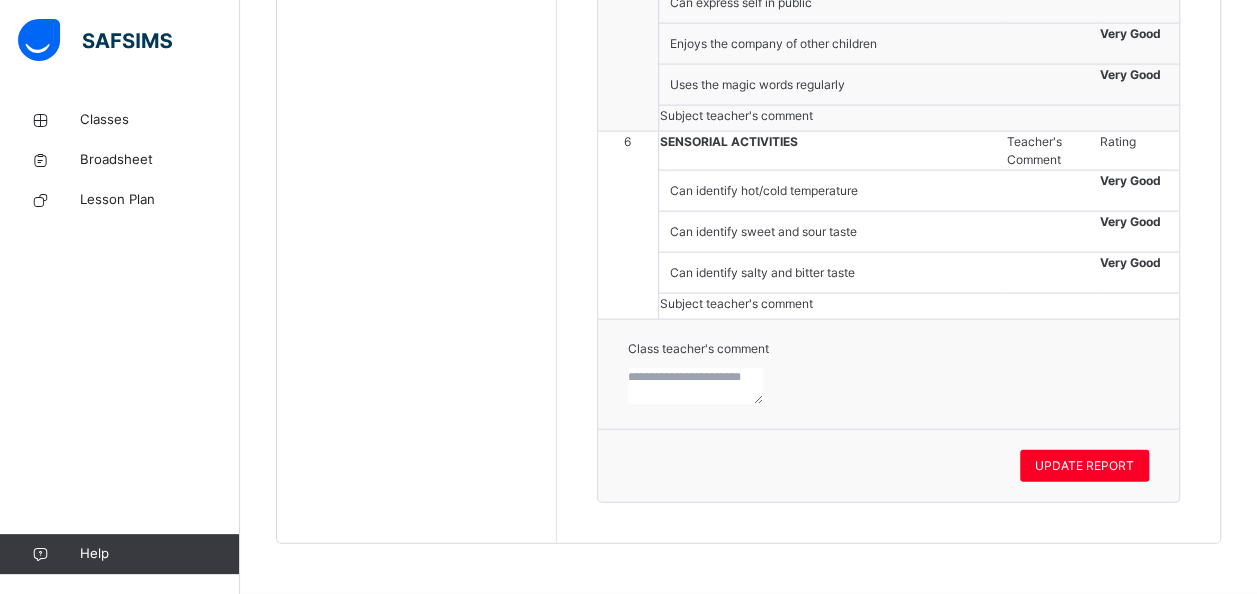 click at bounding box center [695, 386] 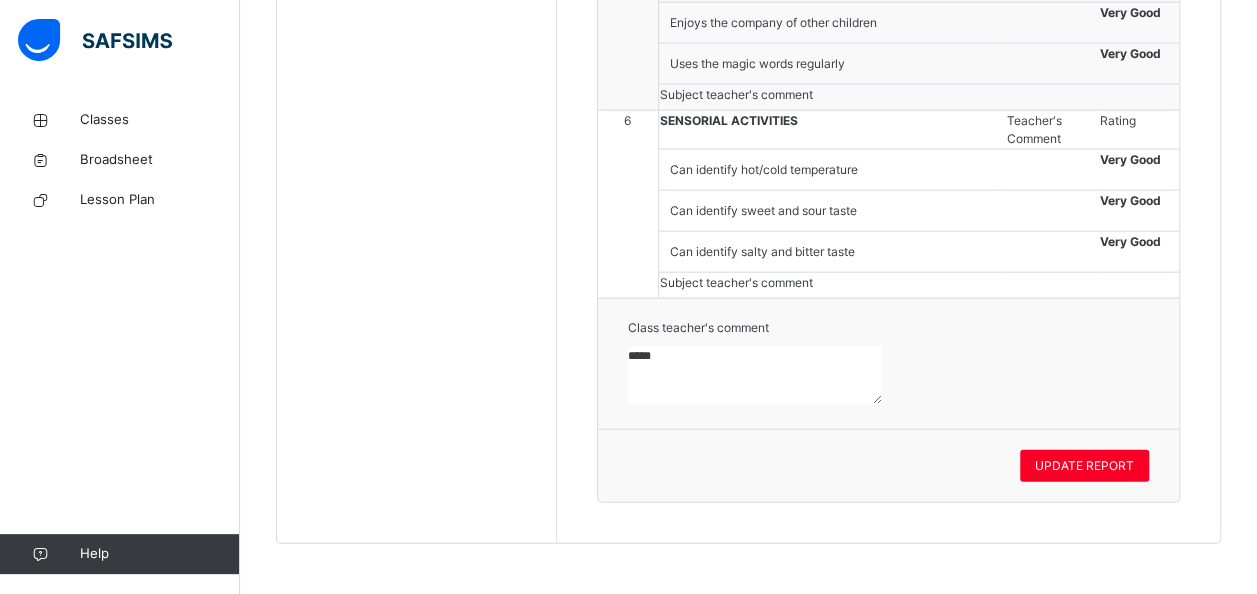 paste on "**********" 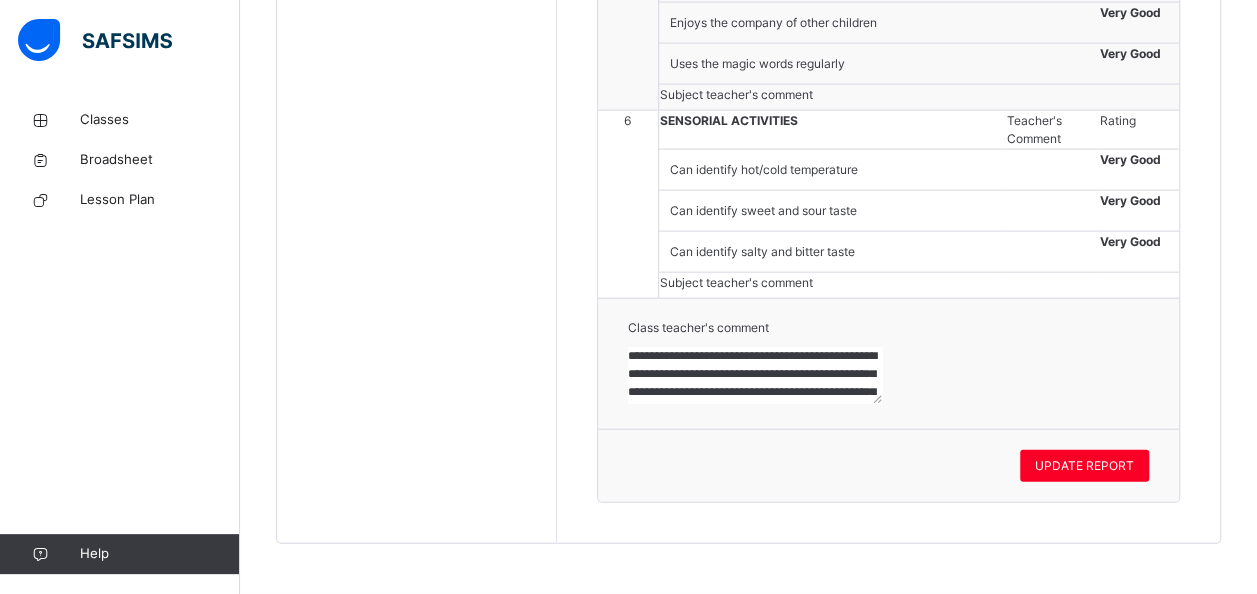 scroll, scrollTop: 114, scrollLeft: 0, axis: vertical 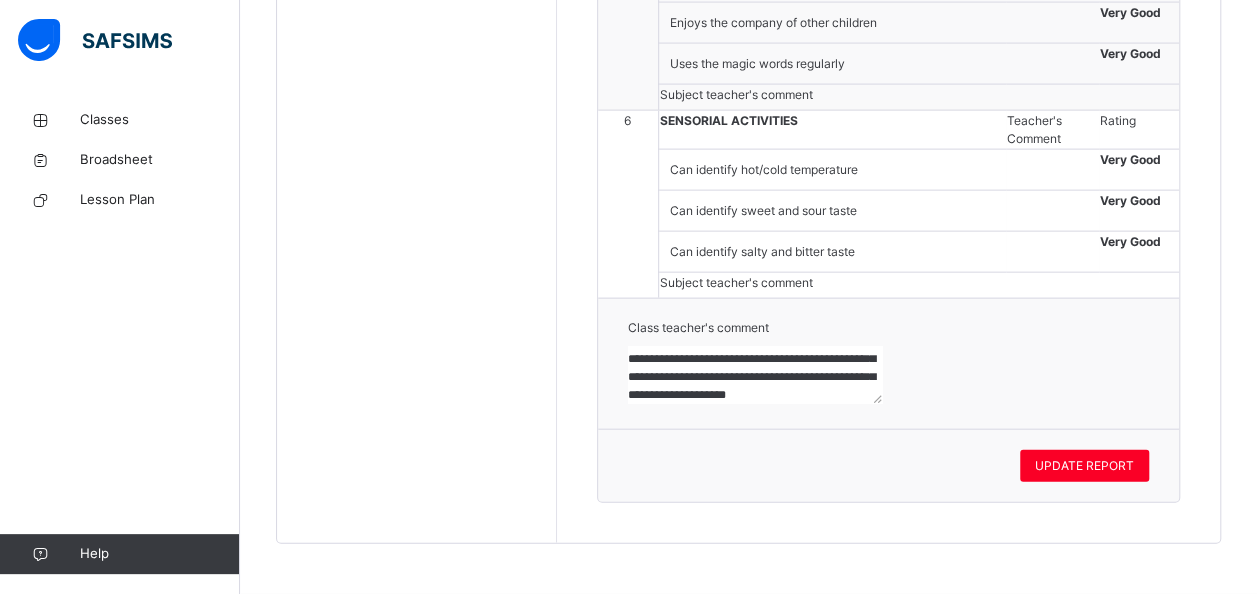 paste on "**********" 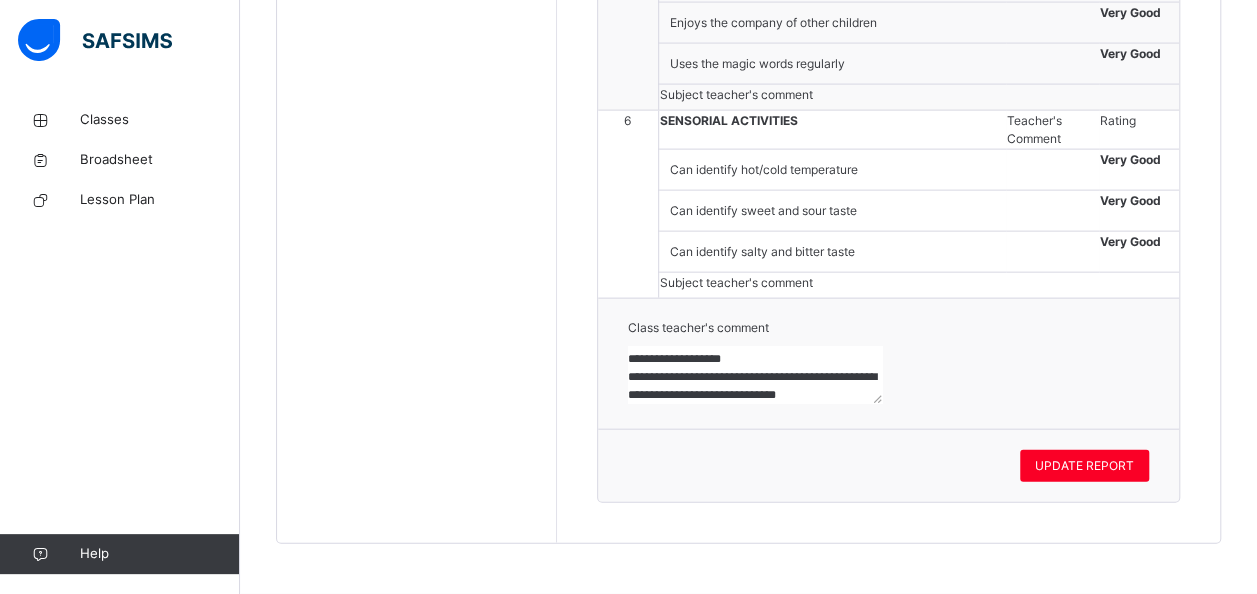 scroll, scrollTop: 168, scrollLeft: 0, axis: vertical 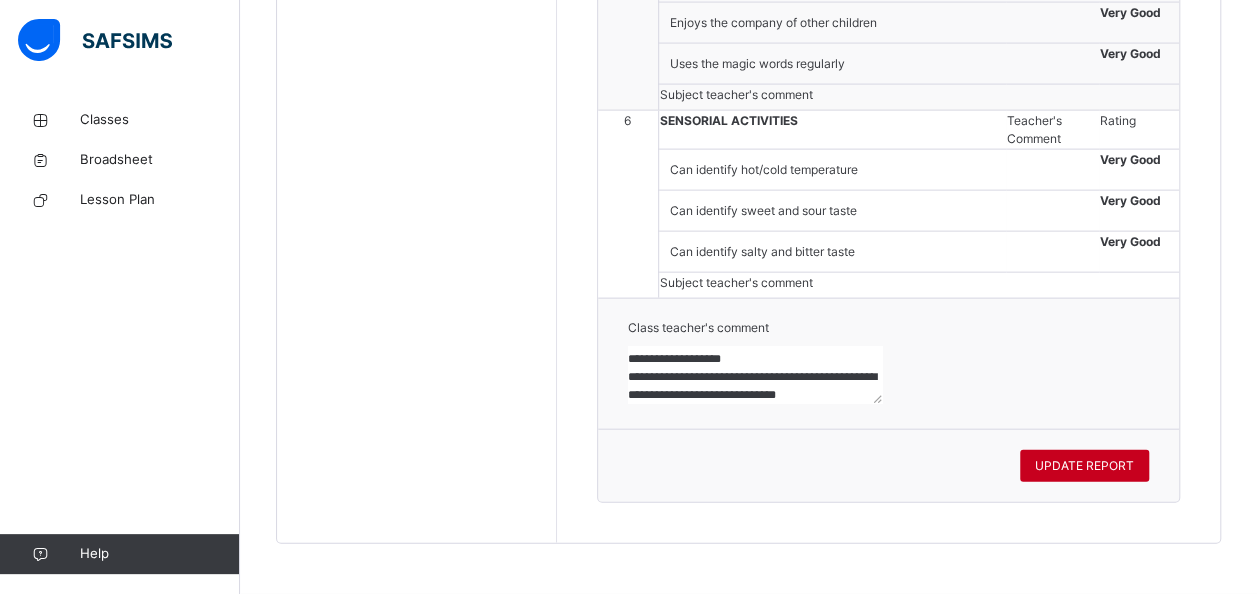 type on "**********" 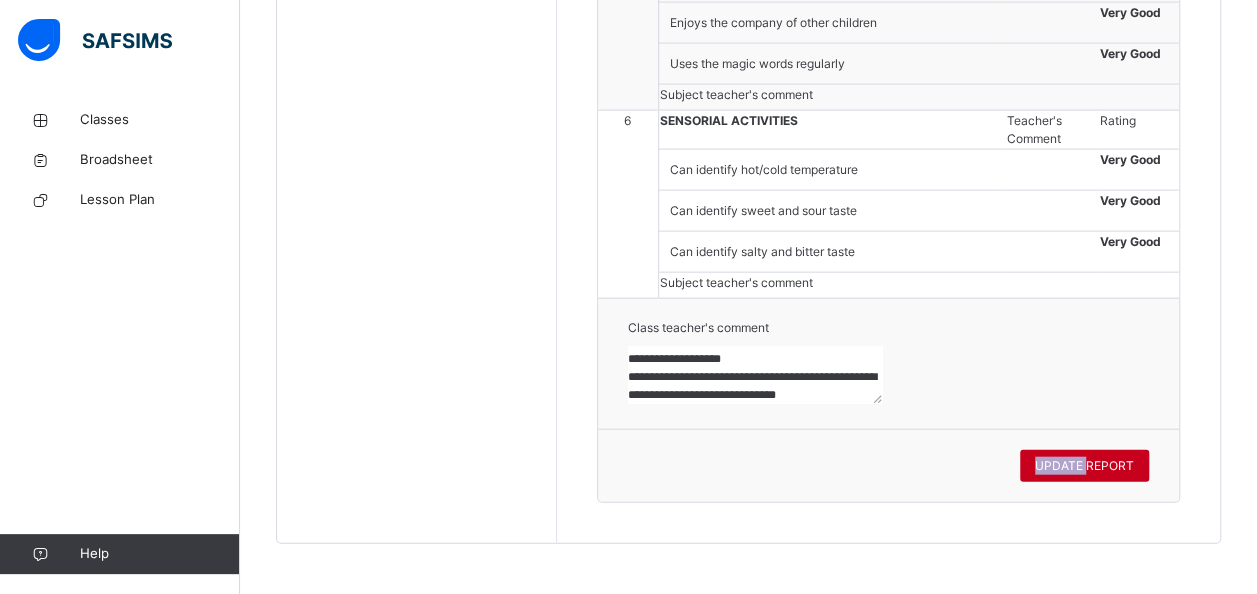 click on "UPDATE REPORT" at bounding box center [1084, 466] 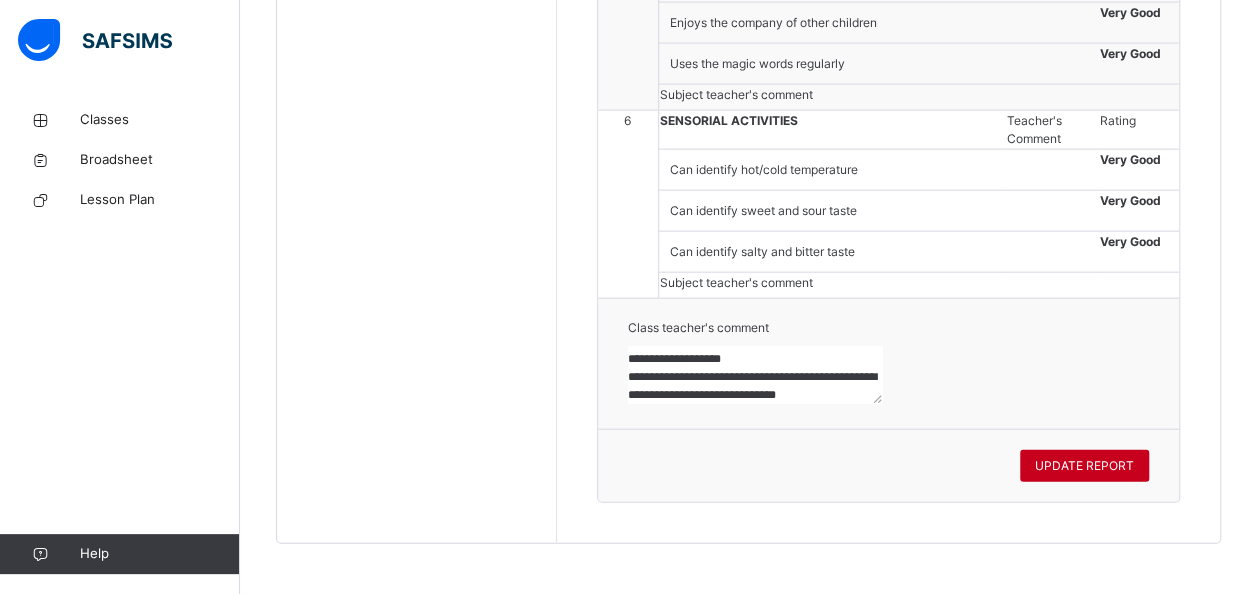 click on "UPDATE REPORT" at bounding box center (1084, 466) 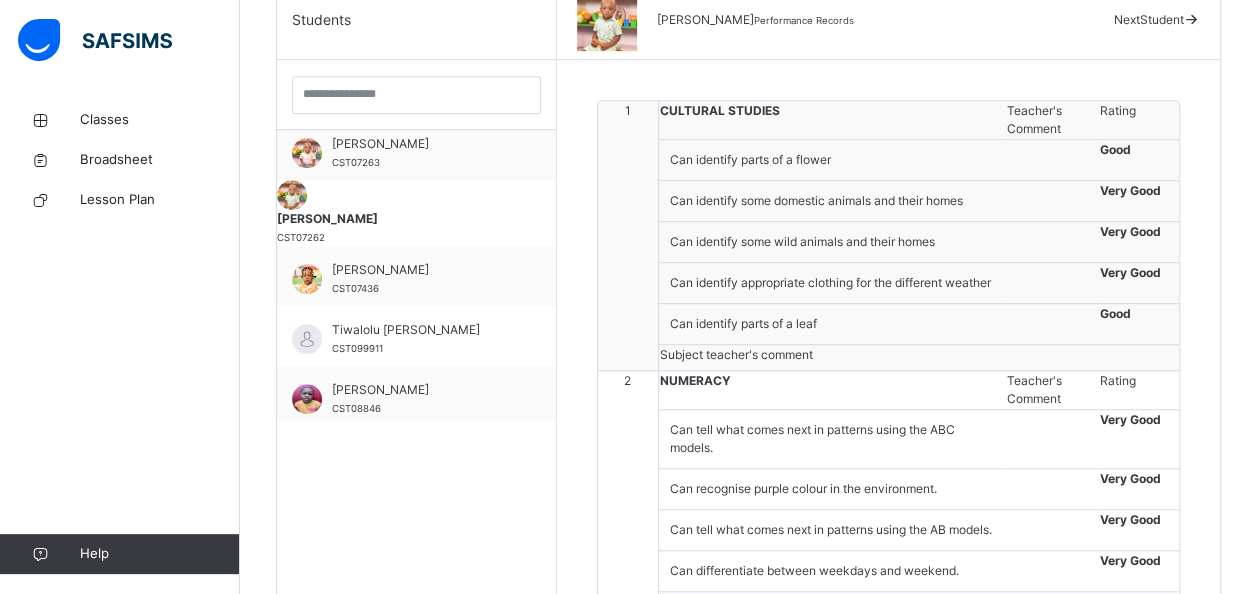 scroll, scrollTop: 474, scrollLeft: 0, axis: vertical 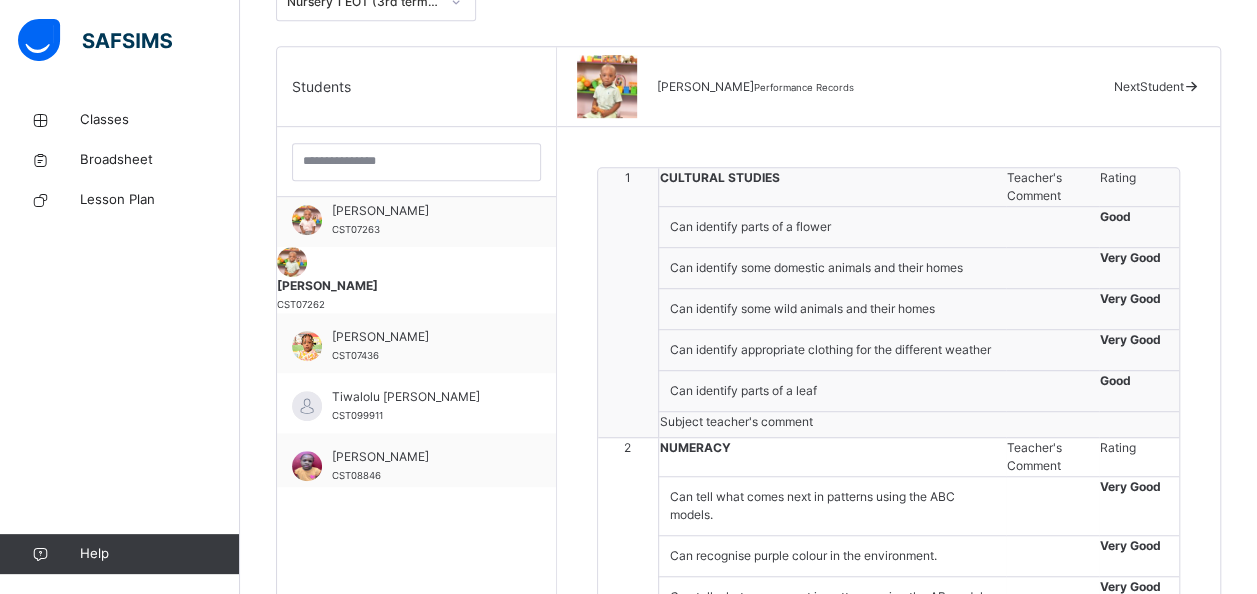 click on "Next  Student" at bounding box center [1148, 86] 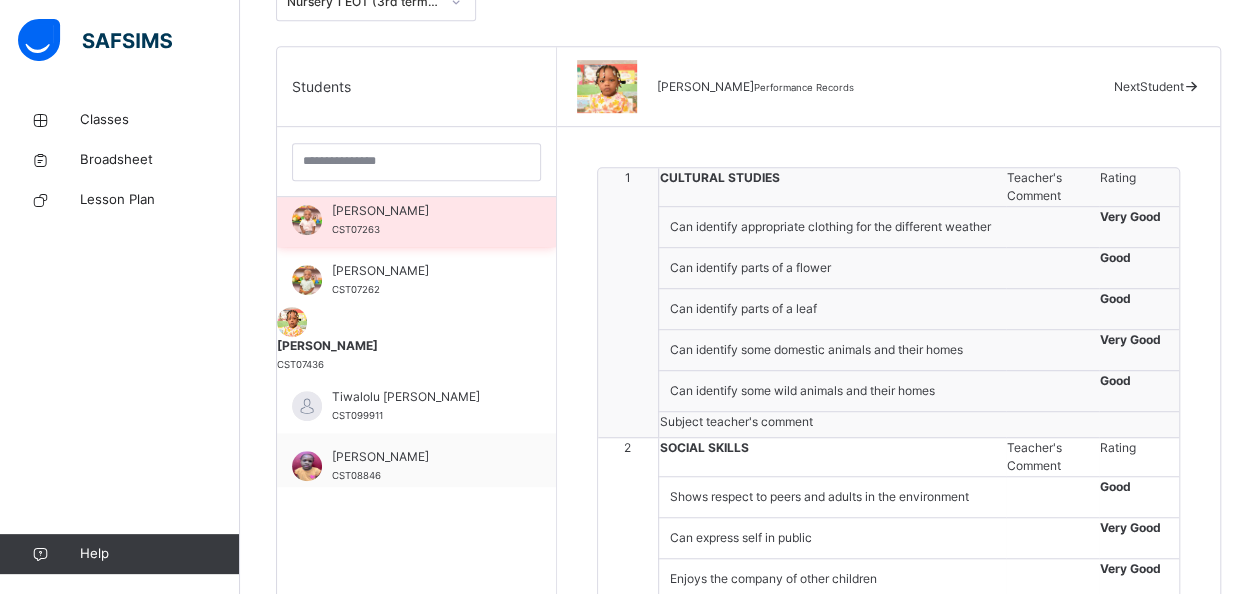 click on "Raphael  Ajanaku" at bounding box center [421, 211] 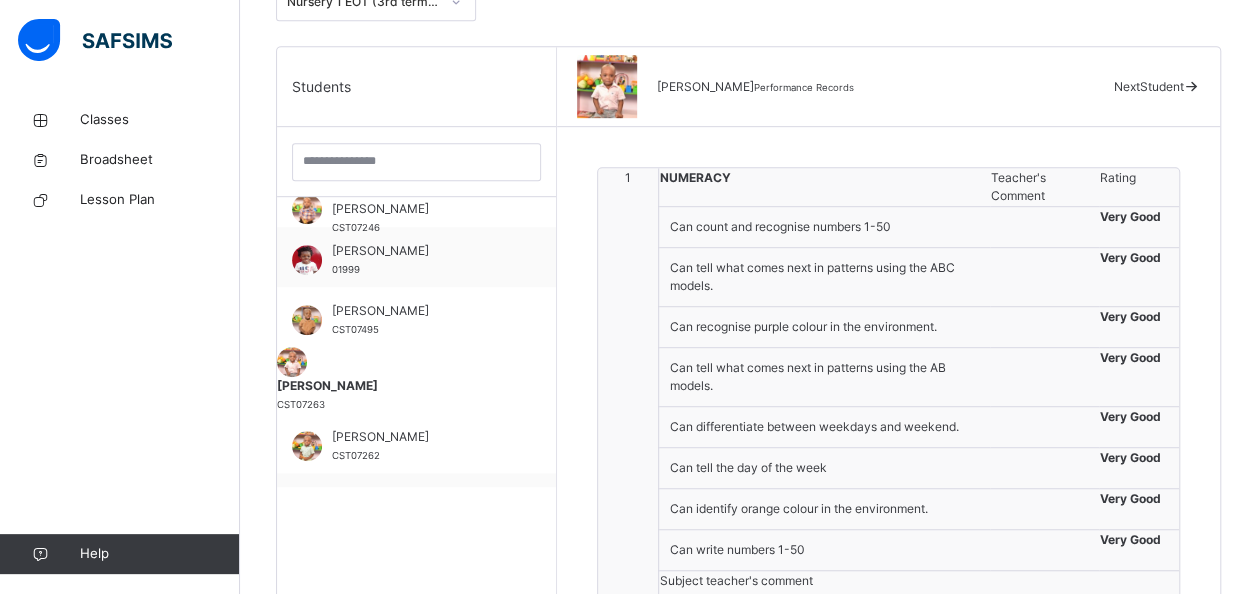 scroll, scrollTop: 390, scrollLeft: 0, axis: vertical 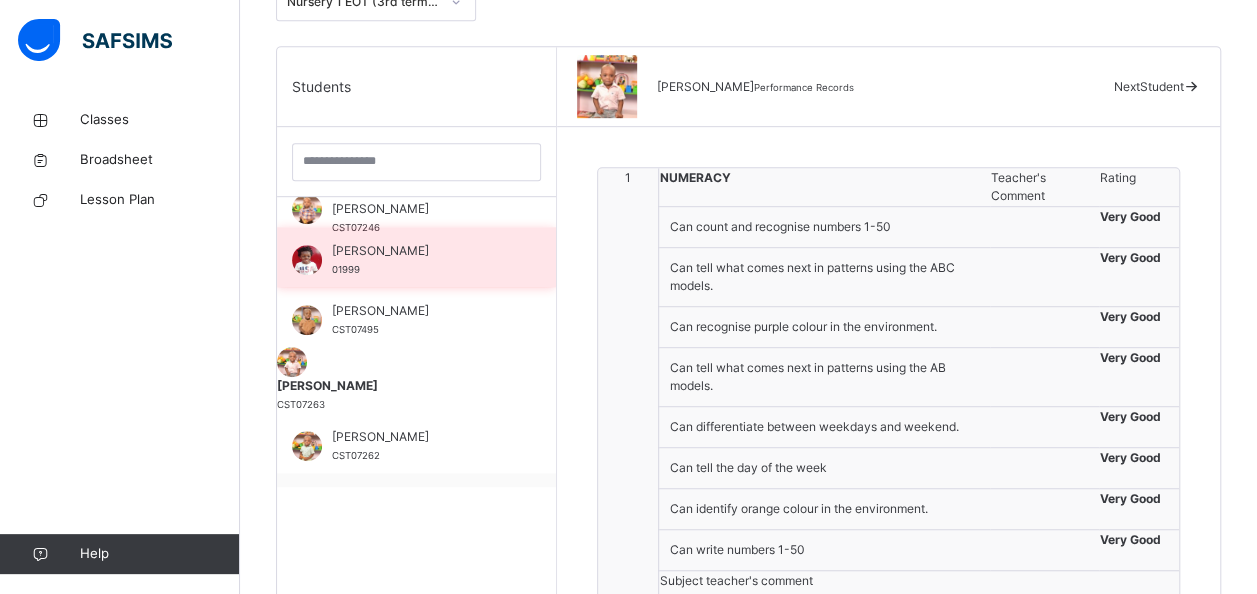 click on "Mansa  Ajayi" at bounding box center (421, 251) 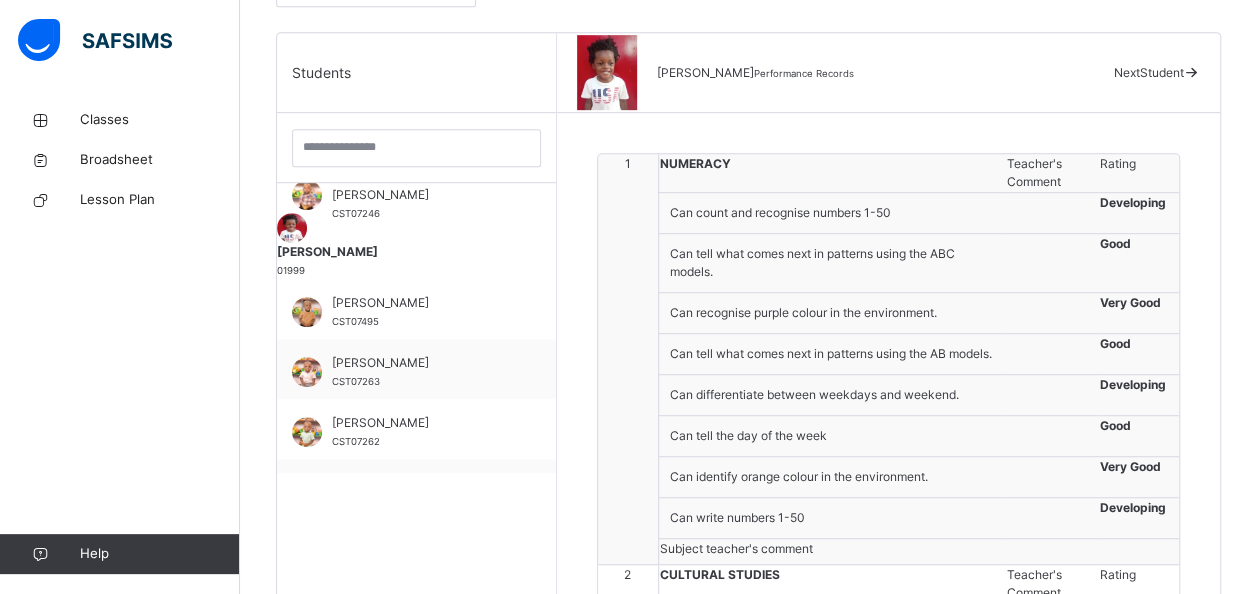 scroll, scrollTop: 416, scrollLeft: 0, axis: vertical 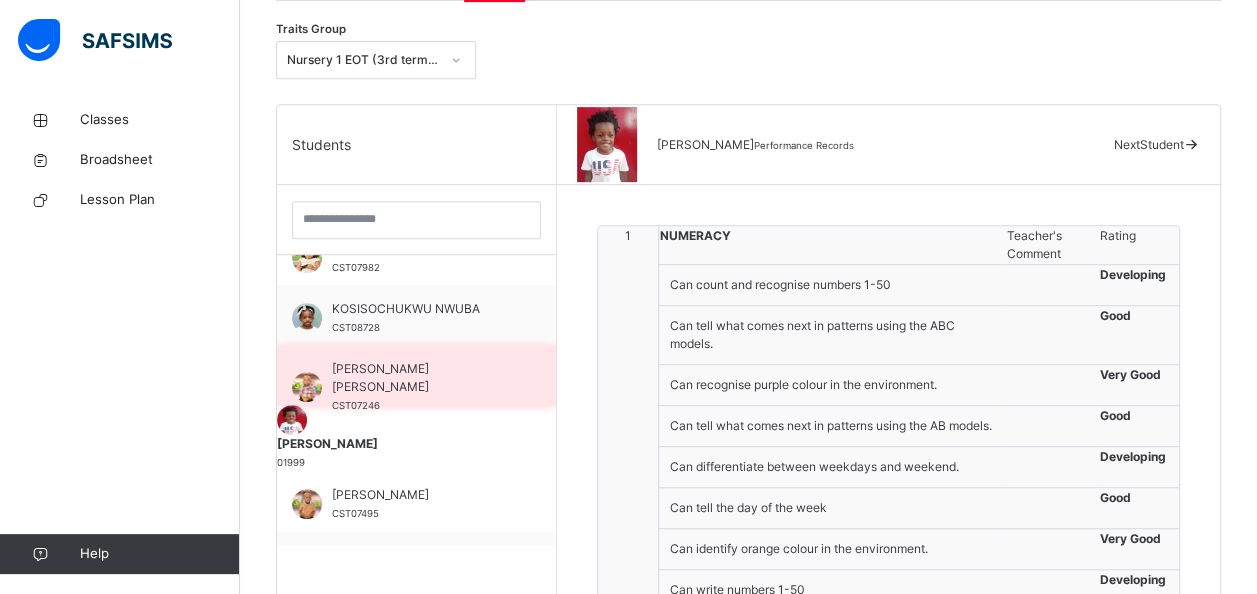 click on "Lucien Nolan Toweh" at bounding box center (421, 378) 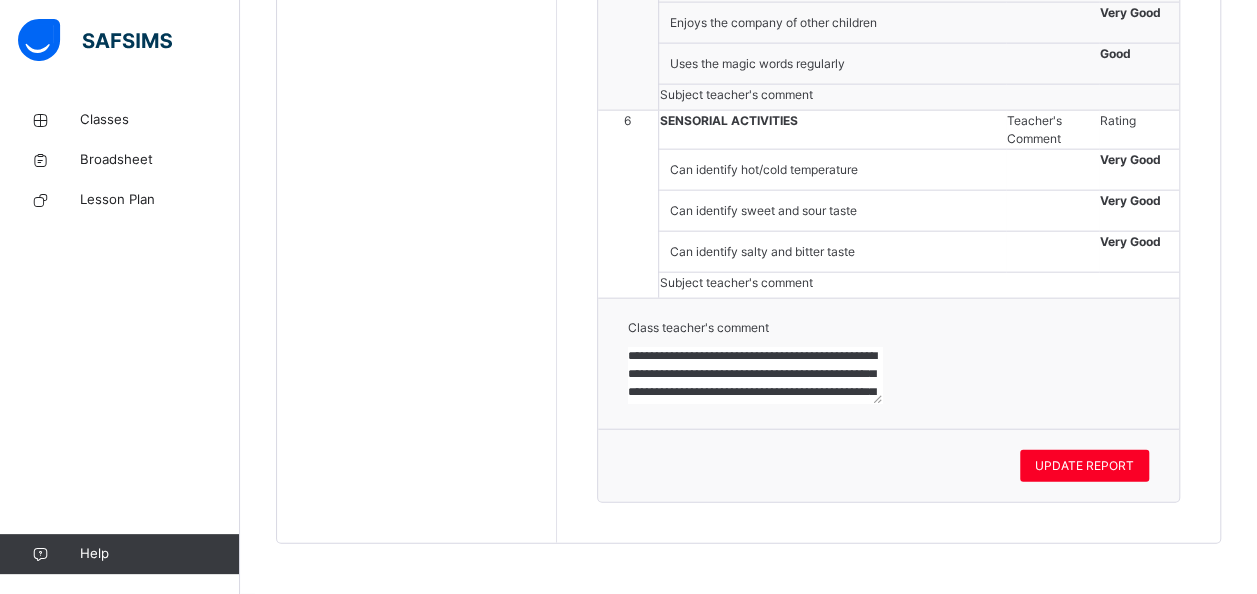 scroll, scrollTop: 2957, scrollLeft: 0, axis: vertical 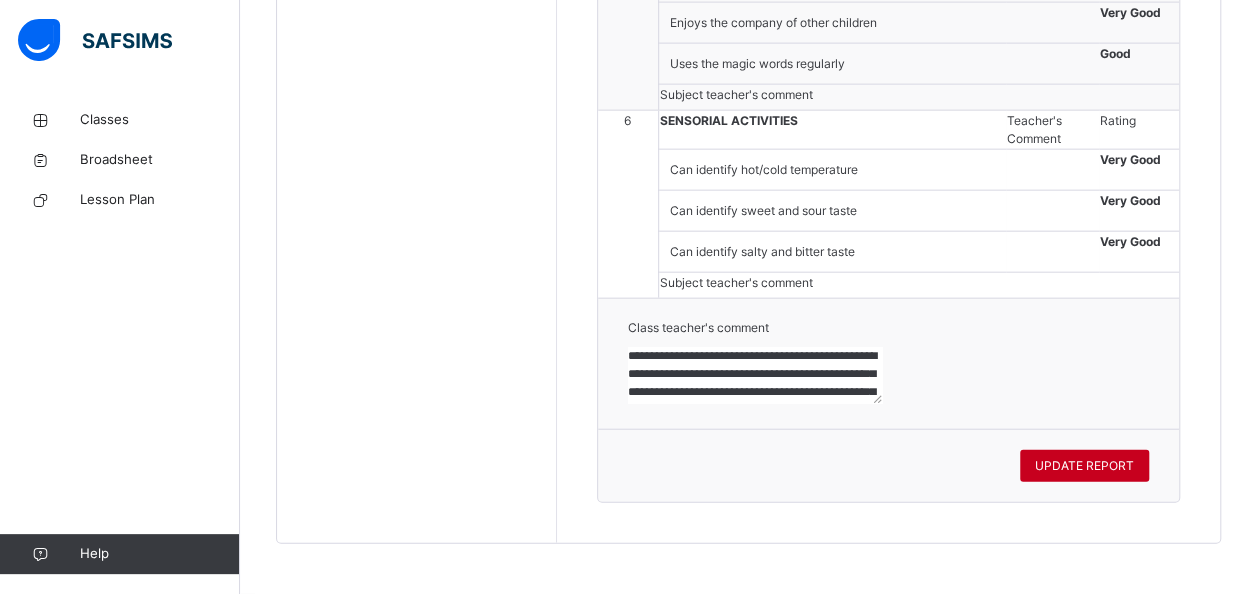 click on "UPDATE REPORT" at bounding box center (1084, 466) 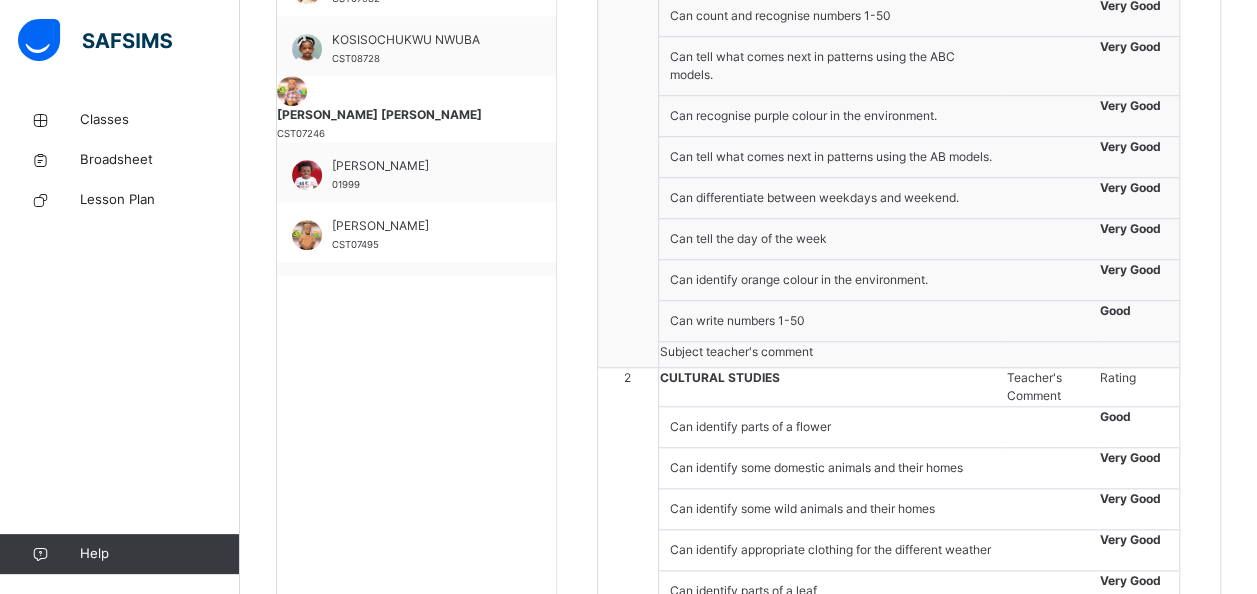 scroll, scrollTop: 668, scrollLeft: 0, axis: vertical 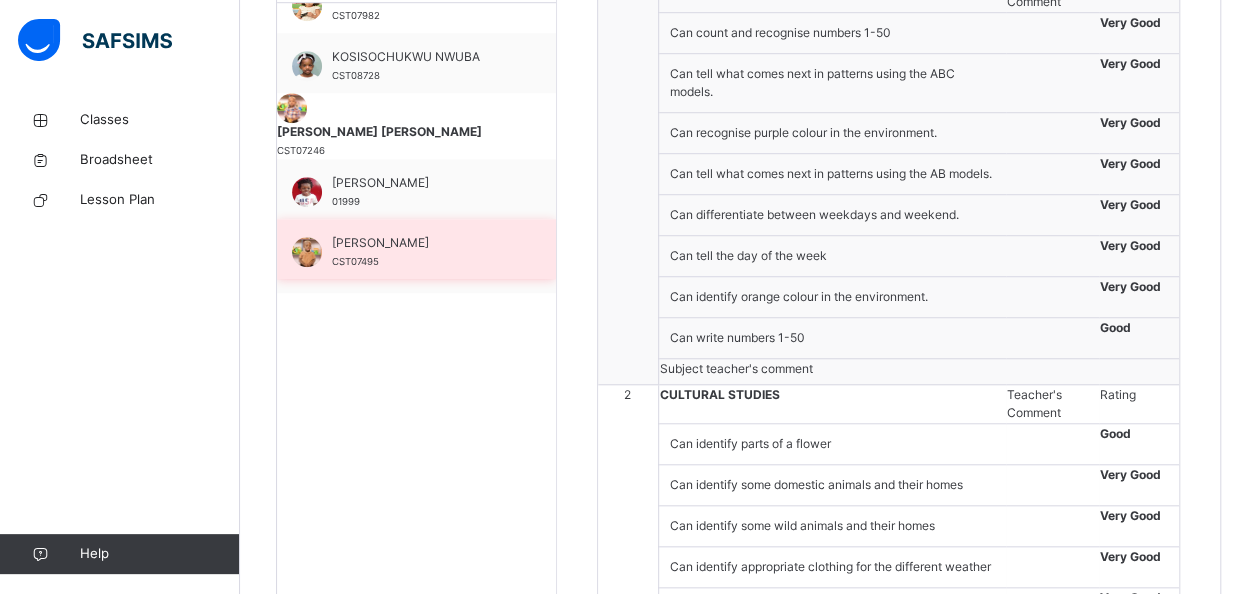 click on "Motunrola  Ibrahim CST07495" at bounding box center (421, 252) 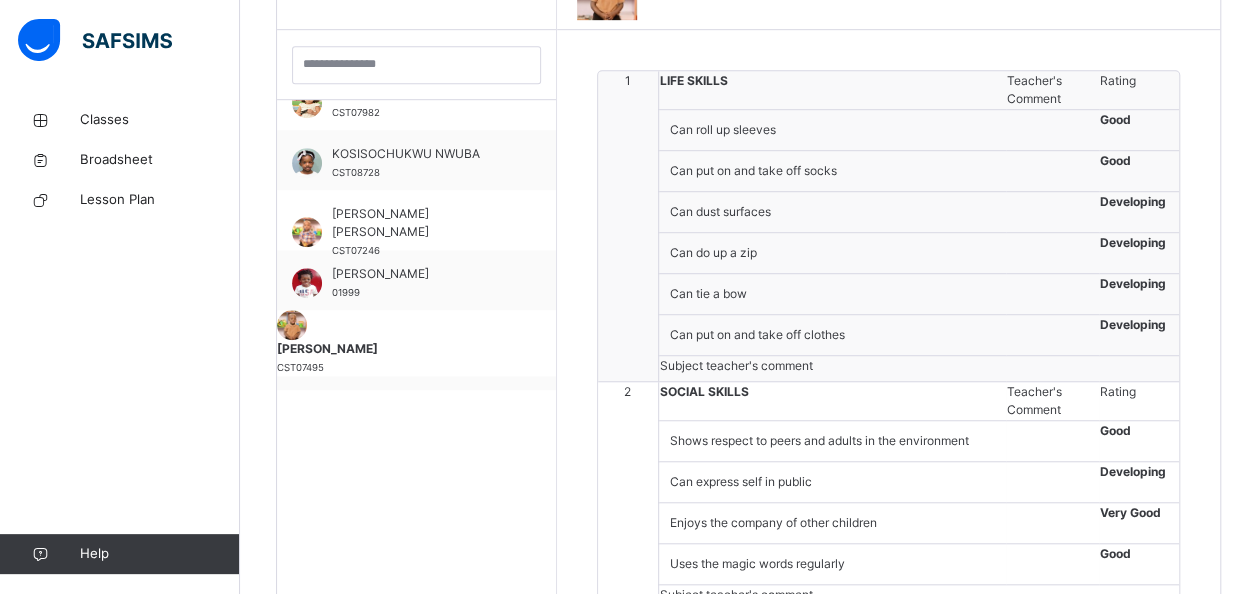 scroll, scrollTop: 668, scrollLeft: 0, axis: vertical 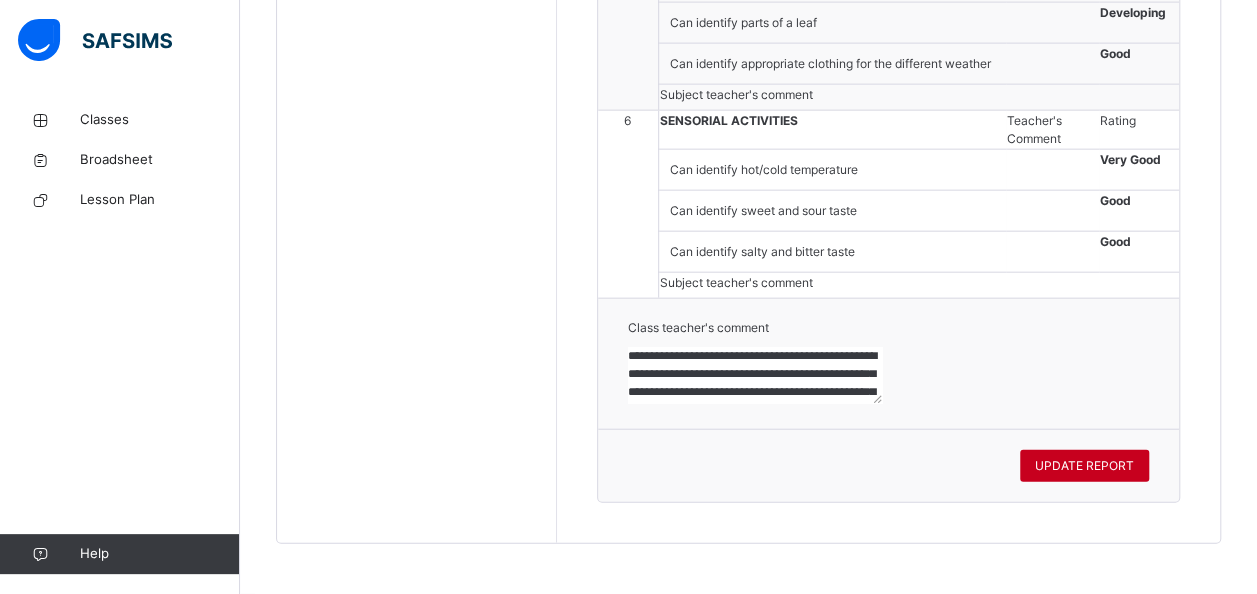 click on "UPDATE REPORT" at bounding box center (1084, 466) 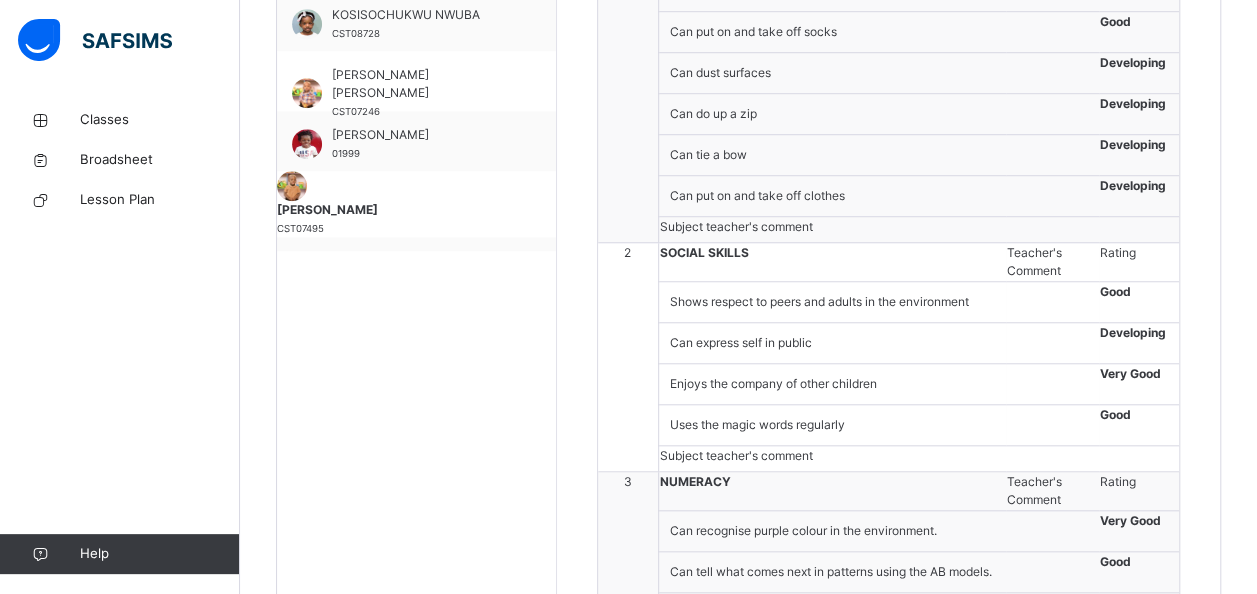 scroll, scrollTop: 714, scrollLeft: 0, axis: vertical 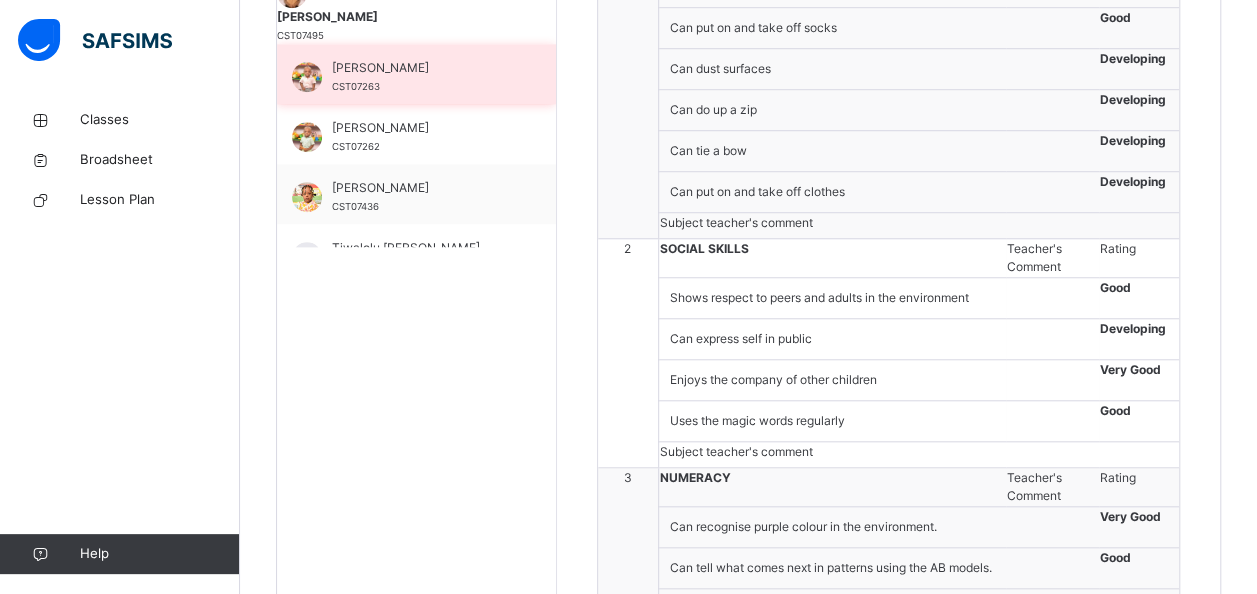 click on "Raphael  Ajanaku" at bounding box center [421, 68] 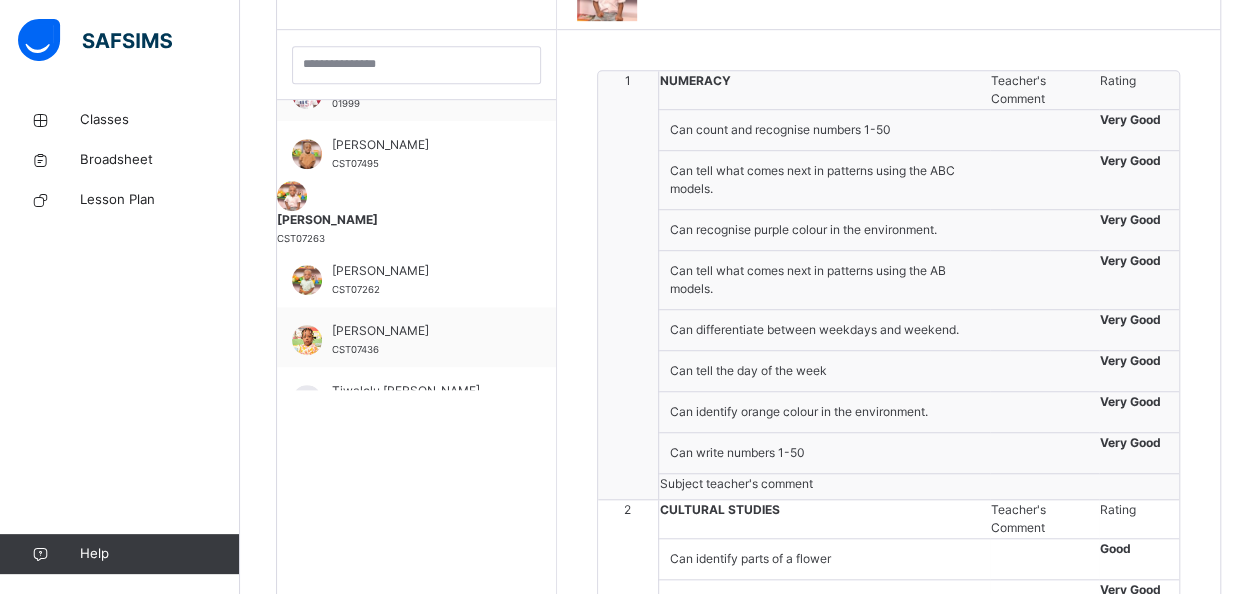 scroll, scrollTop: 714, scrollLeft: 0, axis: vertical 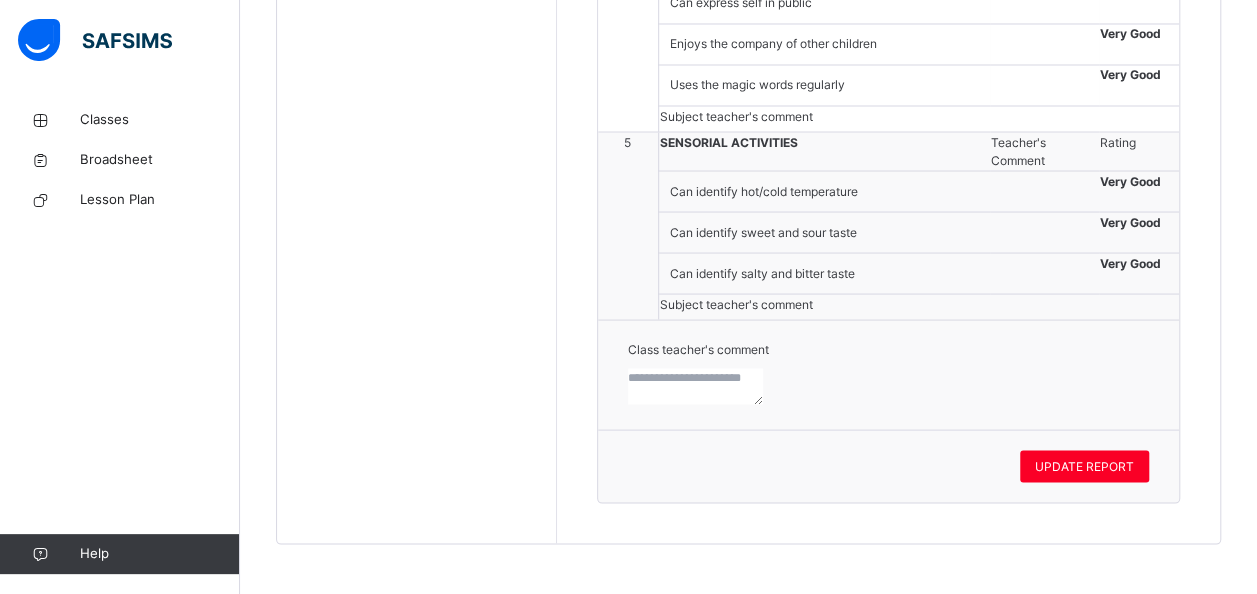paste on "**********" 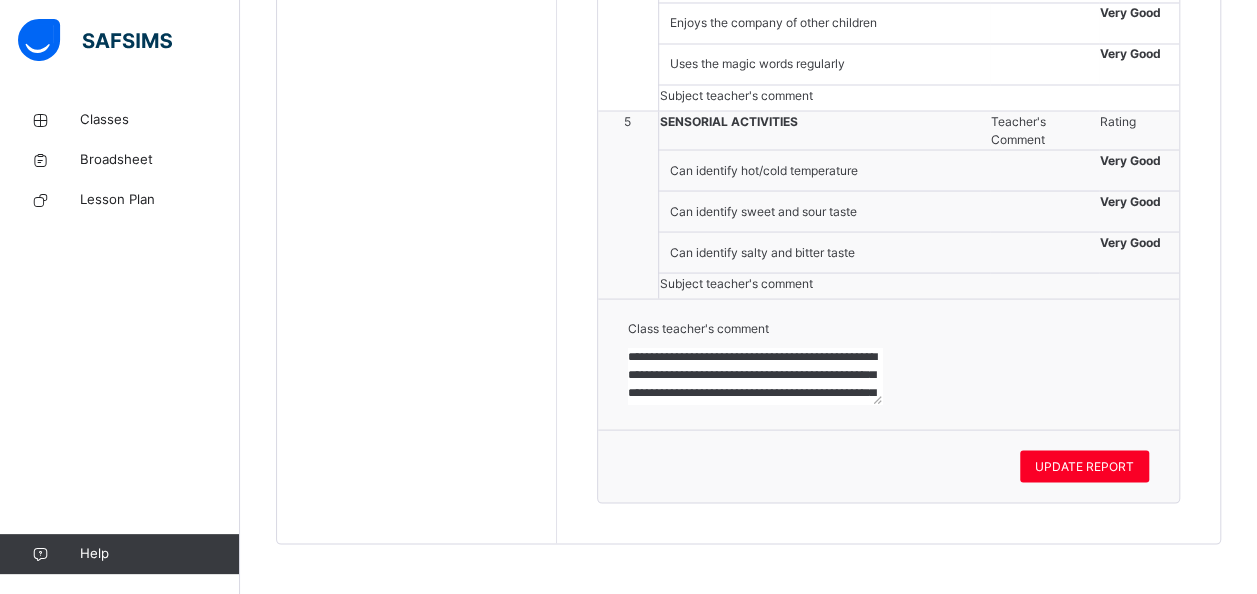 scroll, scrollTop: 96, scrollLeft: 0, axis: vertical 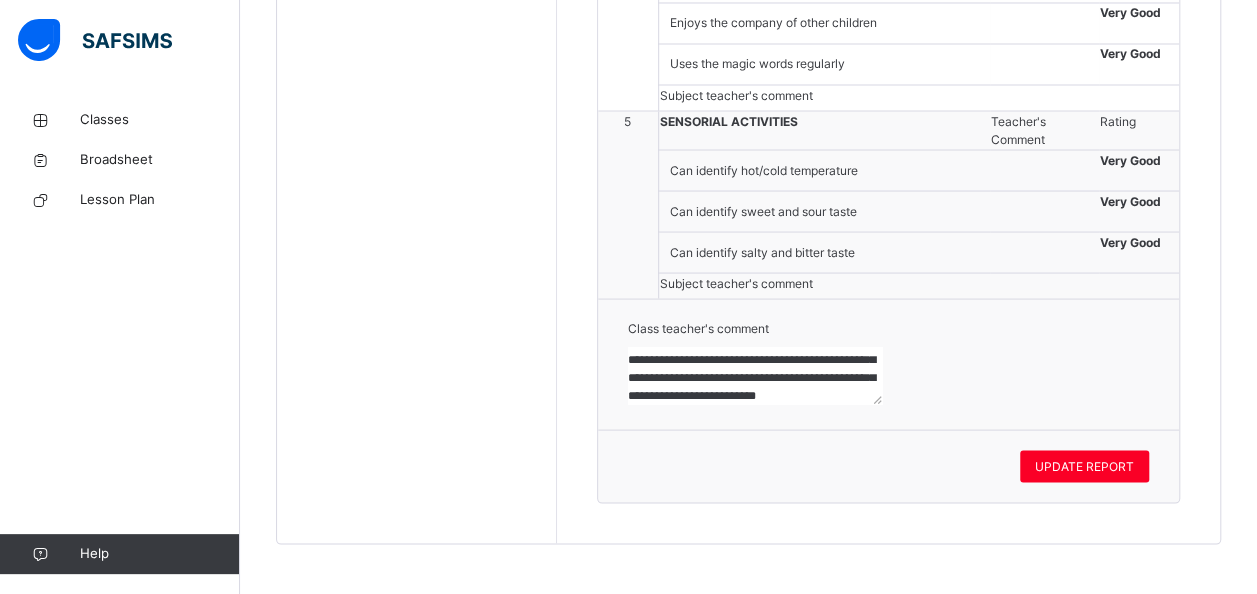 paste on "**********" 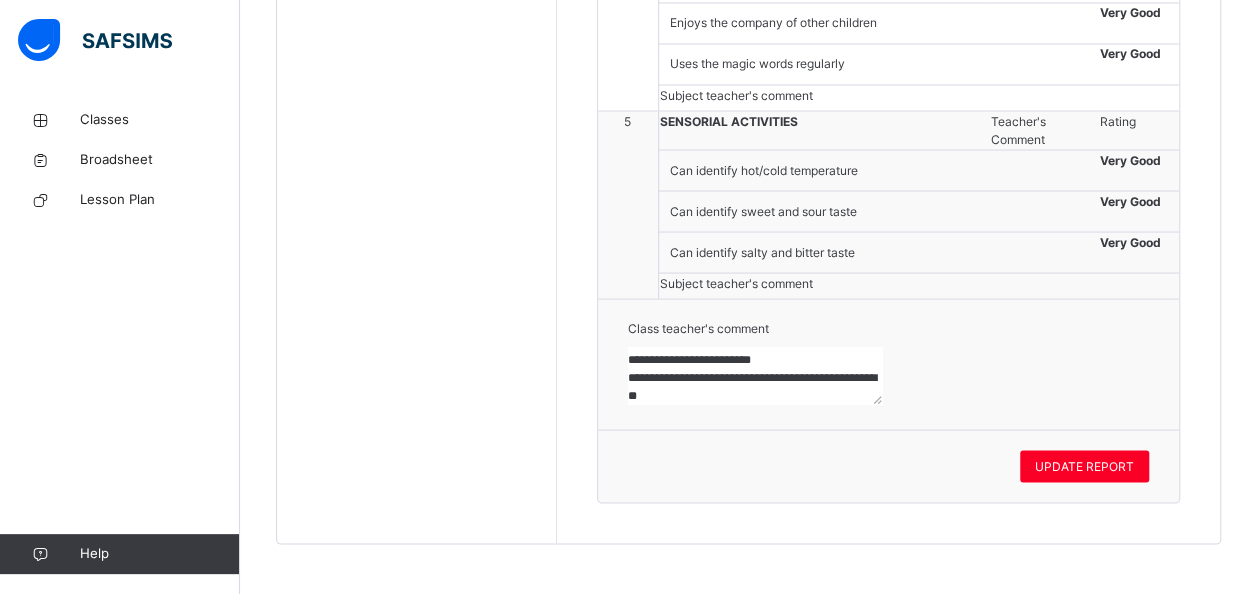 scroll, scrollTop: 132, scrollLeft: 0, axis: vertical 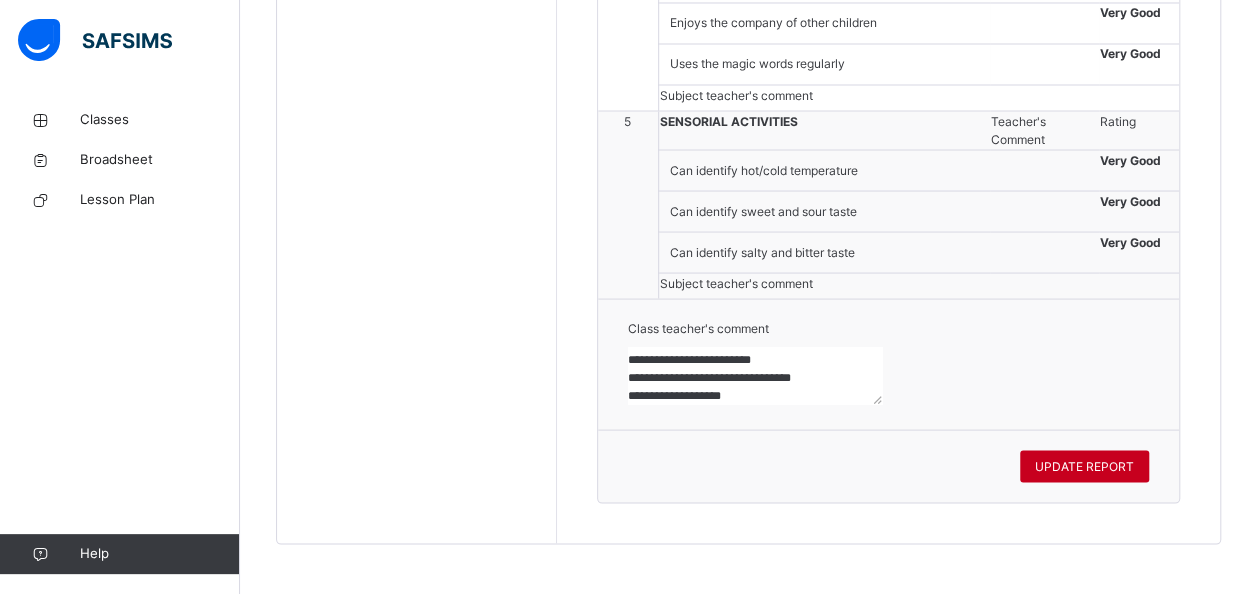 type on "**********" 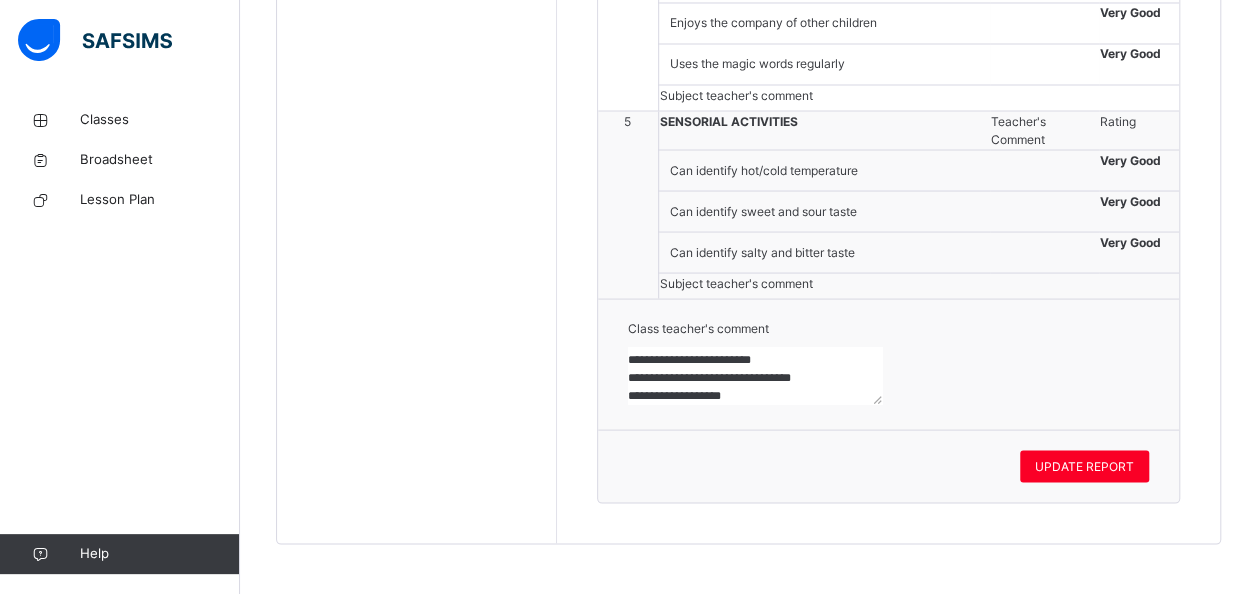 scroll, scrollTop: 2022, scrollLeft: 0, axis: vertical 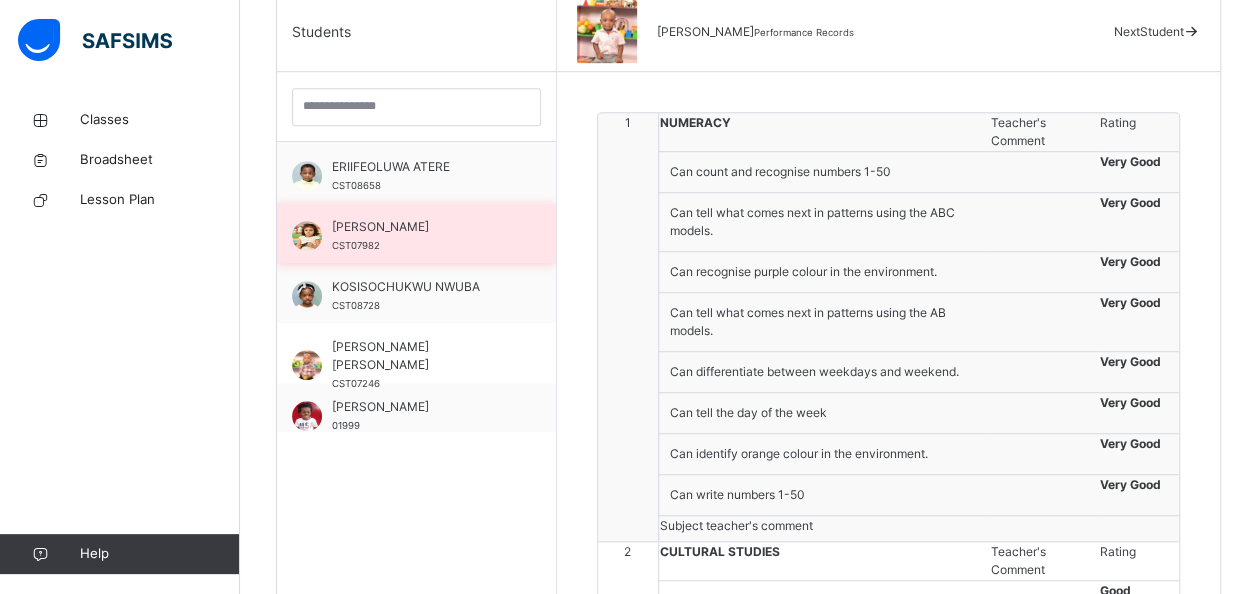click on "Karla  Altair" at bounding box center [421, 227] 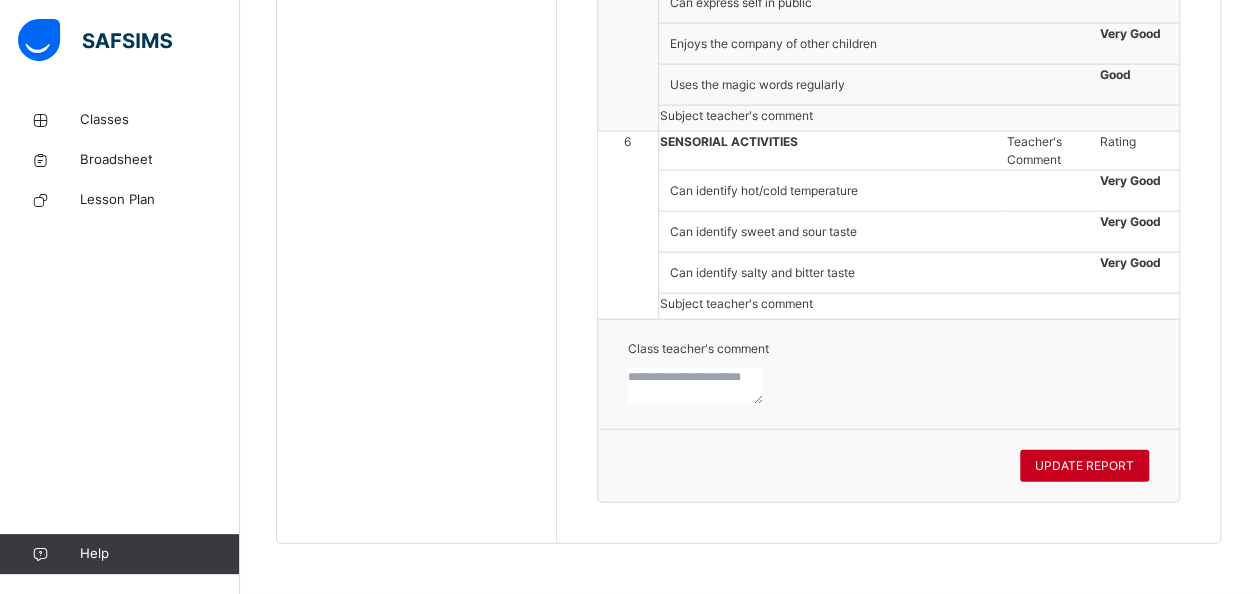 scroll, scrollTop: 2728, scrollLeft: 0, axis: vertical 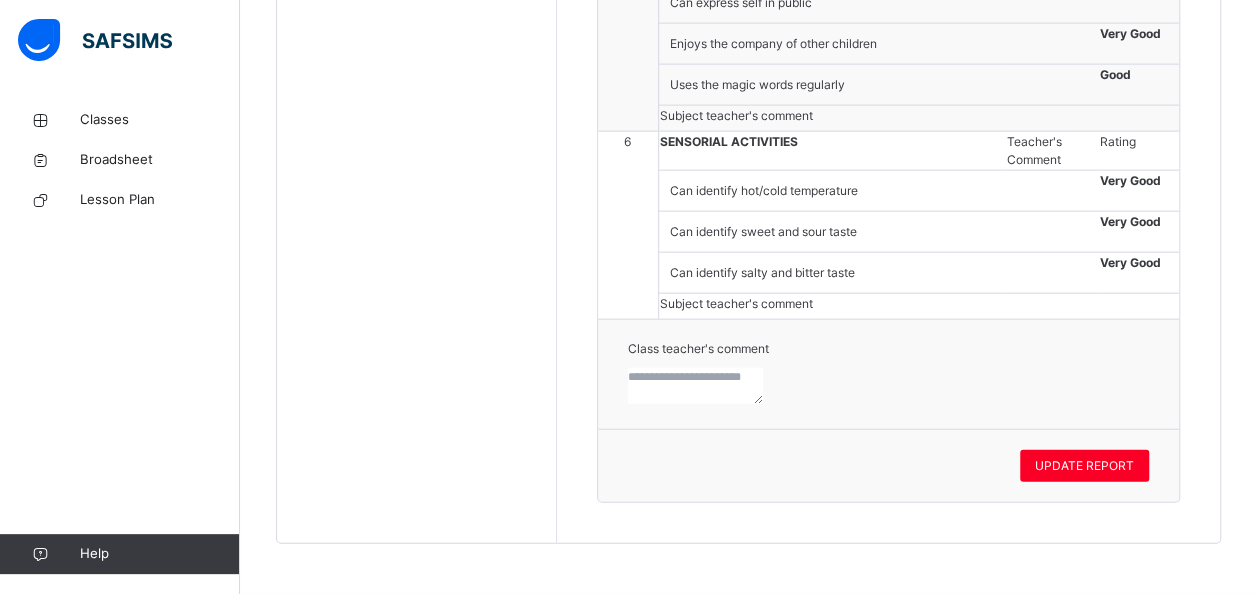 click at bounding box center [695, 386] 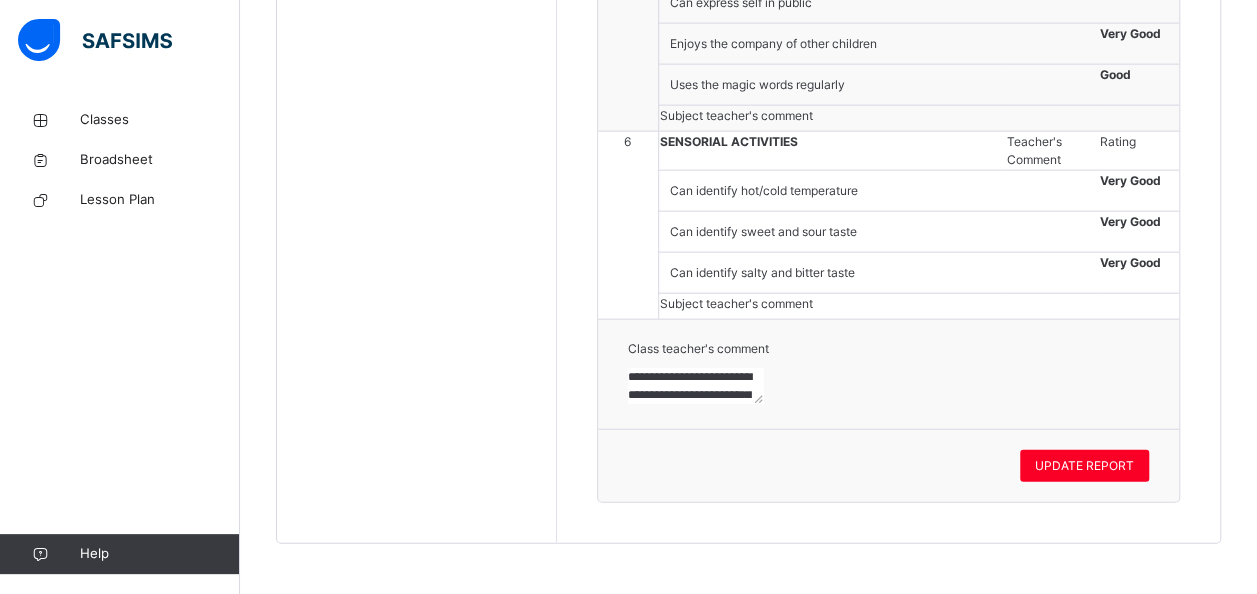 scroll, scrollTop: 114, scrollLeft: 0, axis: vertical 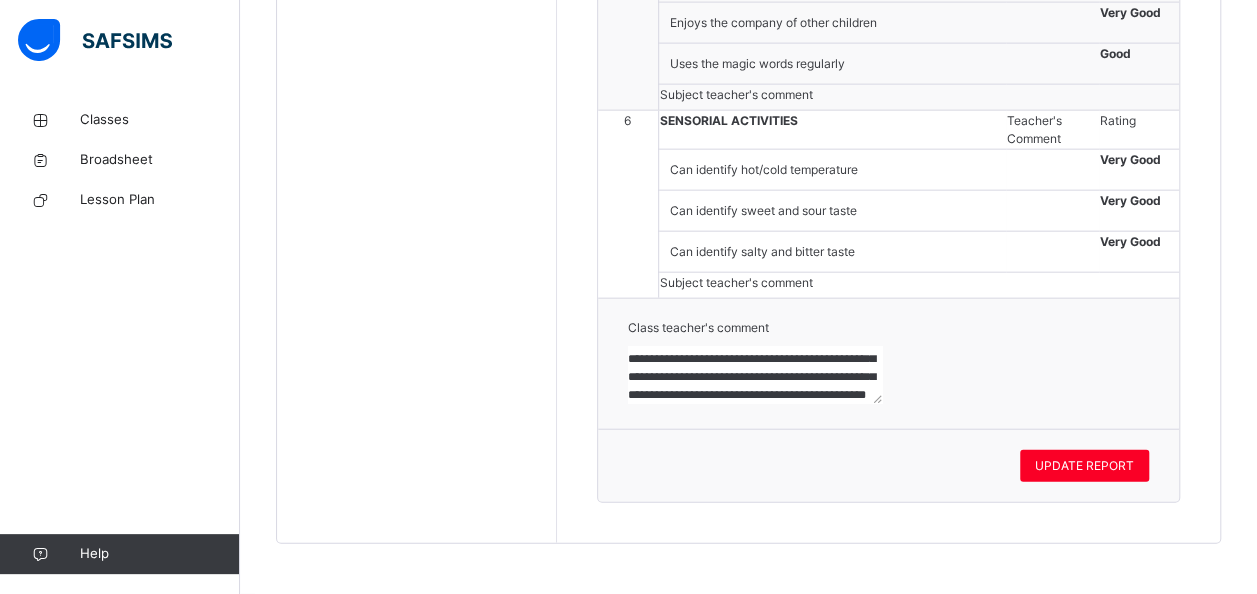 paste on "**********" 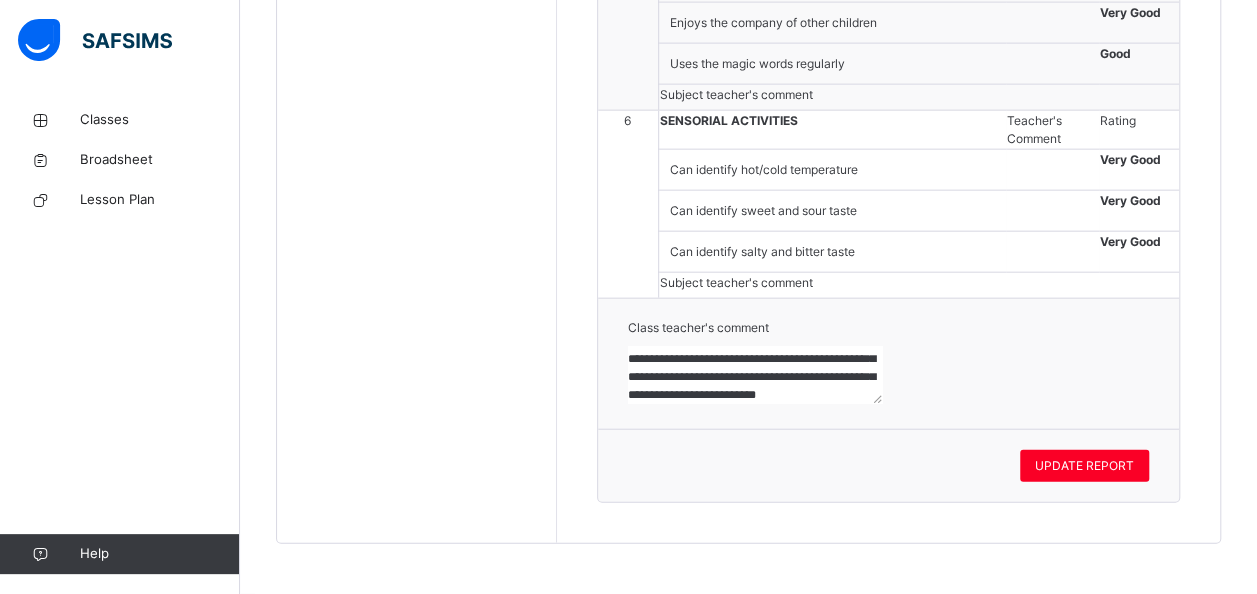 scroll, scrollTop: 132, scrollLeft: 0, axis: vertical 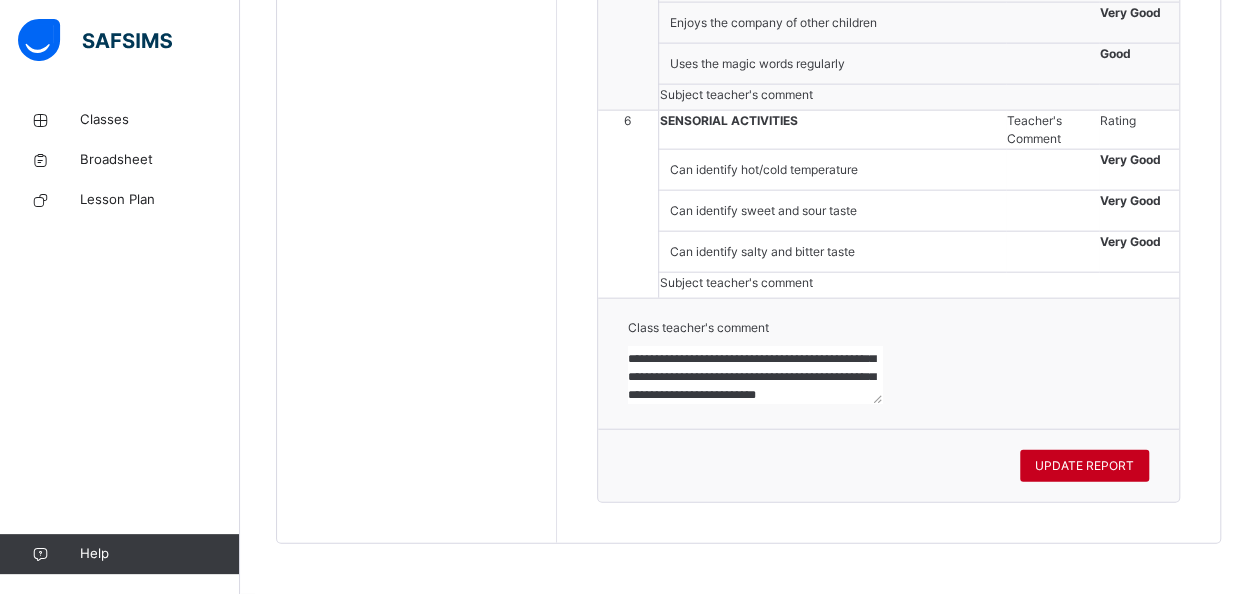 type on "**********" 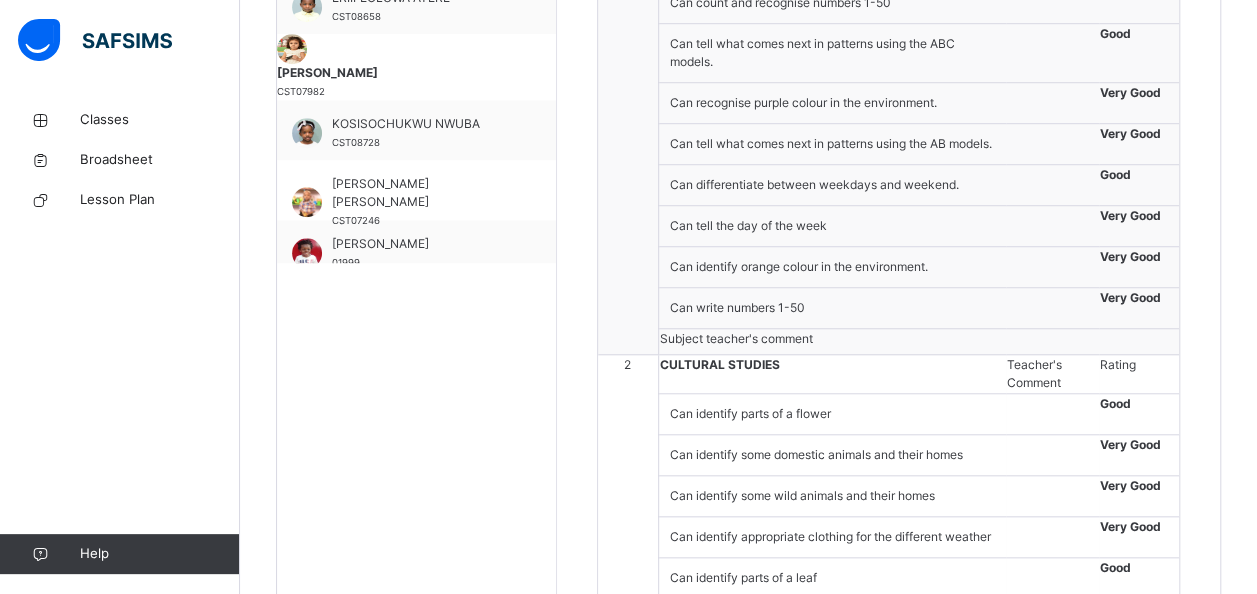 scroll, scrollTop: 658, scrollLeft: 0, axis: vertical 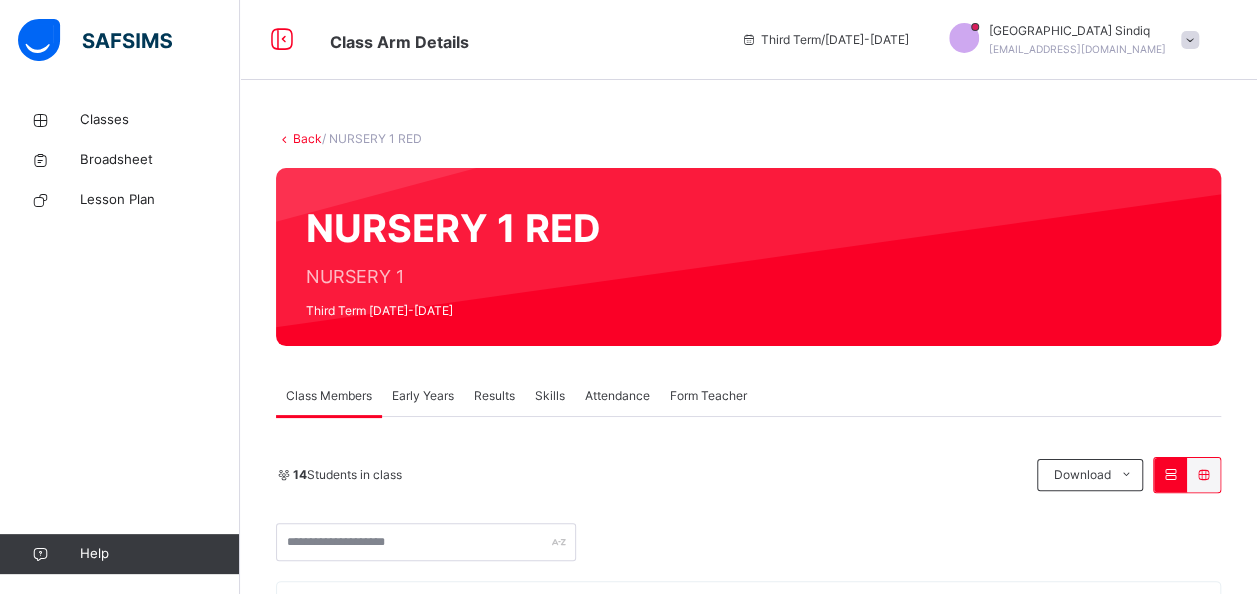 click on "Early Years" at bounding box center [423, 396] 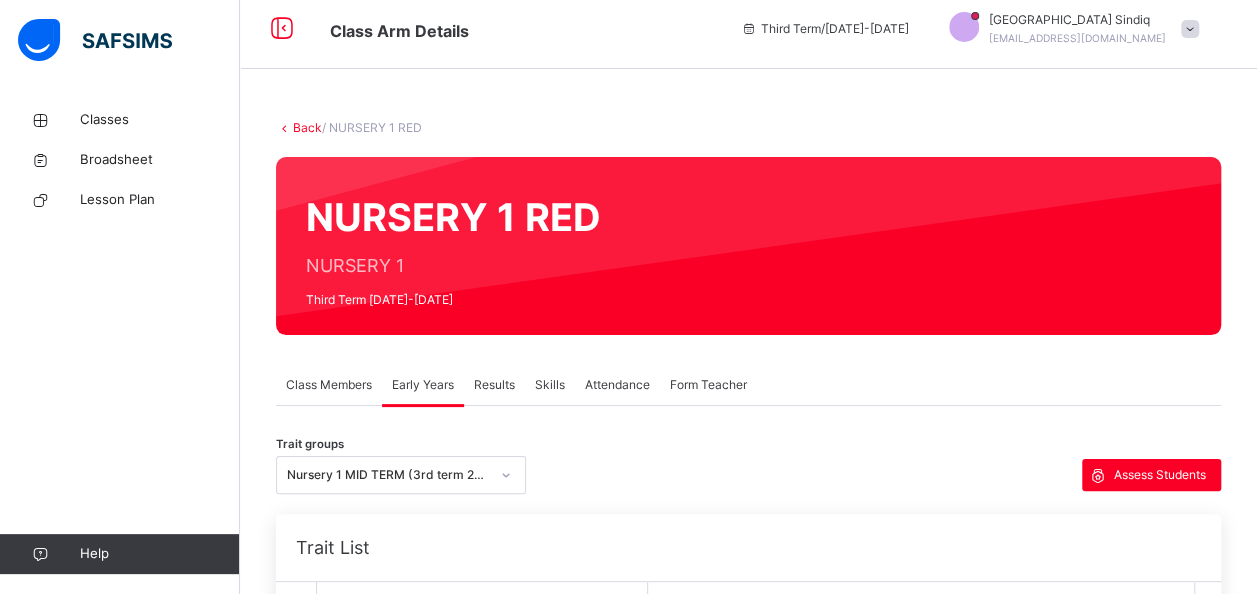 click at bounding box center (506, 475) 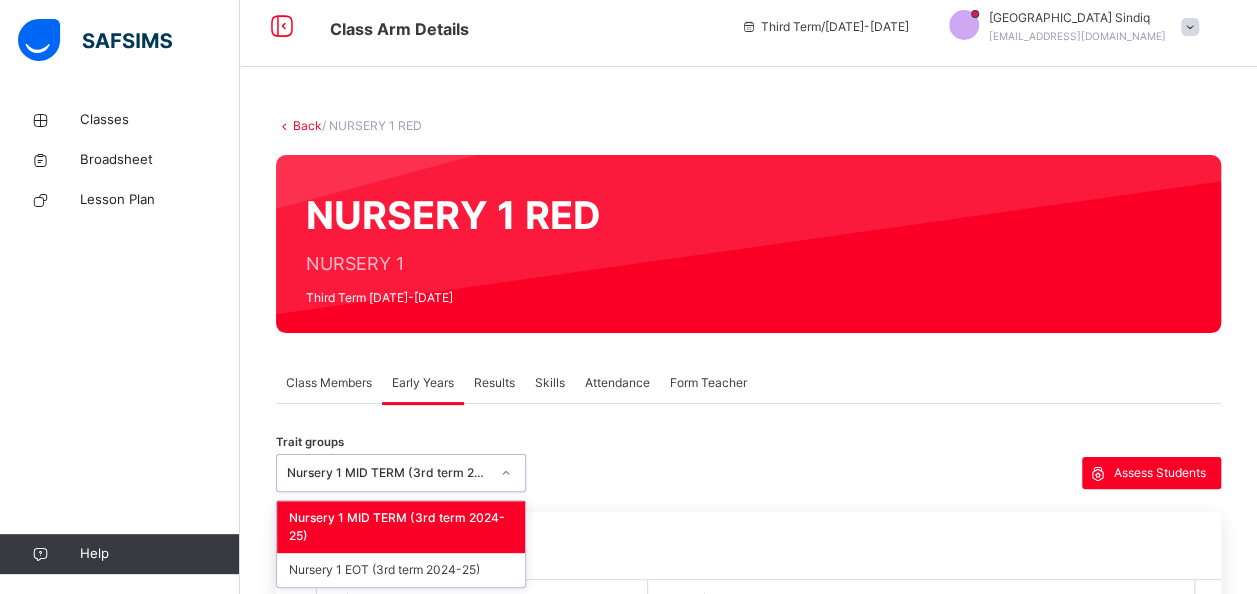 scroll, scrollTop: 14, scrollLeft: 0, axis: vertical 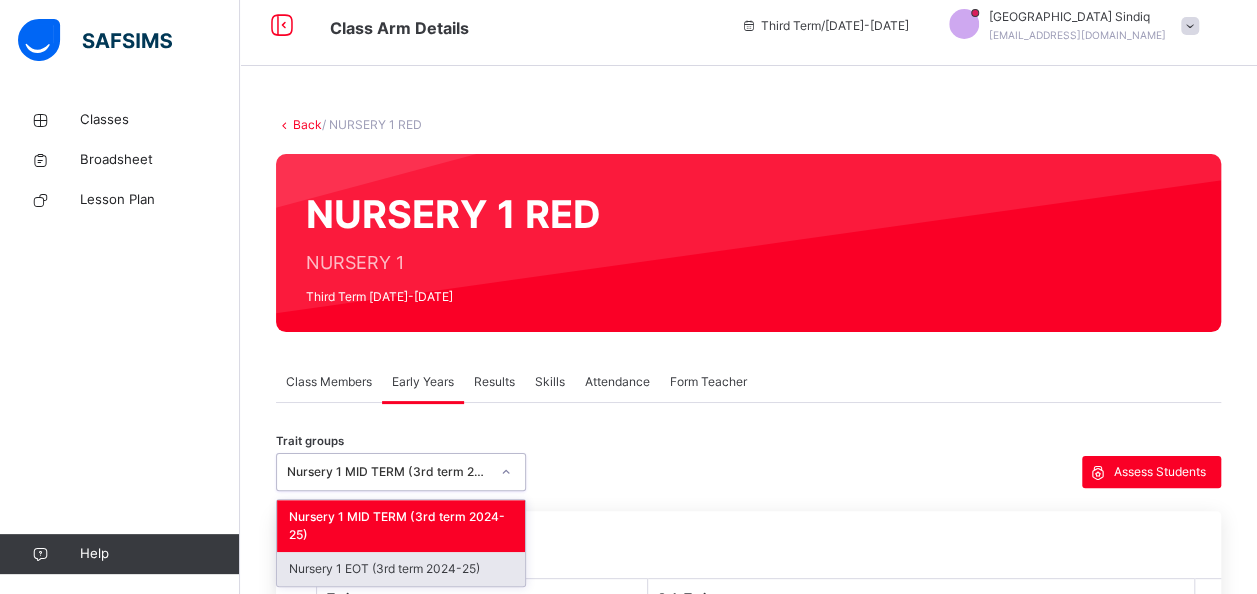 click on "Nursery 1 EOT (3rd term 2024-25)" at bounding box center [401, 569] 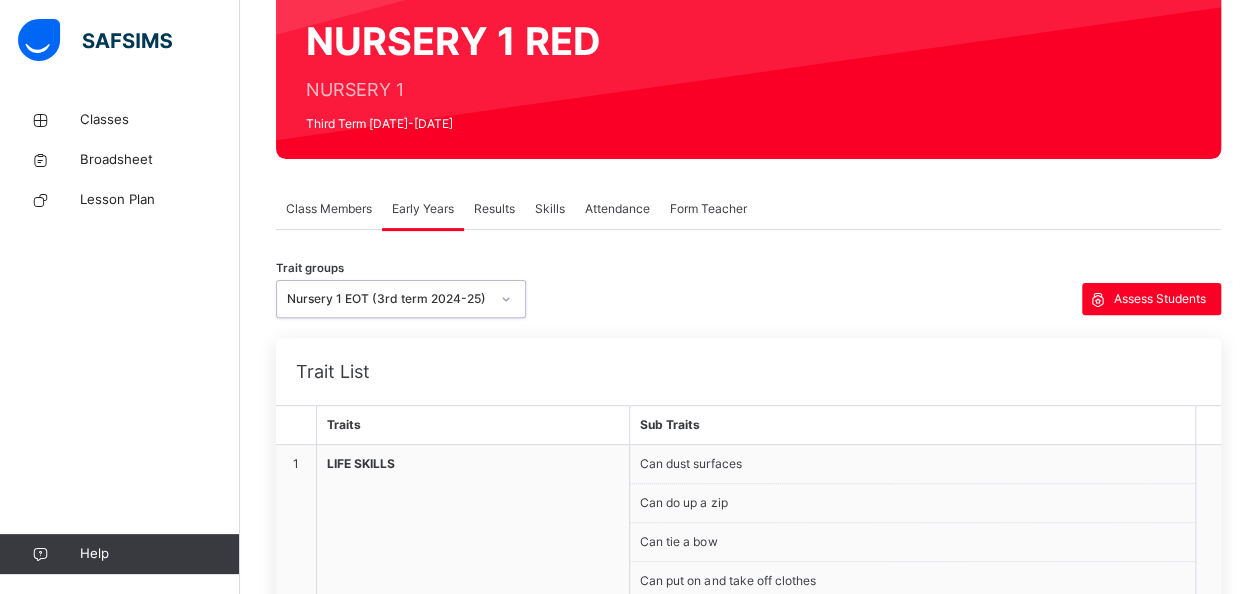 scroll, scrollTop: 240, scrollLeft: 0, axis: vertical 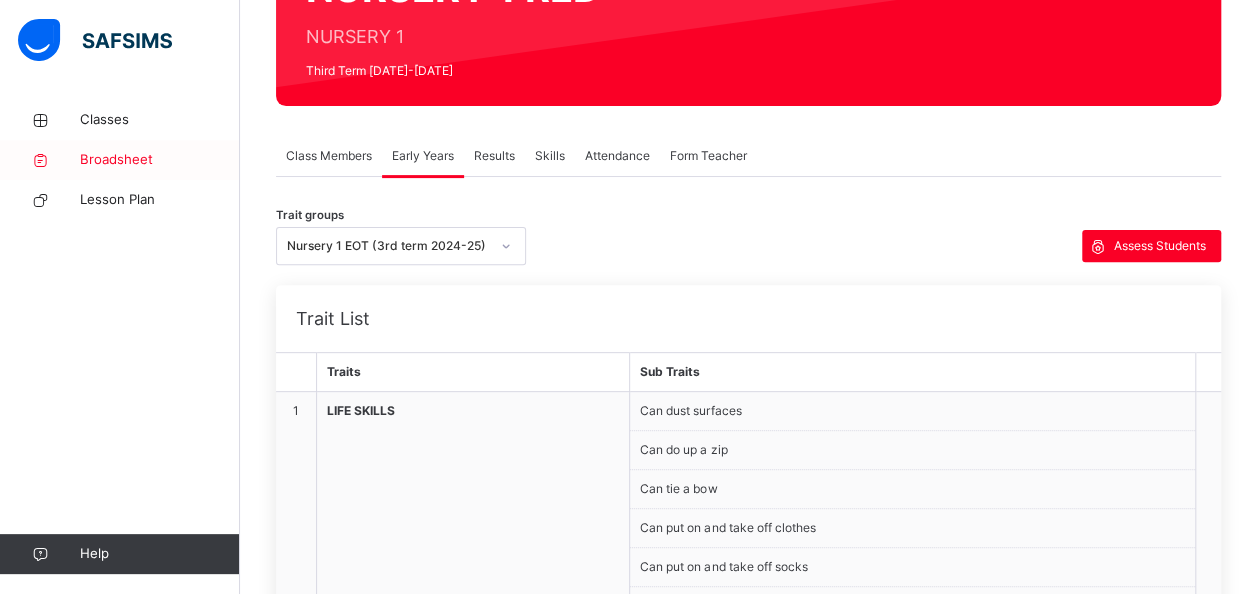 click on "Broadsheet" at bounding box center [160, 160] 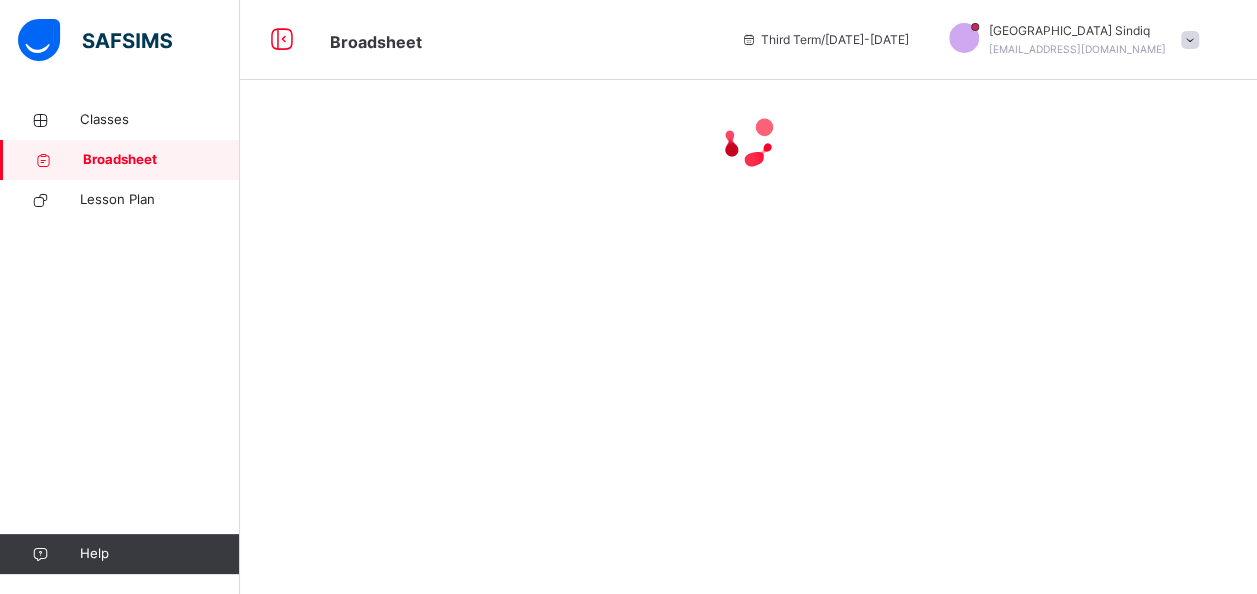 scroll, scrollTop: 0, scrollLeft: 0, axis: both 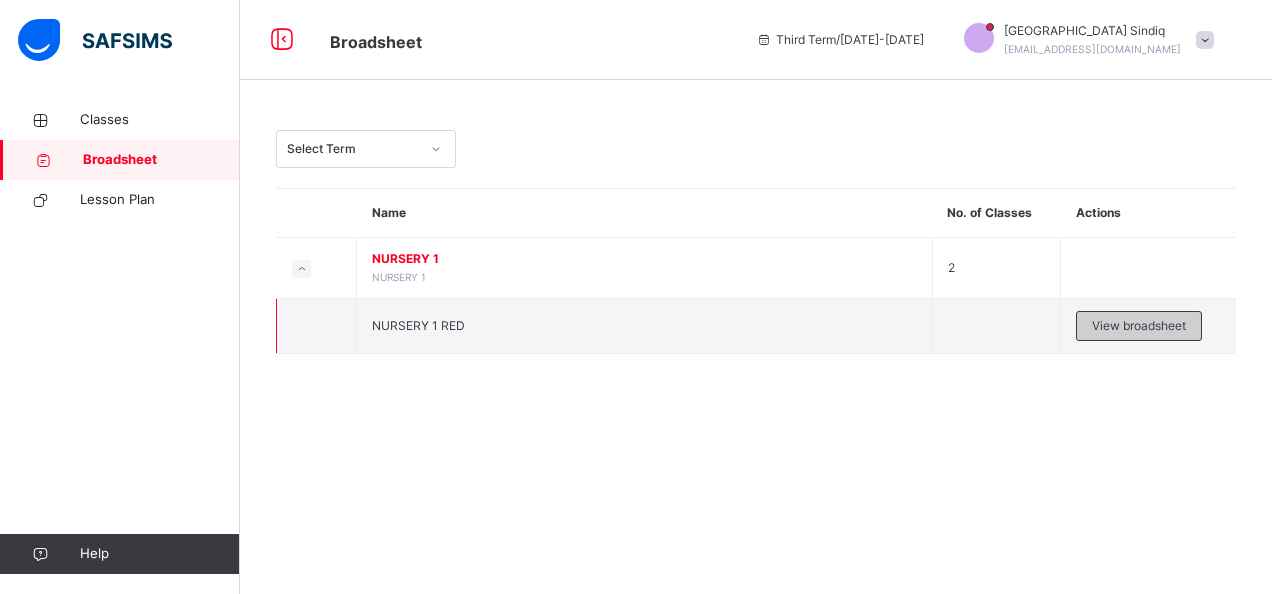 click on "View broadsheet" at bounding box center (1139, 326) 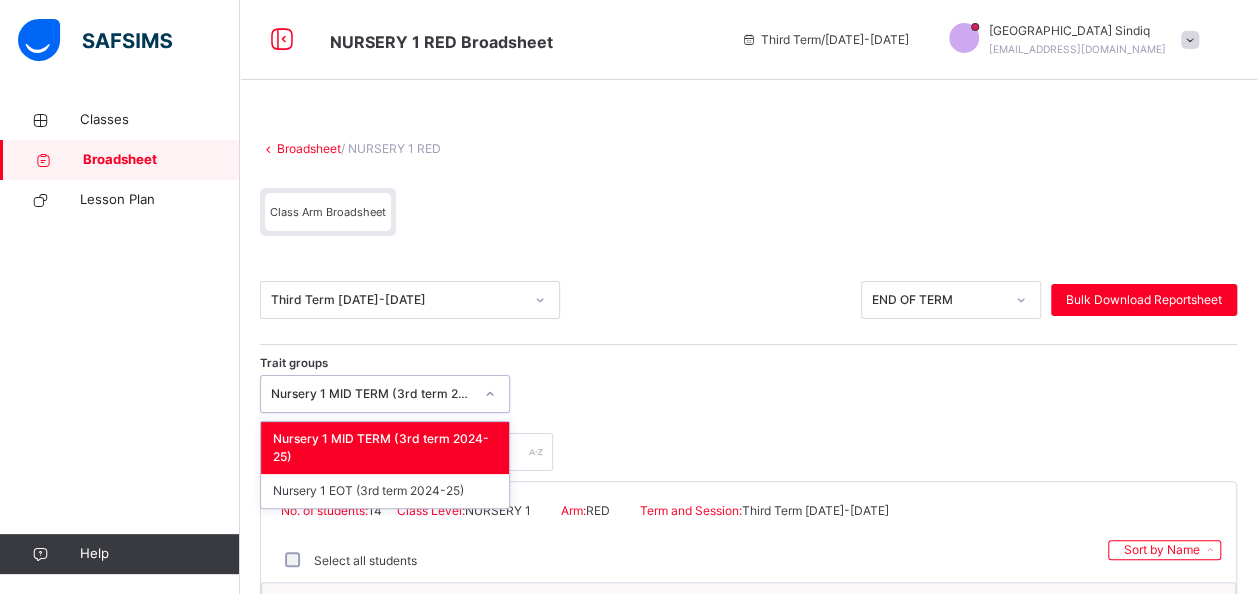 click 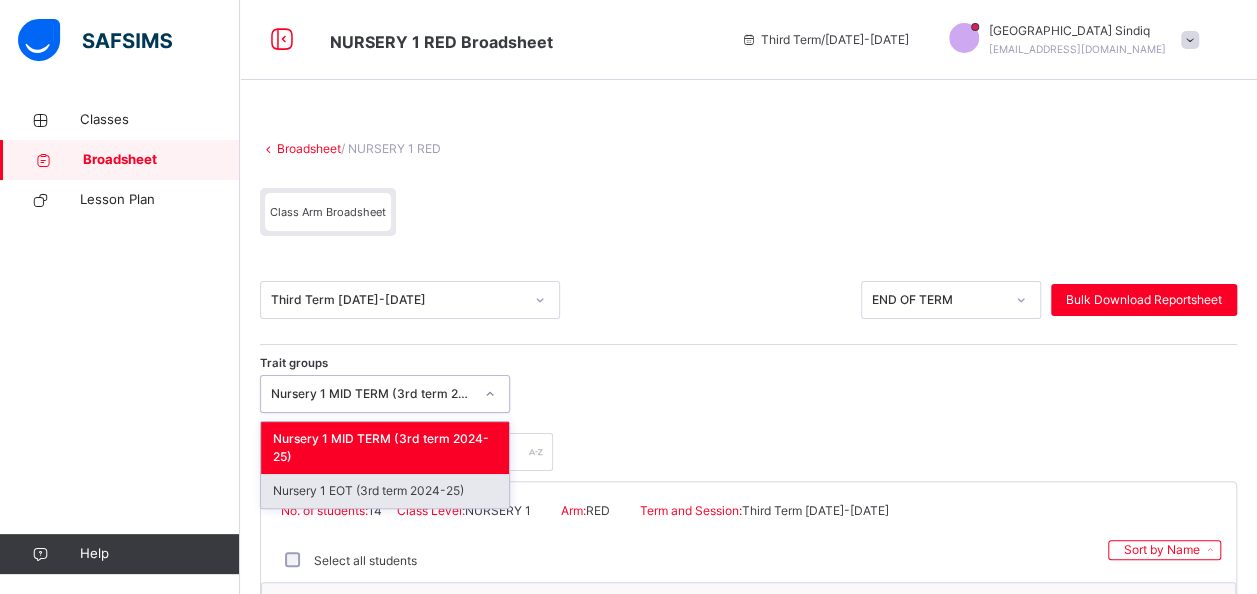 click on "Nursery 1 EOT (3rd term 2024-25)" at bounding box center [385, 491] 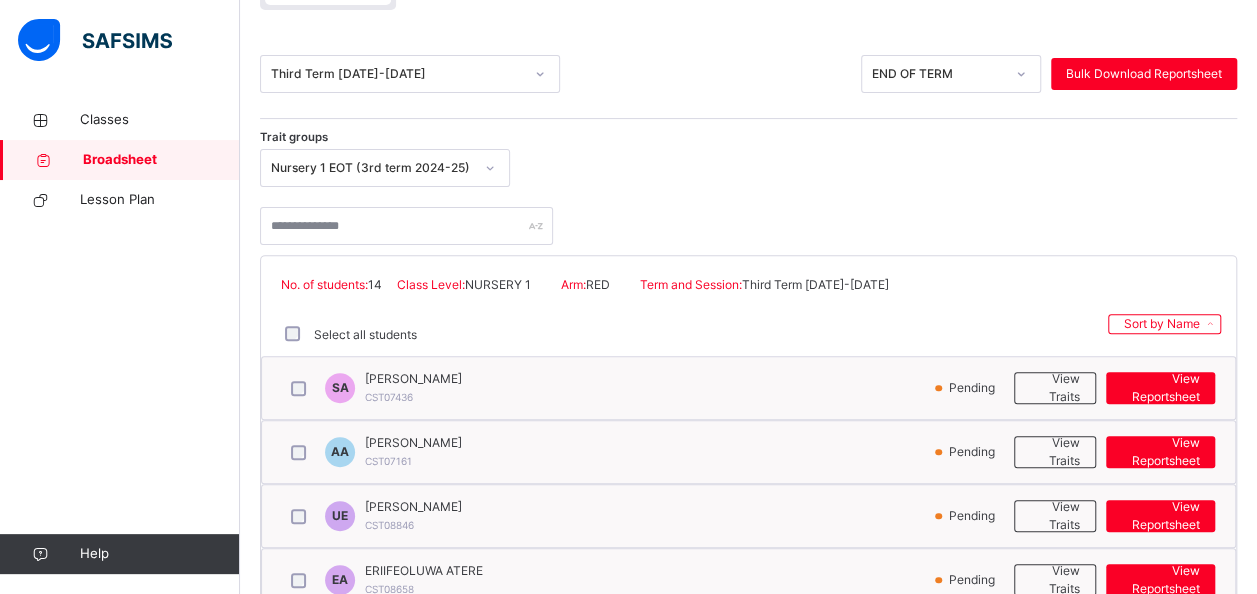 scroll, scrollTop: 320, scrollLeft: 0, axis: vertical 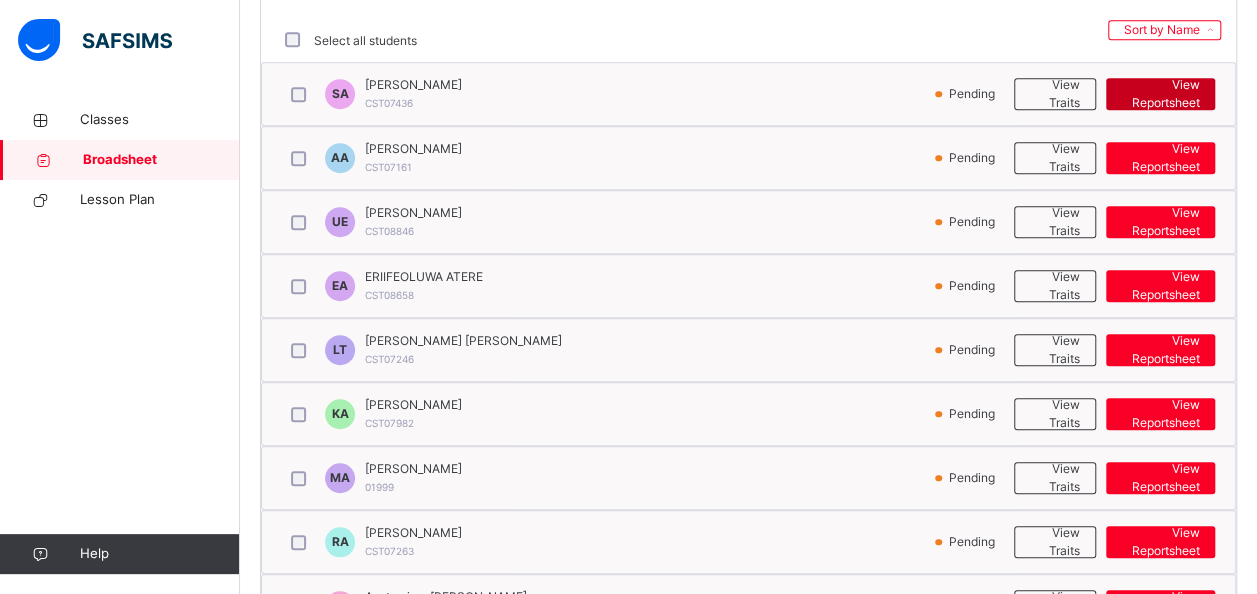 click on "View Reportsheet" at bounding box center [1160, 94] 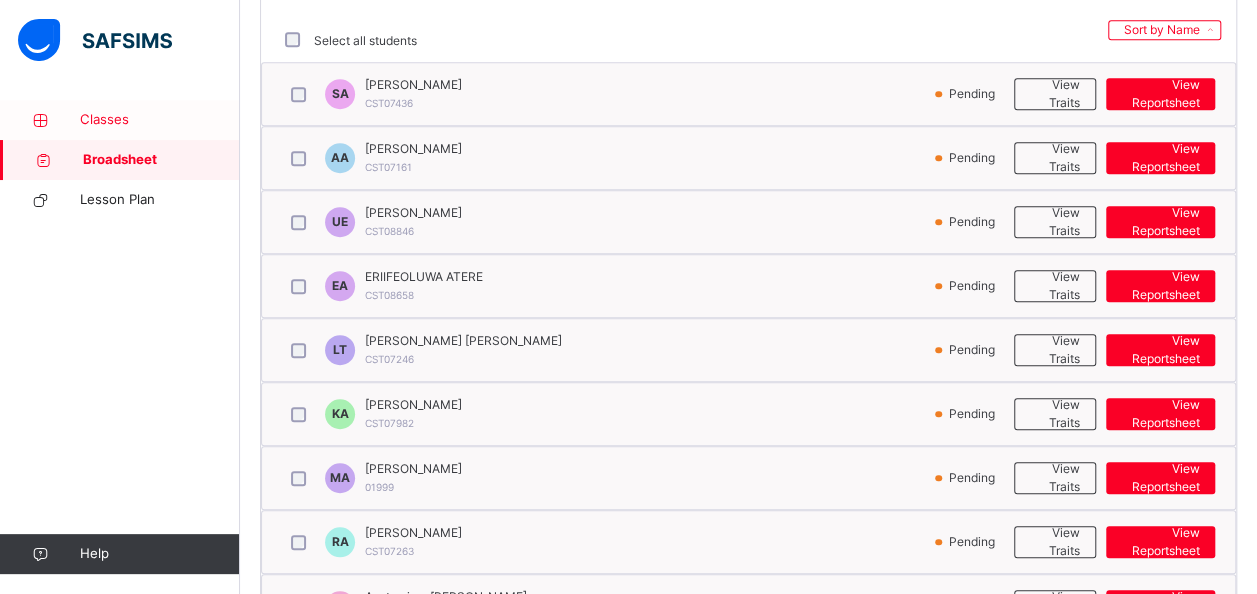 click on "Classes" at bounding box center [160, 120] 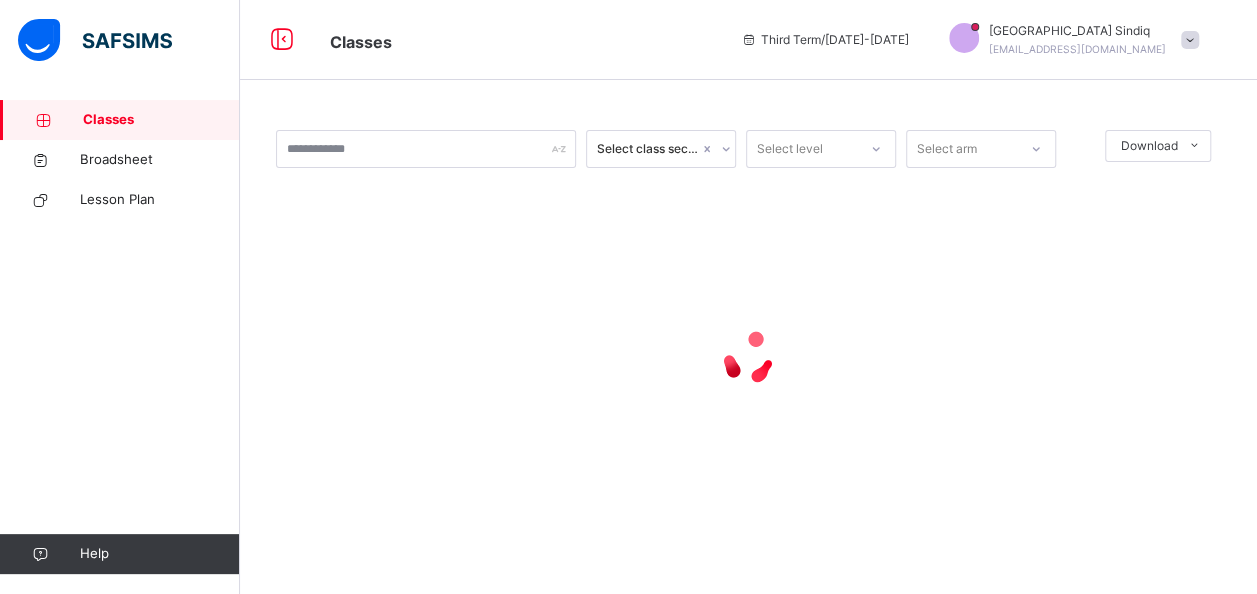 scroll, scrollTop: 0, scrollLeft: 0, axis: both 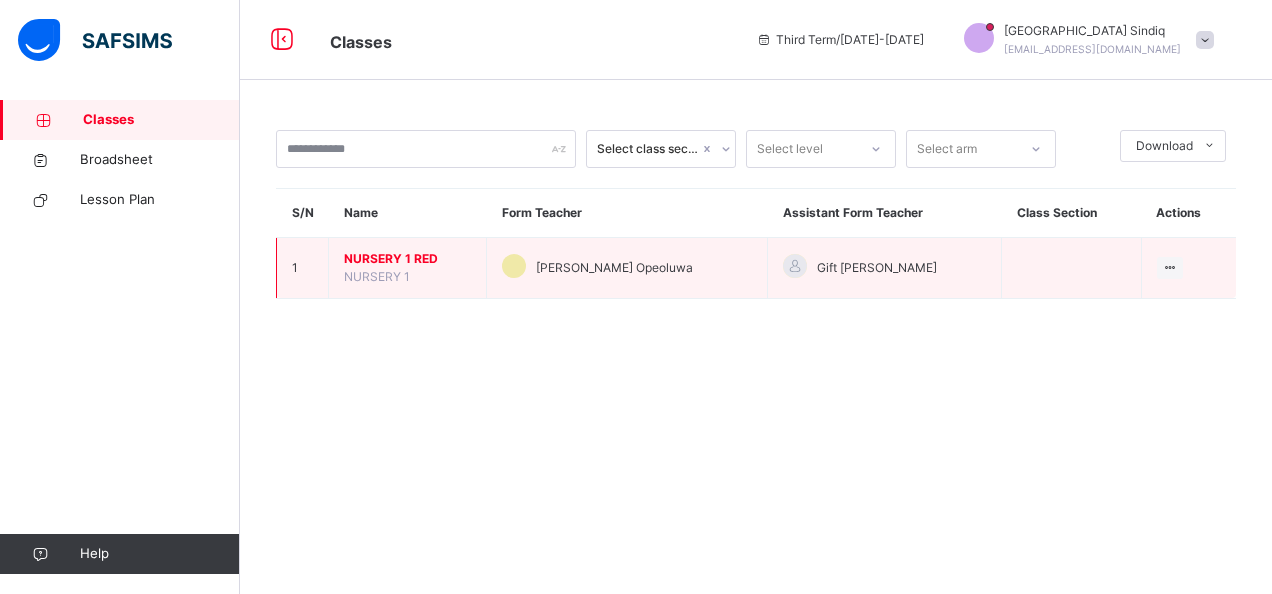 click on "NURSERY 1   RED" at bounding box center [407, 259] 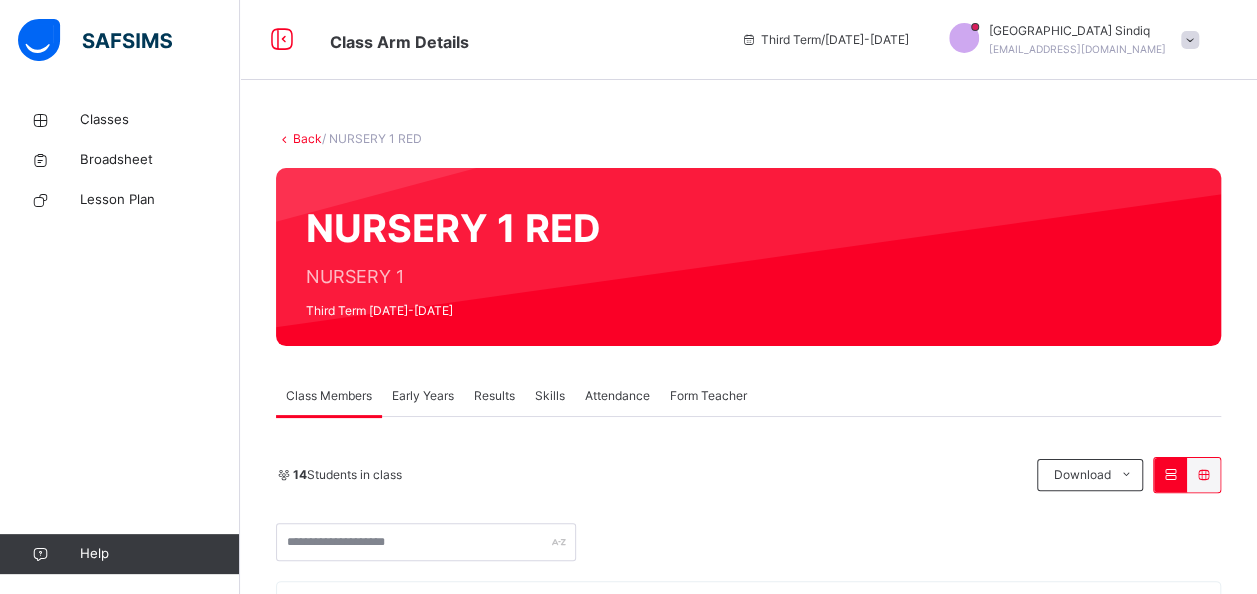 click on "Results" at bounding box center [494, 396] 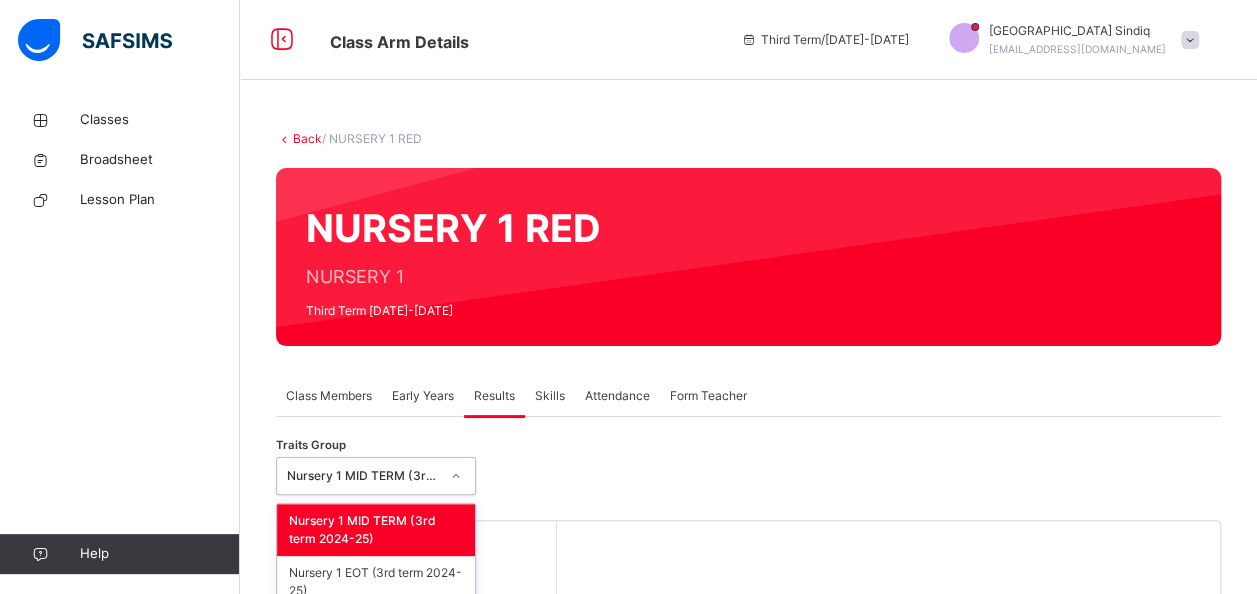 scroll, scrollTop: 22, scrollLeft: 0, axis: vertical 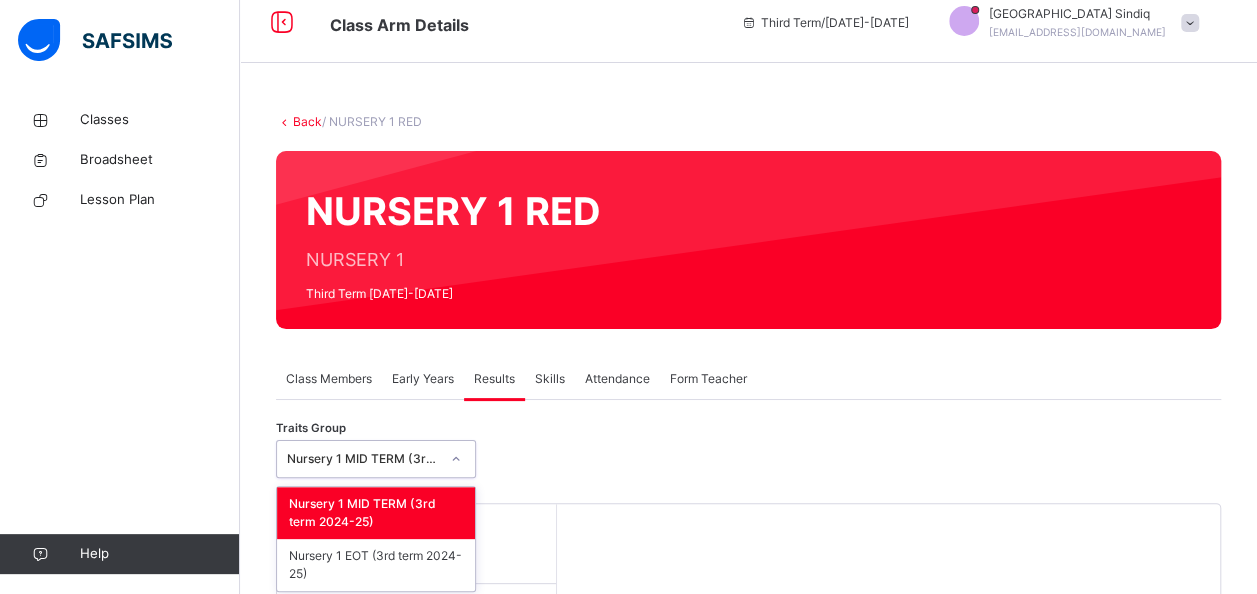 click at bounding box center (456, 459) 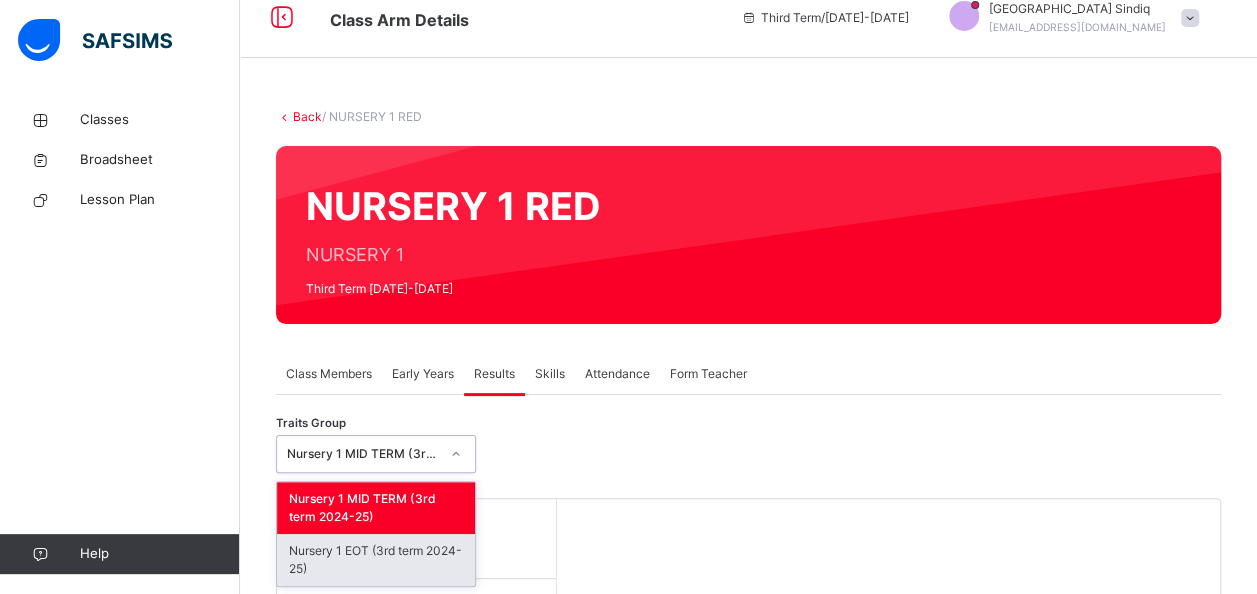 click on "Nursery 1 EOT (3rd term 2024-25)" at bounding box center [376, 560] 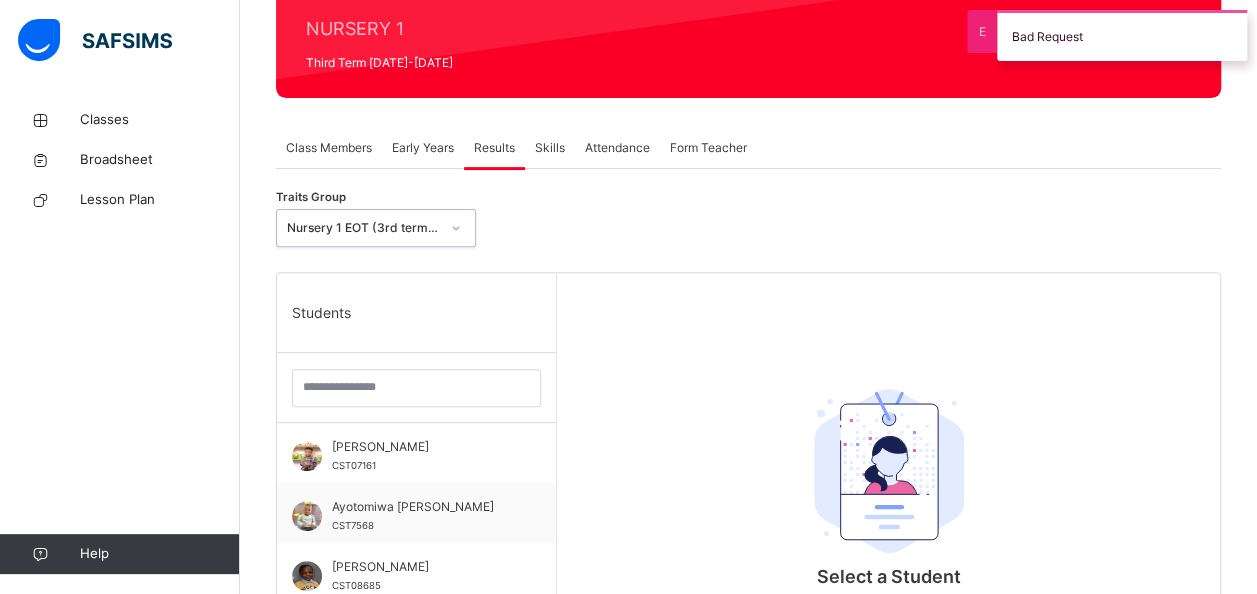 scroll, scrollTop: 408, scrollLeft: 0, axis: vertical 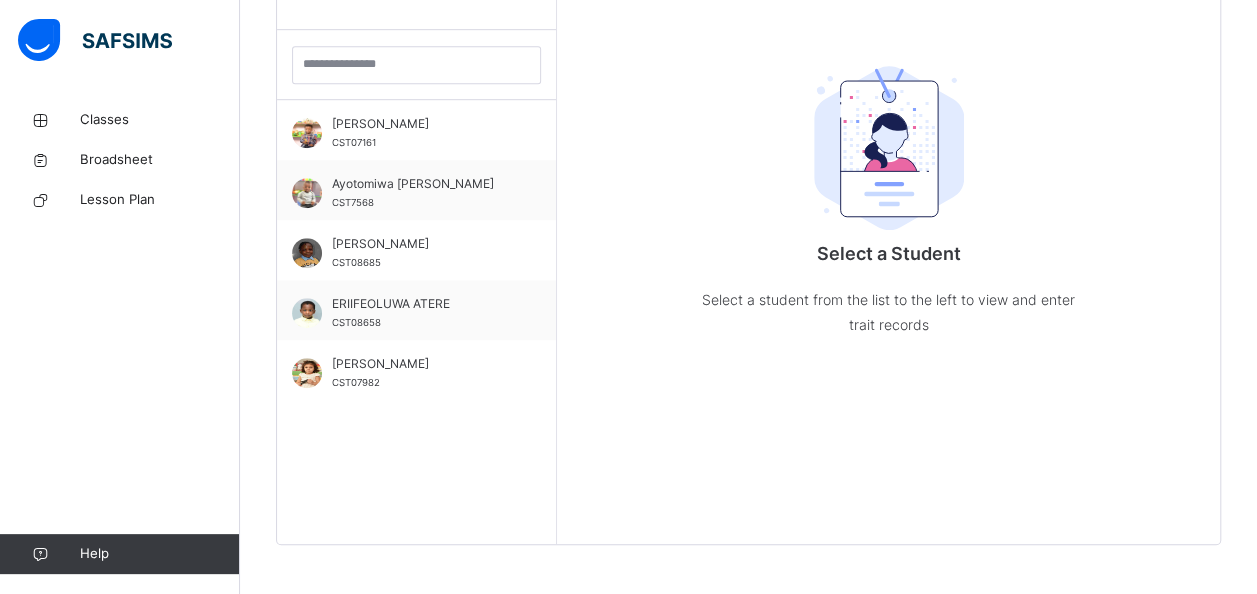 click on "Select a Student Select a student from the list to the left to view and enter trait records" at bounding box center [888, 247] 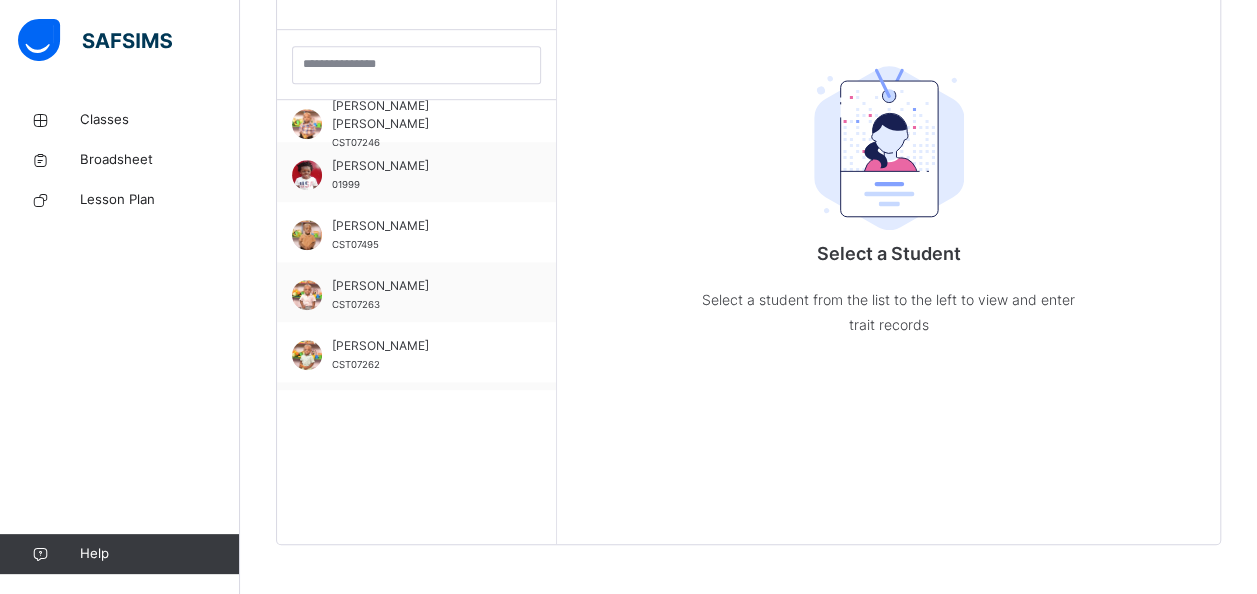 scroll, scrollTop: 400, scrollLeft: 0, axis: vertical 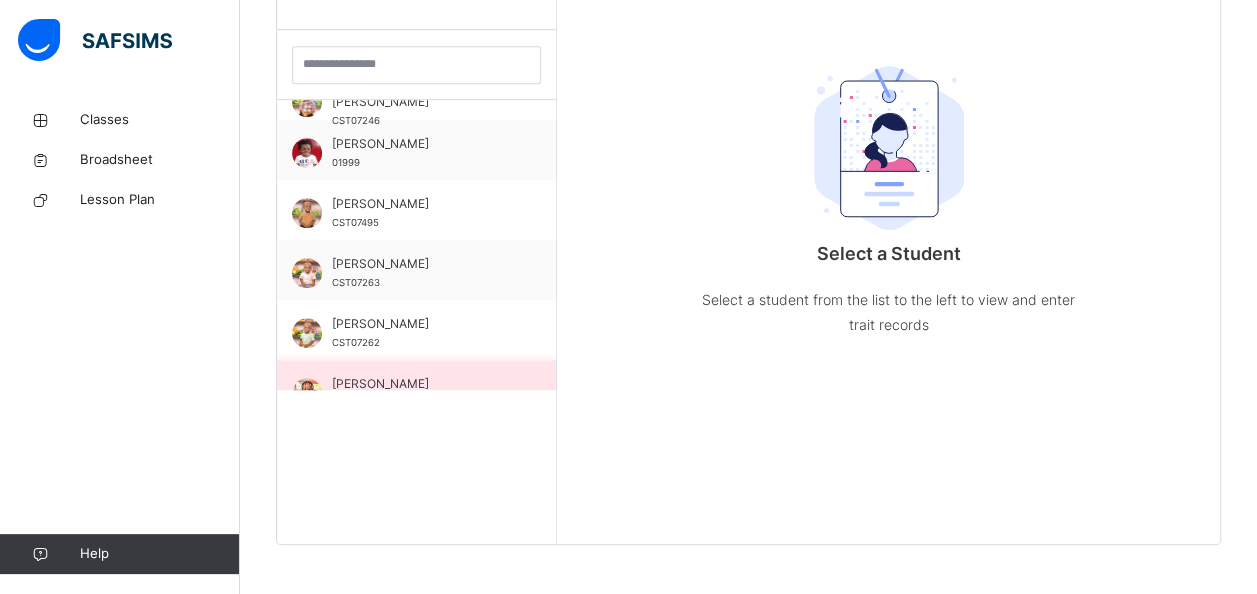 click on "Sophia  Abiye" at bounding box center [421, 384] 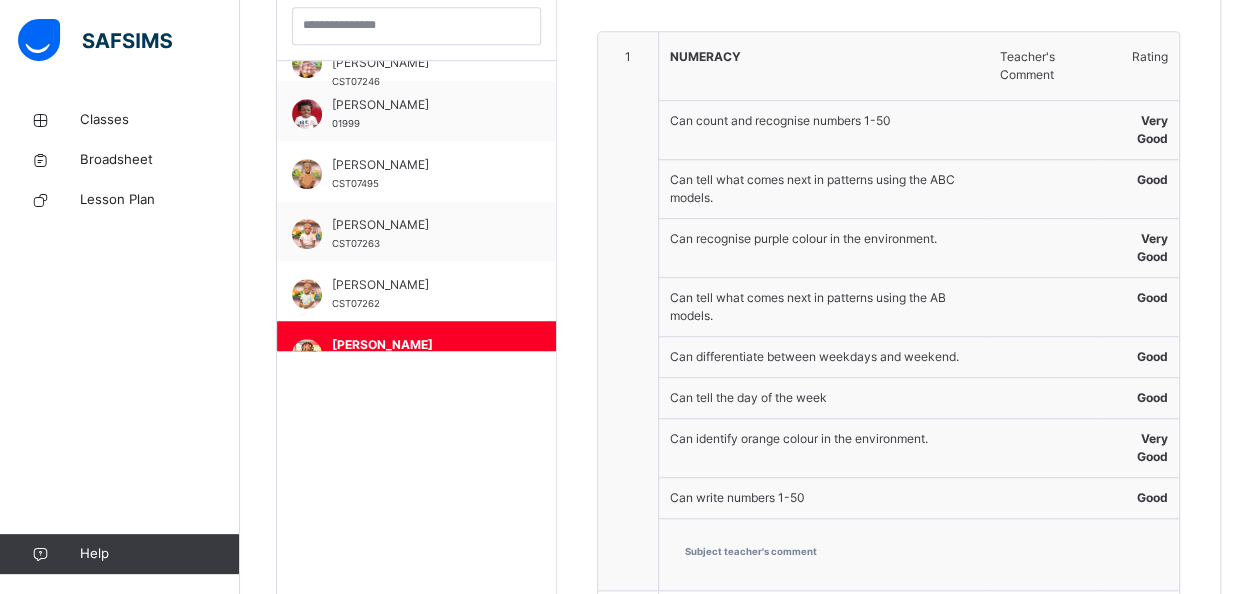 scroll, scrollTop: 607, scrollLeft: 0, axis: vertical 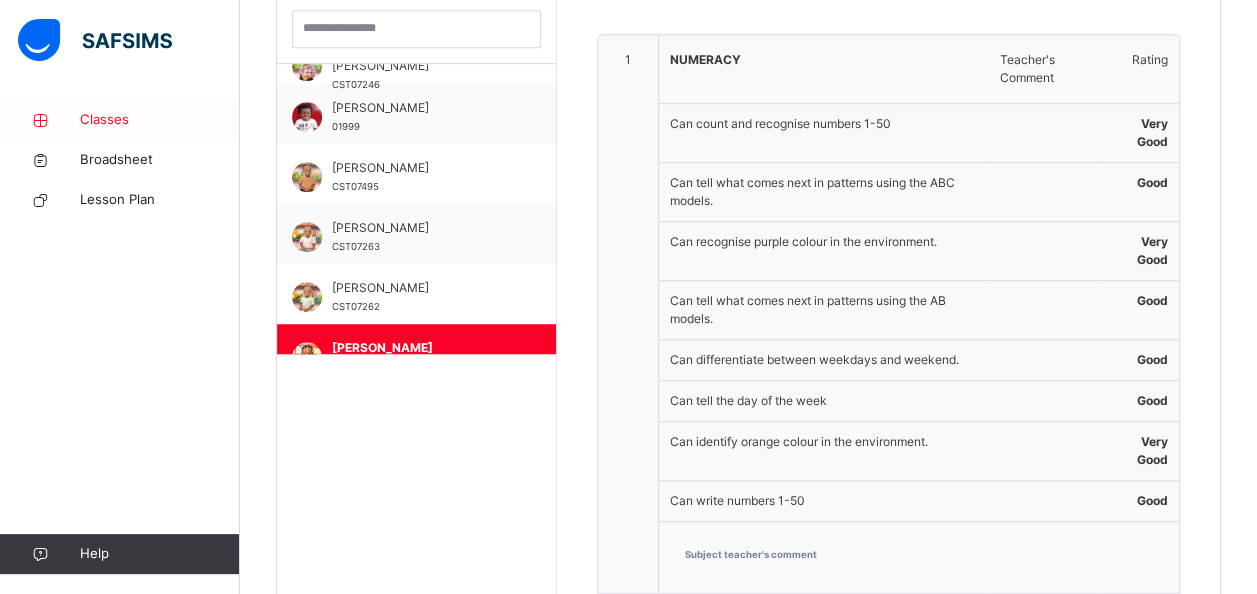 click on "Classes" at bounding box center [160, 120] 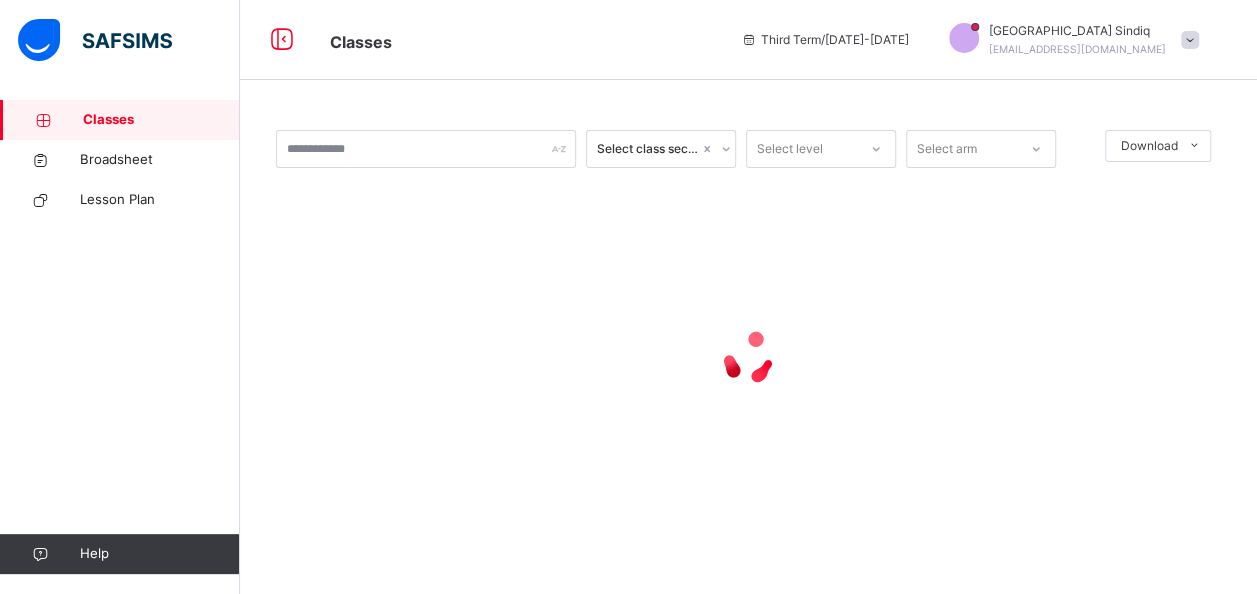 scroll, scrollTop: 0, scrollLeft: 0, axis: both 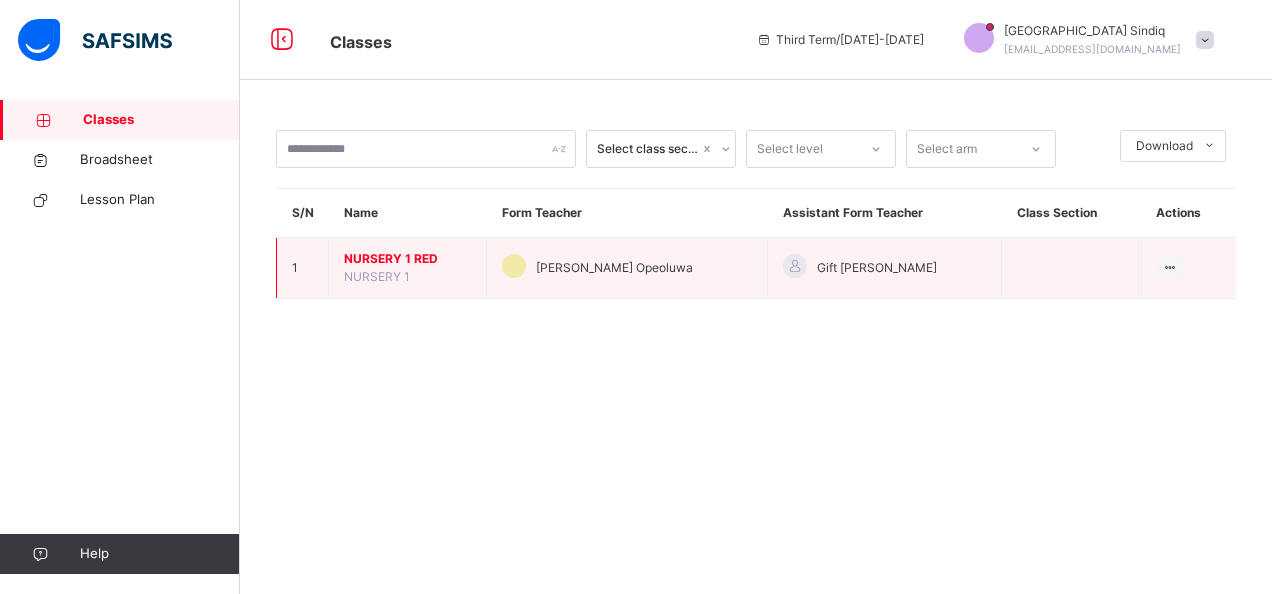 click on "NURSERY 1   RED" at bounding box center [407, 259] 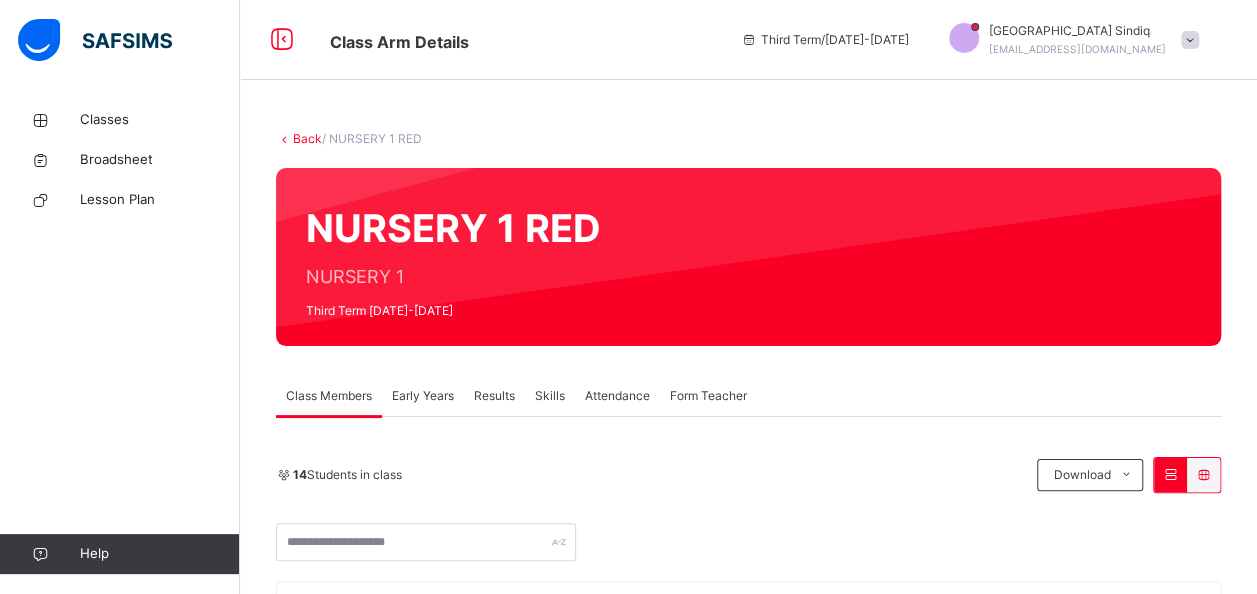 click on "Early Years" at bounding box center (423, 396) 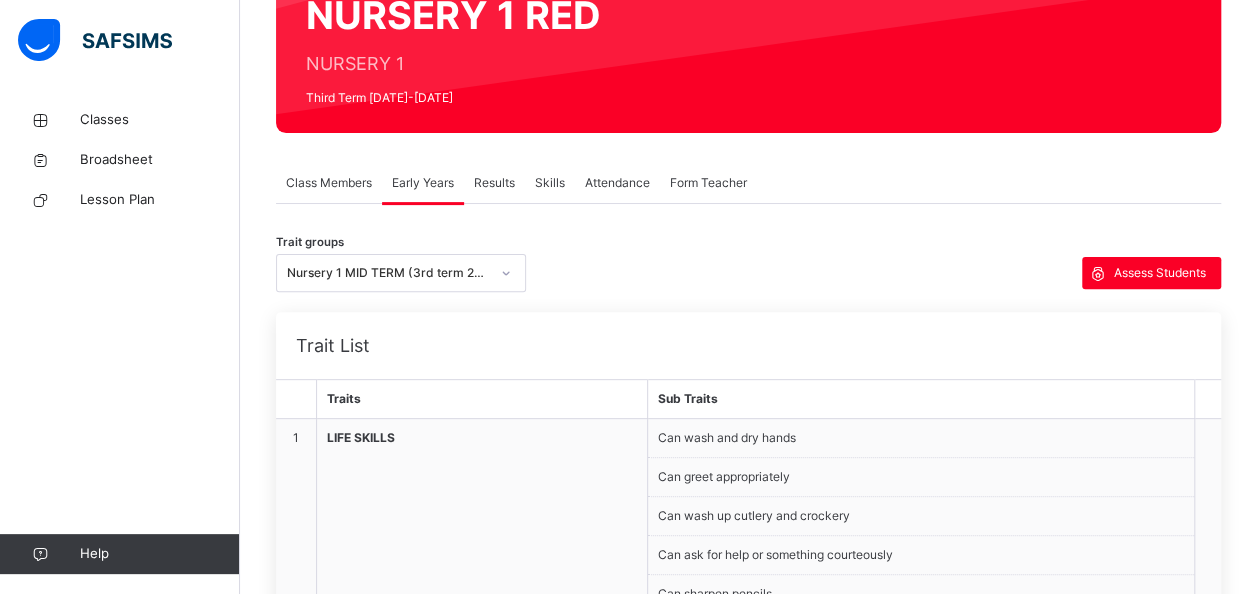 scroll, scrollTop: 346, scrollLeft: 0, axis: vertical 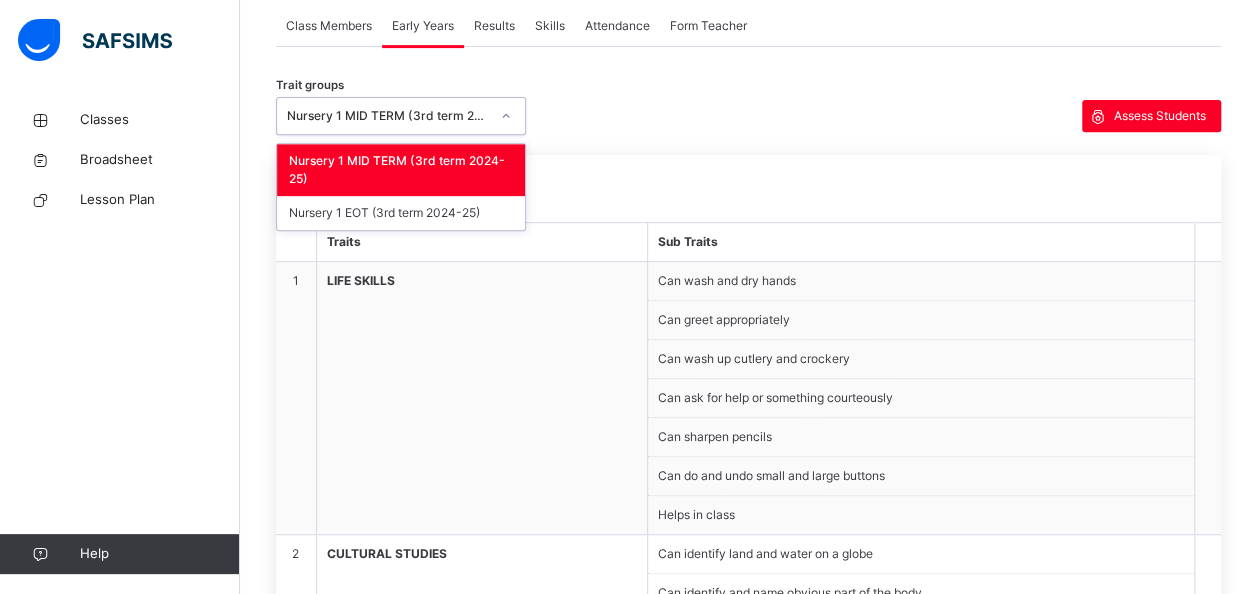 click 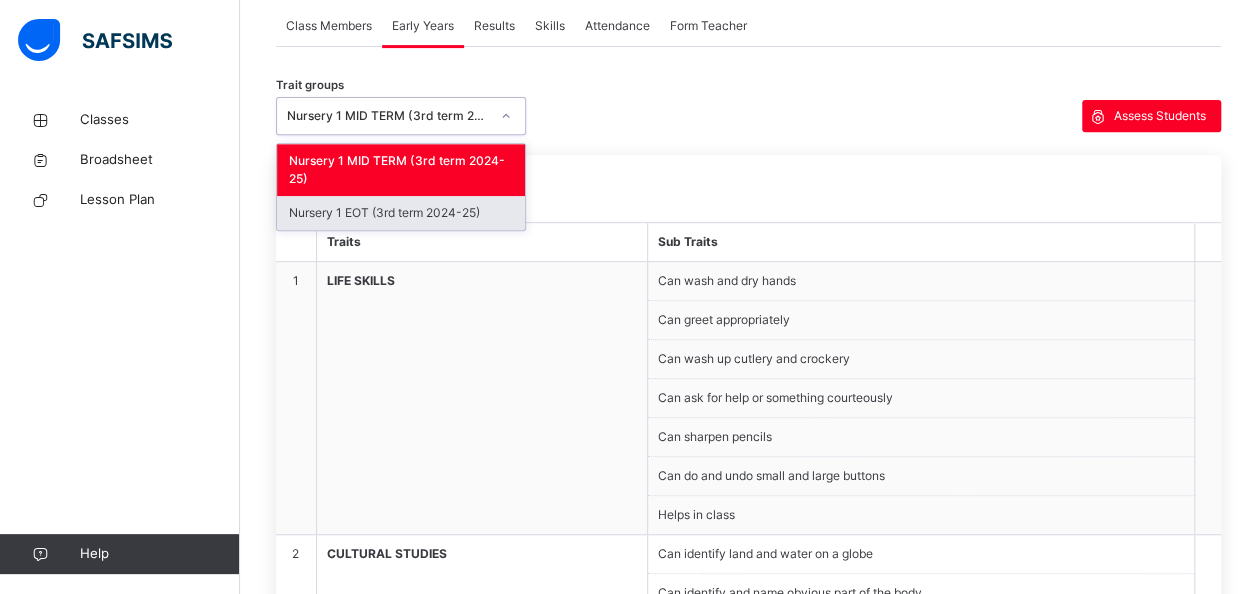 click on "Nursery 1 EOT (3rd term 2024-25)" at bounding box center [401, 213] 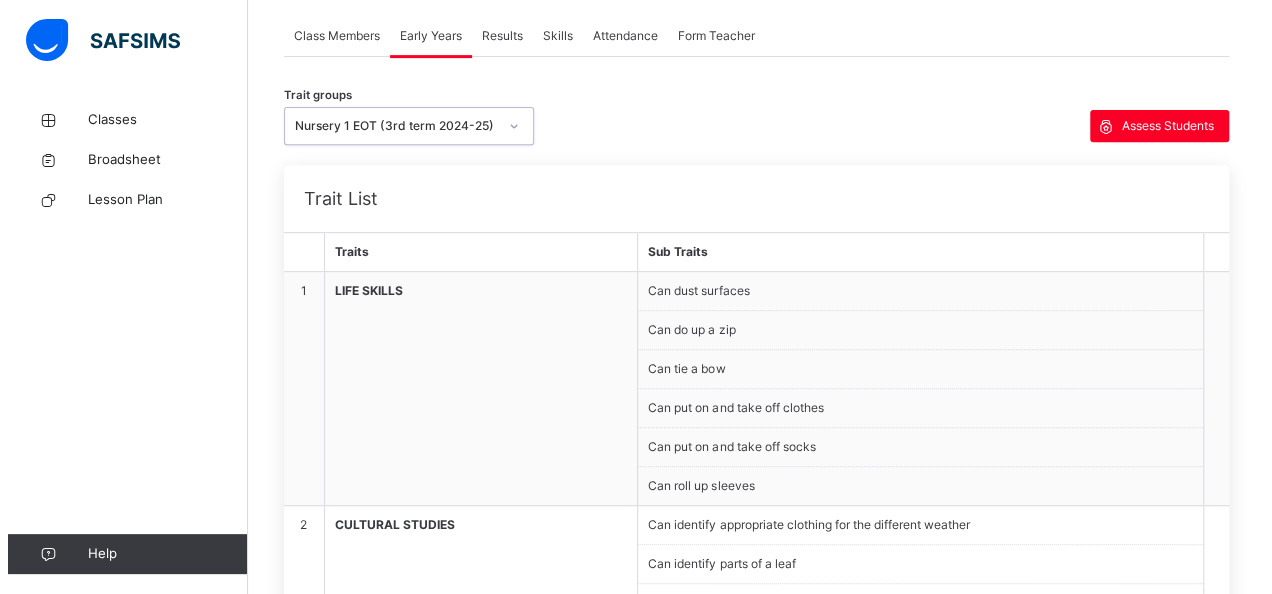 scroll, scrollTop: 370, scrollLeft: 0, axis: vertical 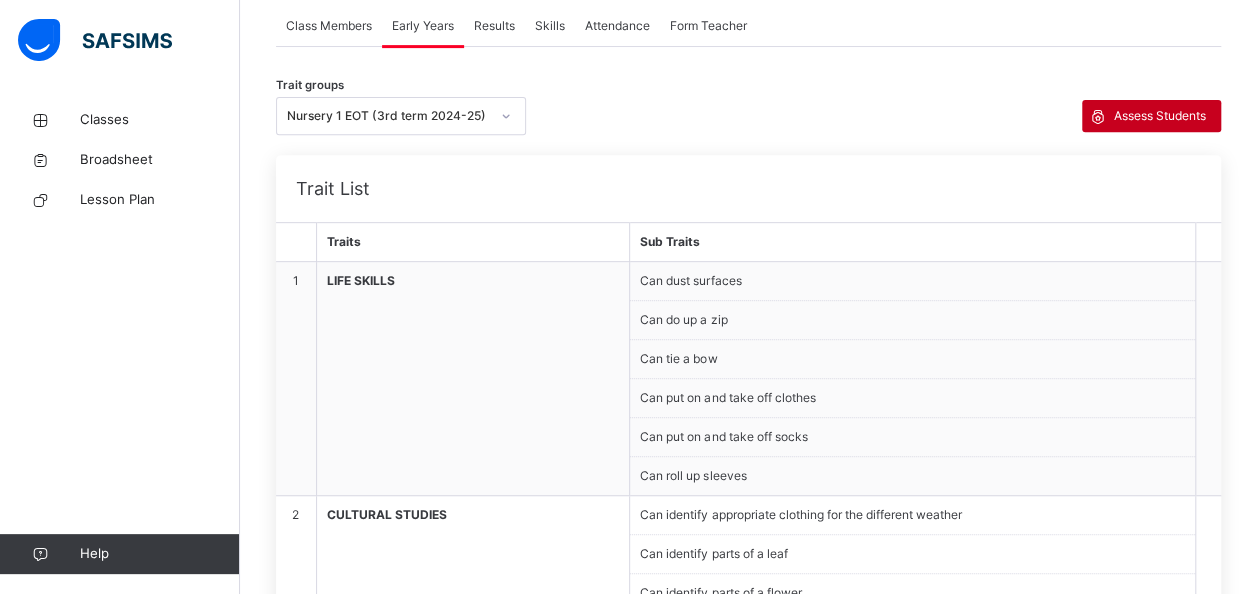 click on "Assess Students" at bounding box center [1160, 116] 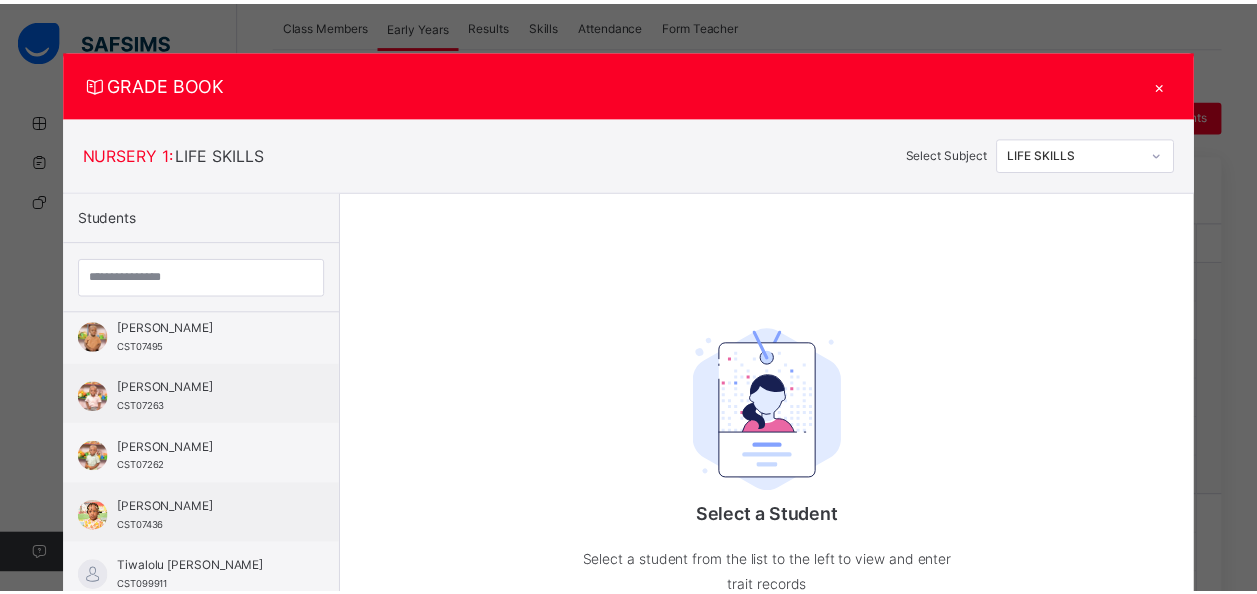 scroll, scrollTop: 503, scrollLeft: 0, axis: vertical 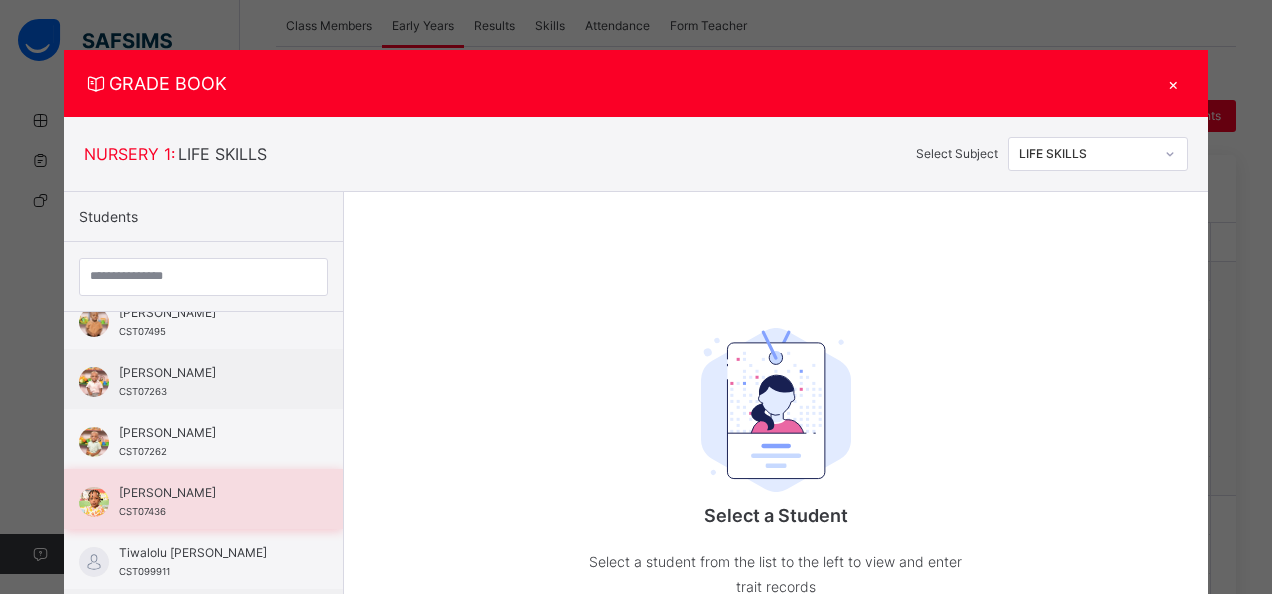 click on "Sophia  Abiye" at bounding box center (208, 493) 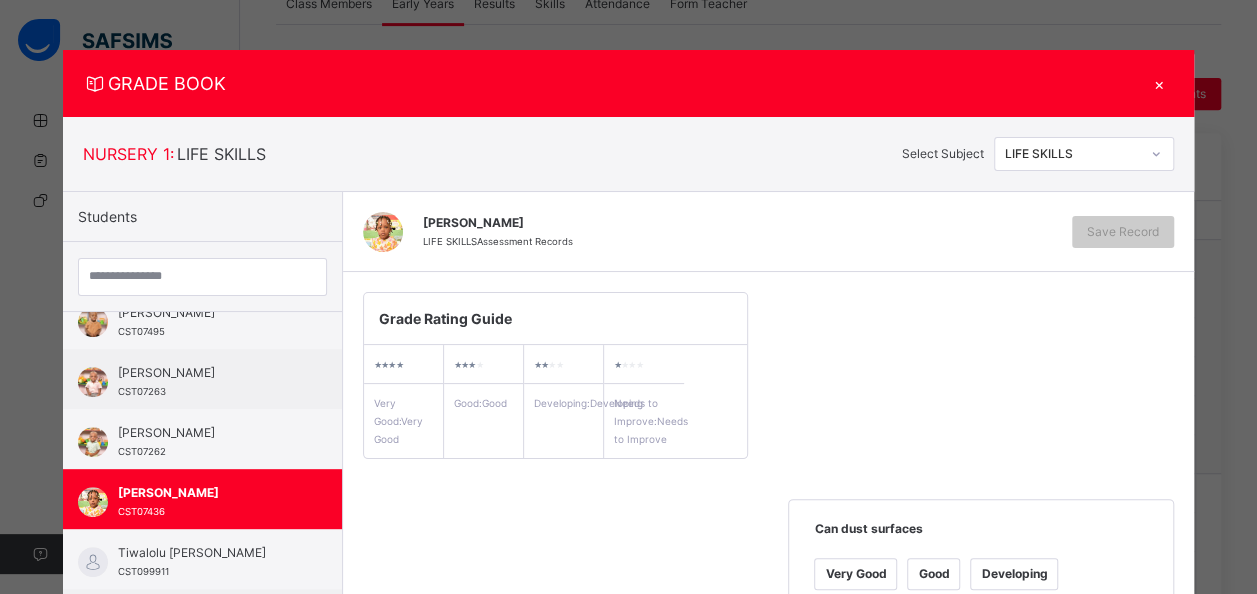 scroll, scrollTop: 410, scrollLeft: 0, axis: vertical 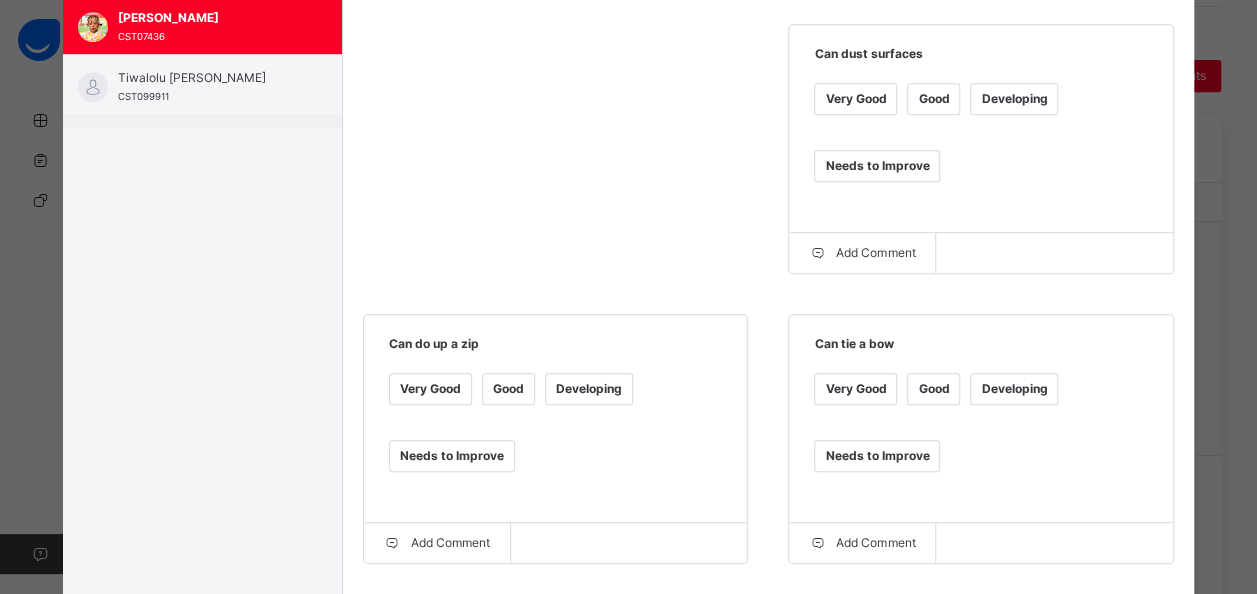click on "Good" at bounding box center [933, 99] 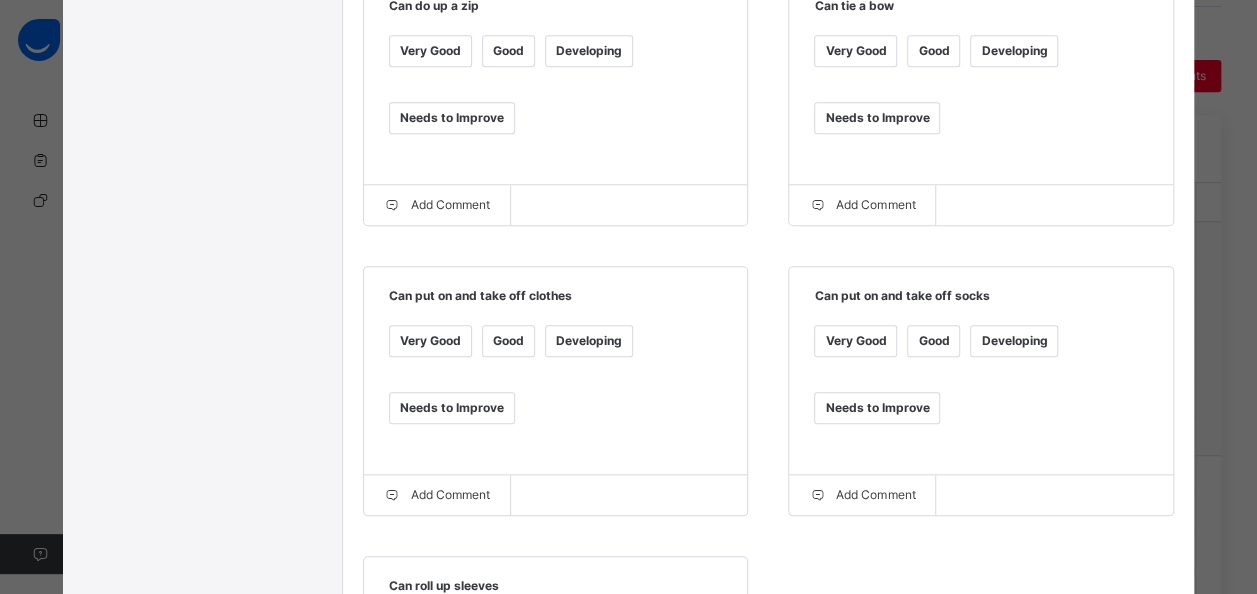 scroll, scrollTop: 834, scrollLeft: 0, axis: vertical 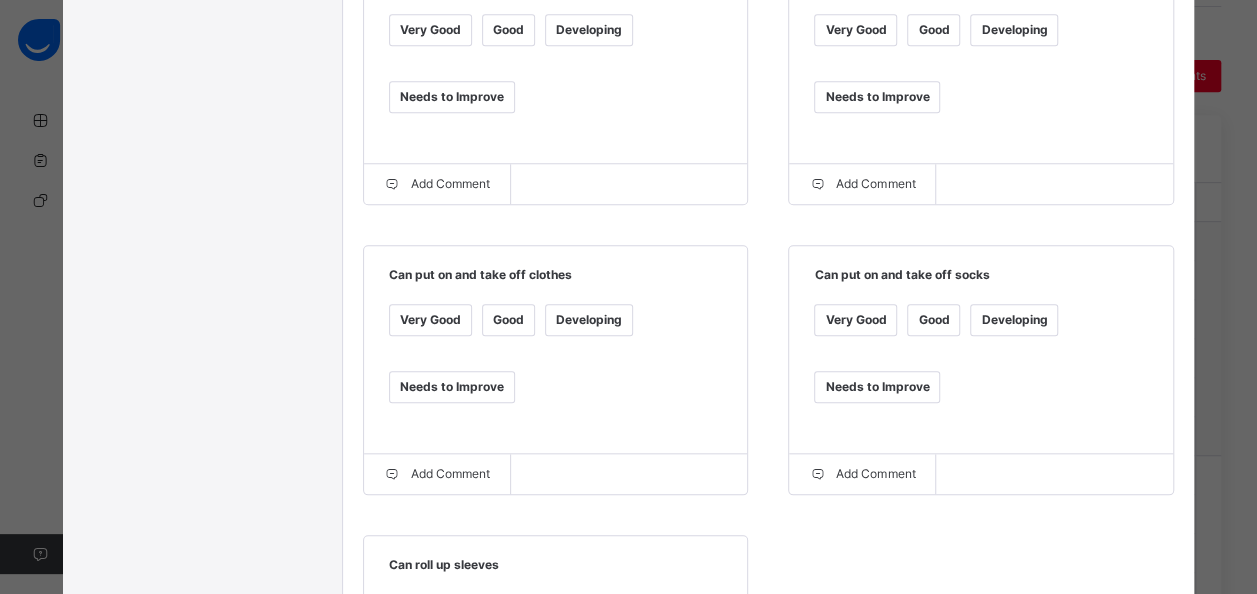 click on "Very Good" at bounding box center [855, 320] 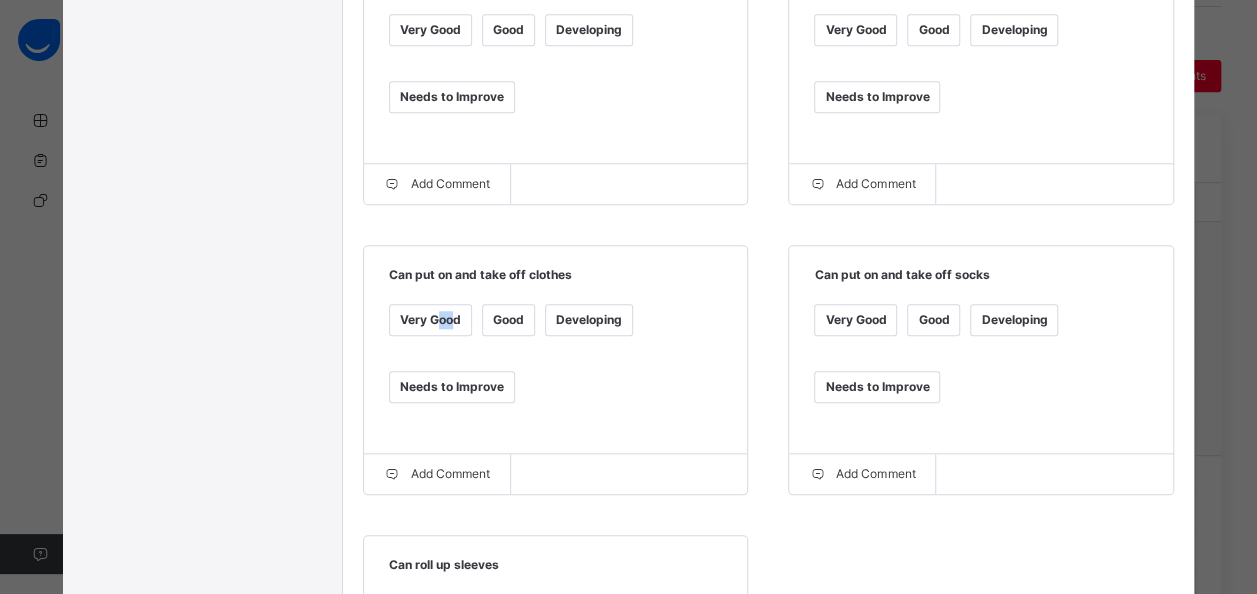drag, startPoint x: 429, startPoint y: 349, endPoint x: 440, endPoint y: 347, distance: 11.18034 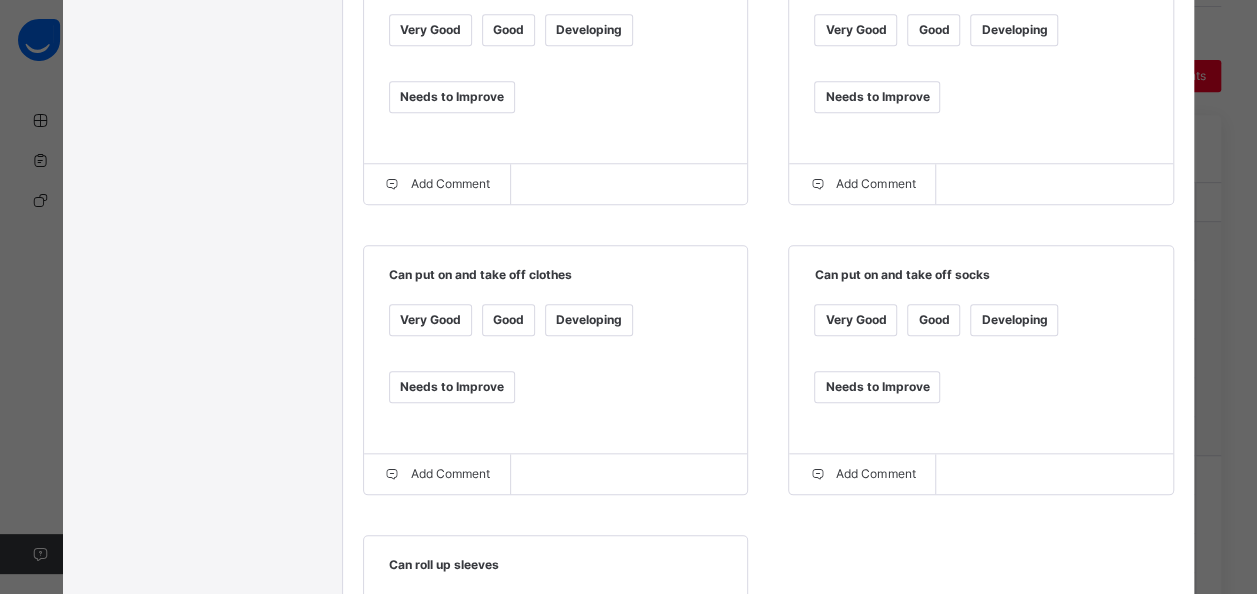 click on "Very Good" at bounding box center [430, 320] 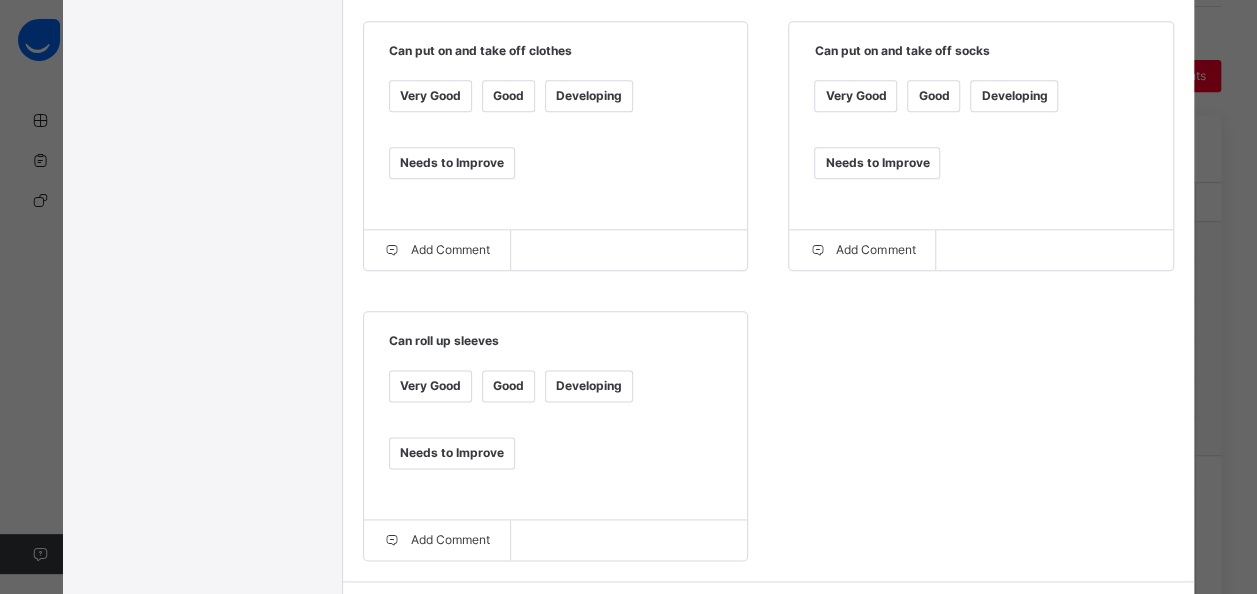 scroll, scrollTop: 1140, scrollLeft: 0, axis: vertical 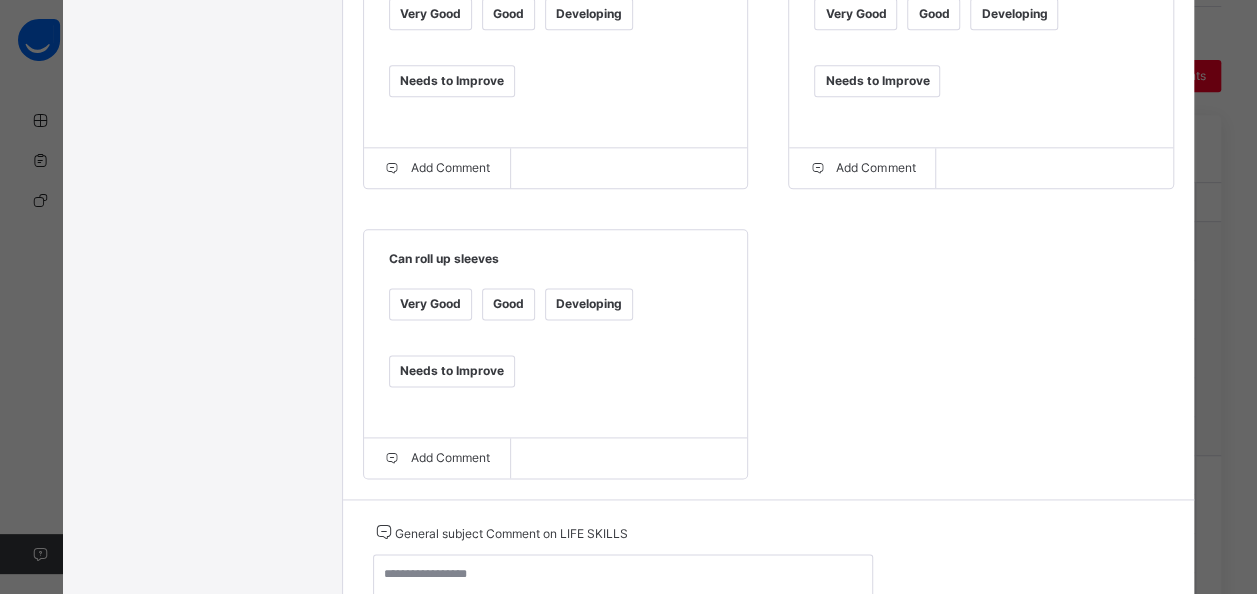 click on "Good" at bounding box center [508, 304] 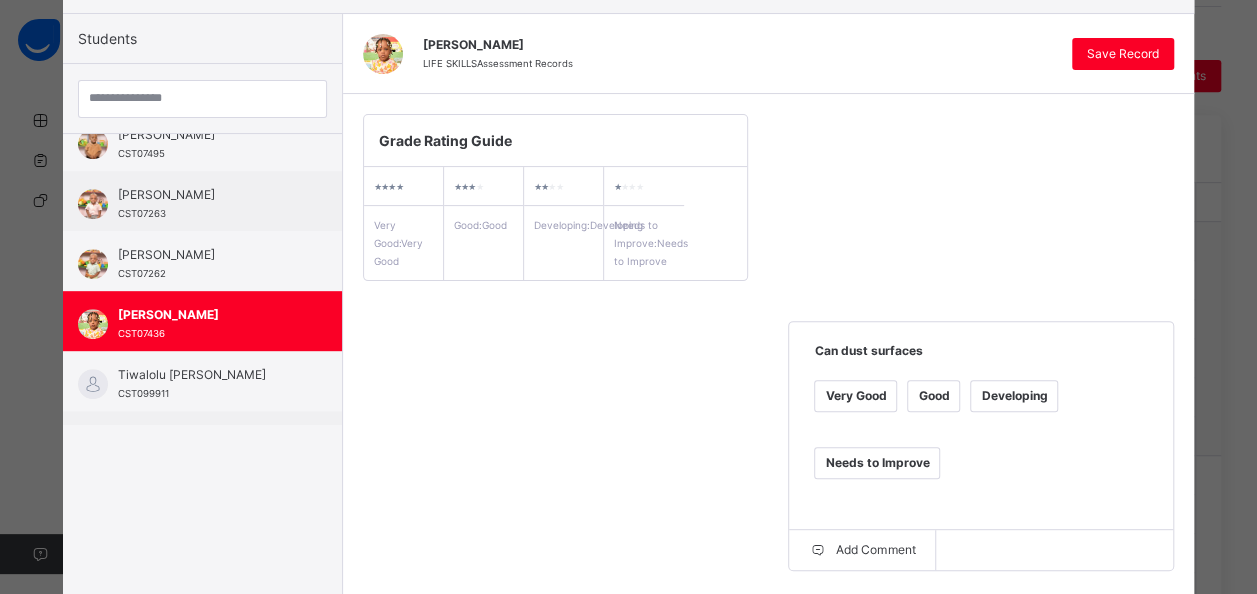 scroll, scrollTop: 140, scrollLeft: 0, axis: vertical 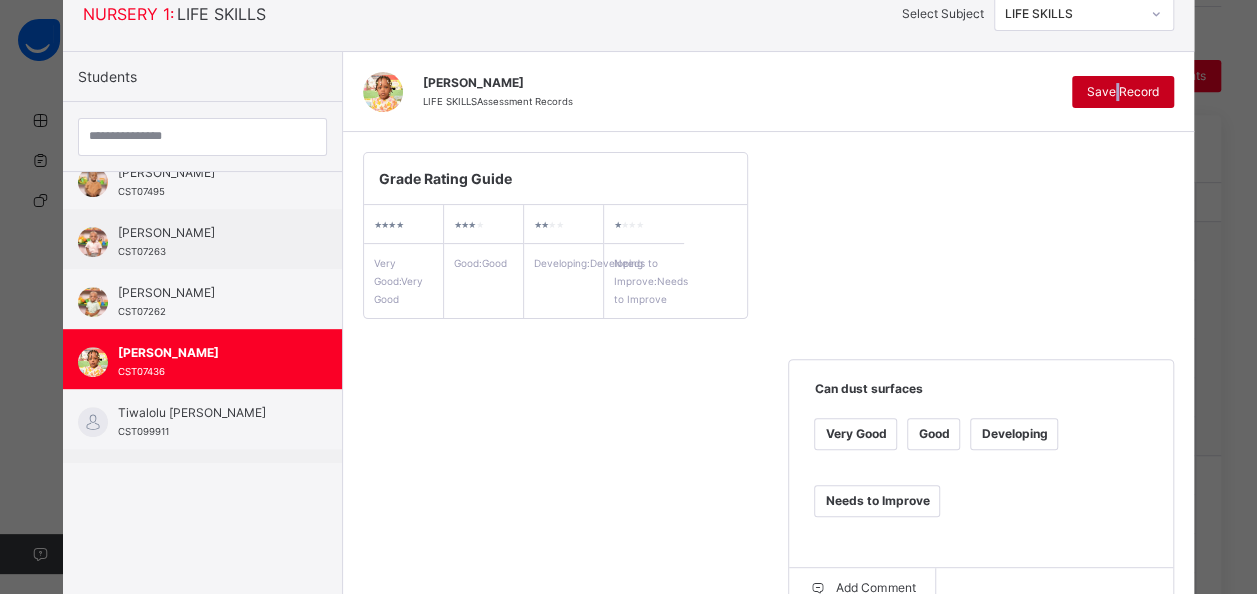 click on "Save Record" at bounding box center (1123, 92) 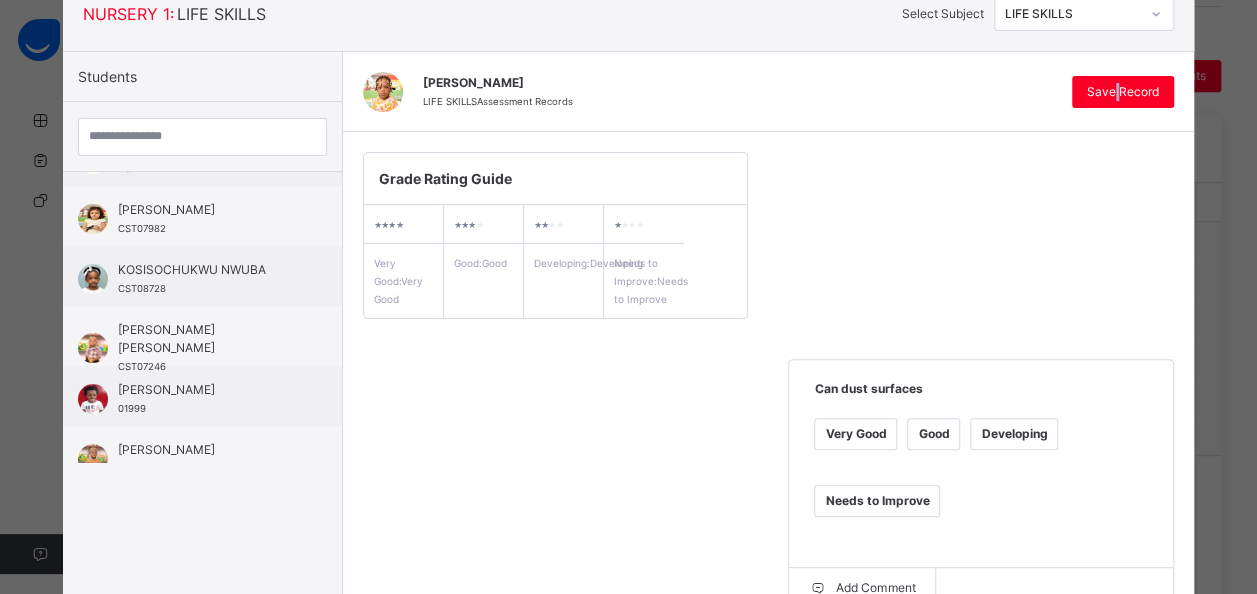 scroll, scrollTop: 223, scrollLeft: 0, axis: vertical 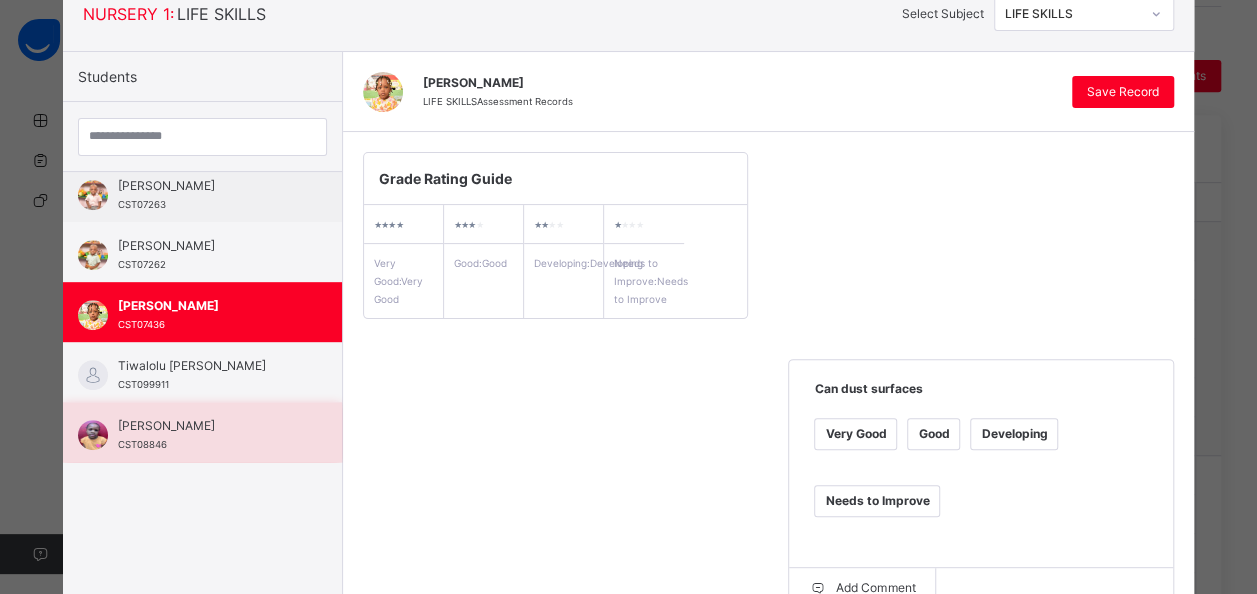 click on "Uzoma  Ekejiuba" at bounding box center [207, 426] 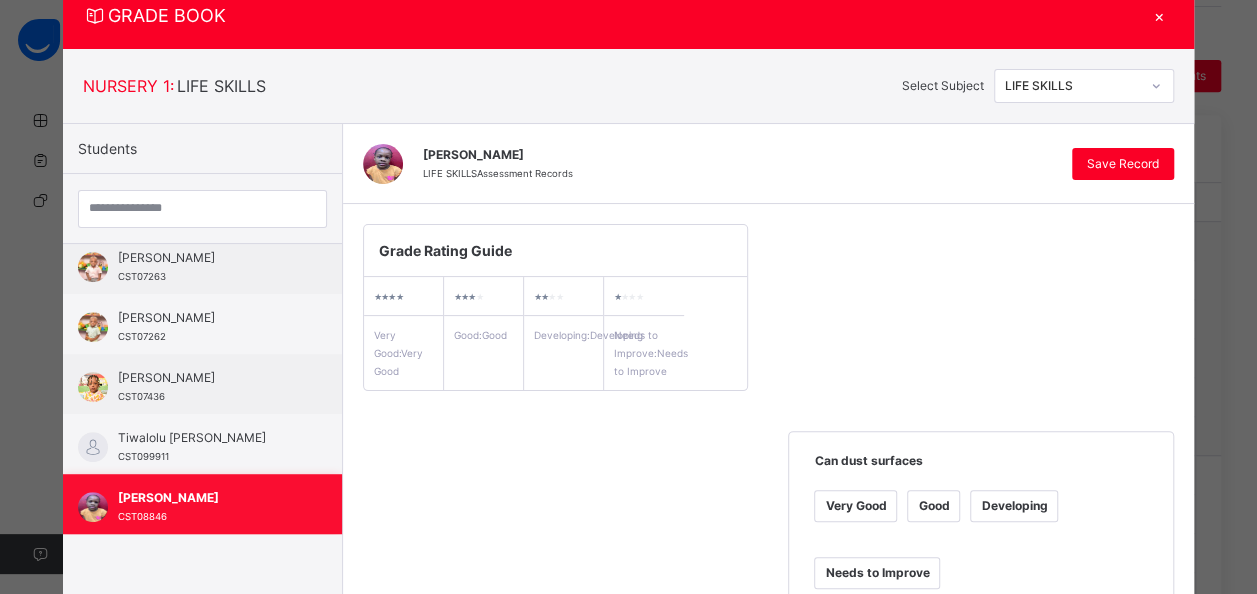scroll, scrollTop: 140, scrollLeft: 0, axis: vertical 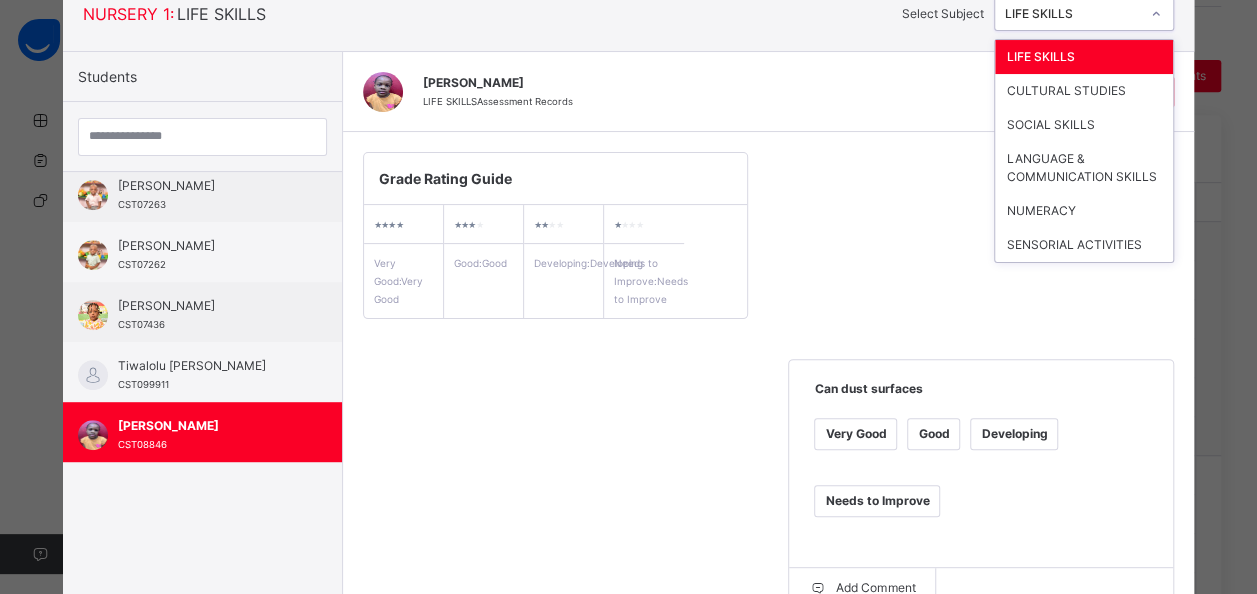 click 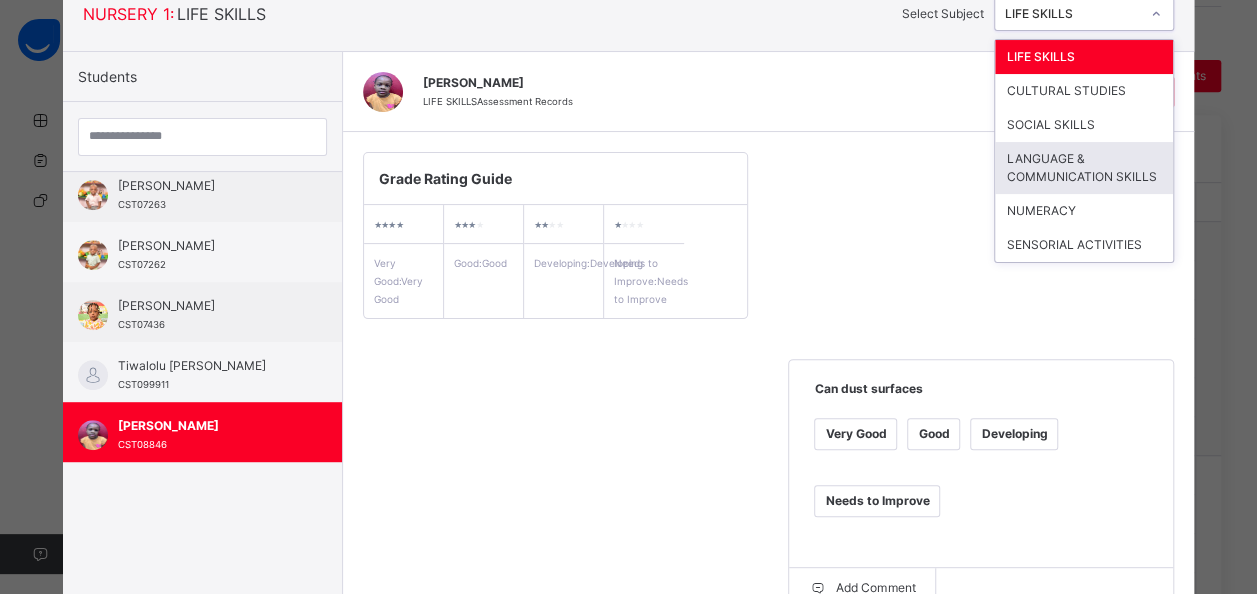 click on "LANGUAGE & COMMUNICATION SKILLS" at bounding box center [1084, 168] 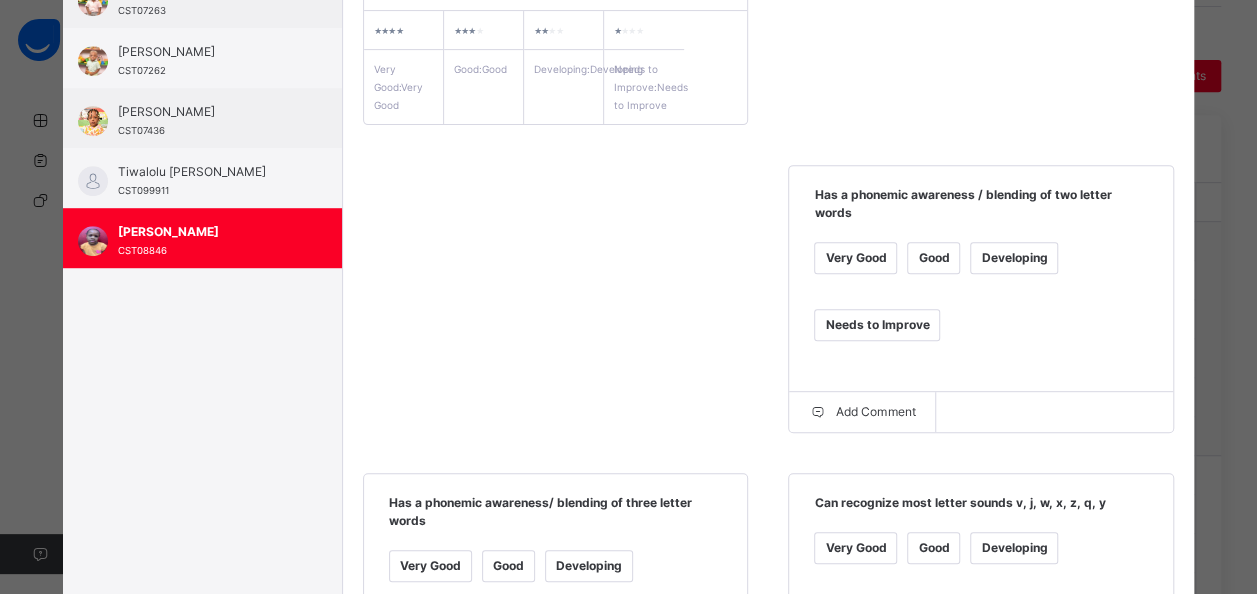 scroll, scrollTop: 326, scrollLeft: 0, axis: vertical 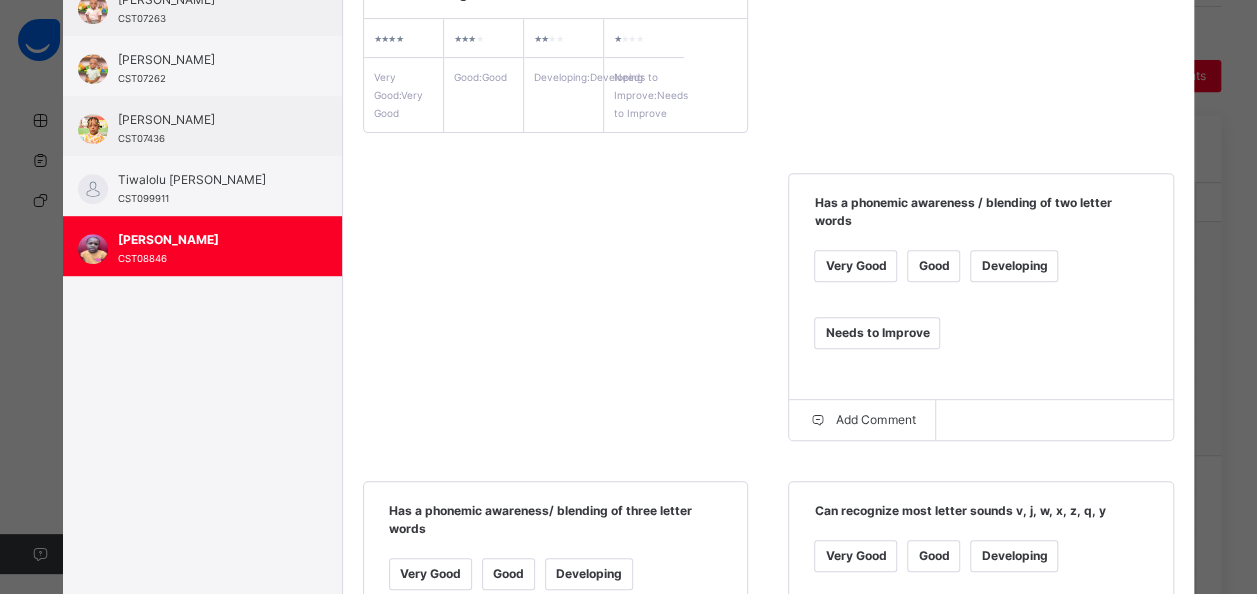 click on "Very Good" at bounding box center [855, 266] 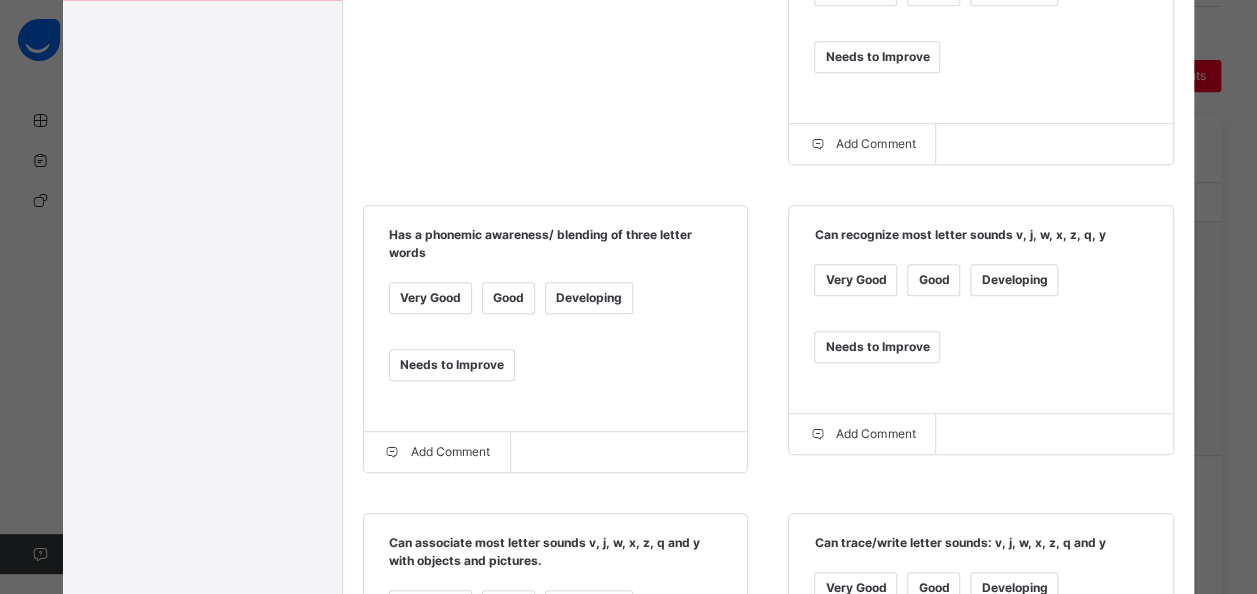 scroll, scrollTop: 606, scrollLeft: 0, axis: vertical 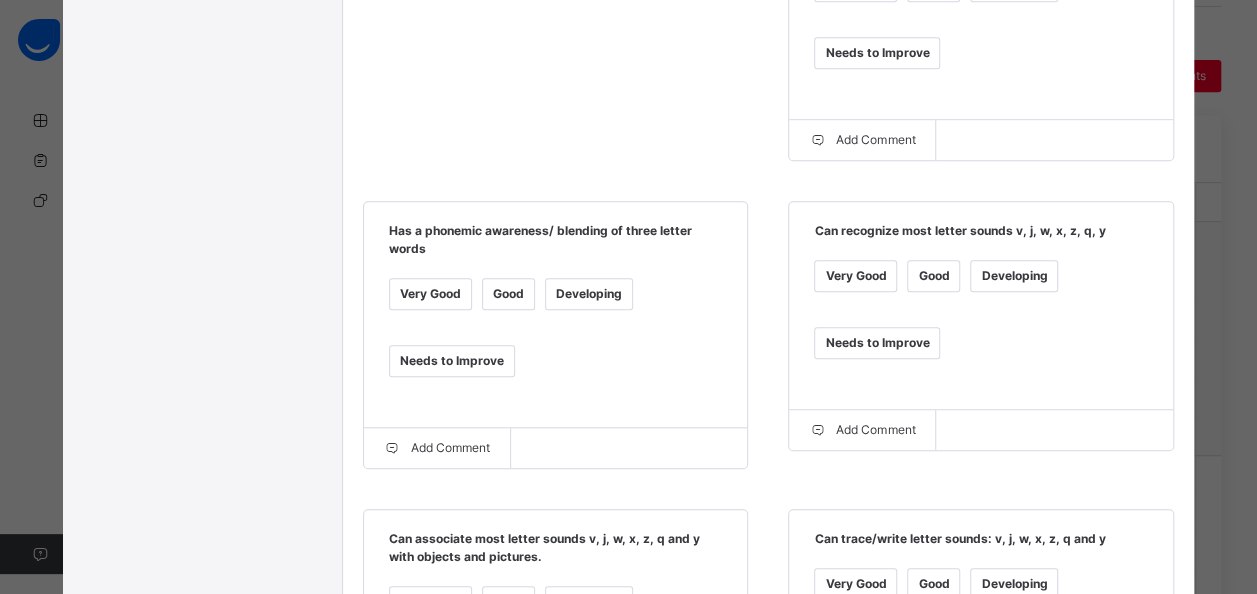 click on "Good" at bounding box center (508, 294) 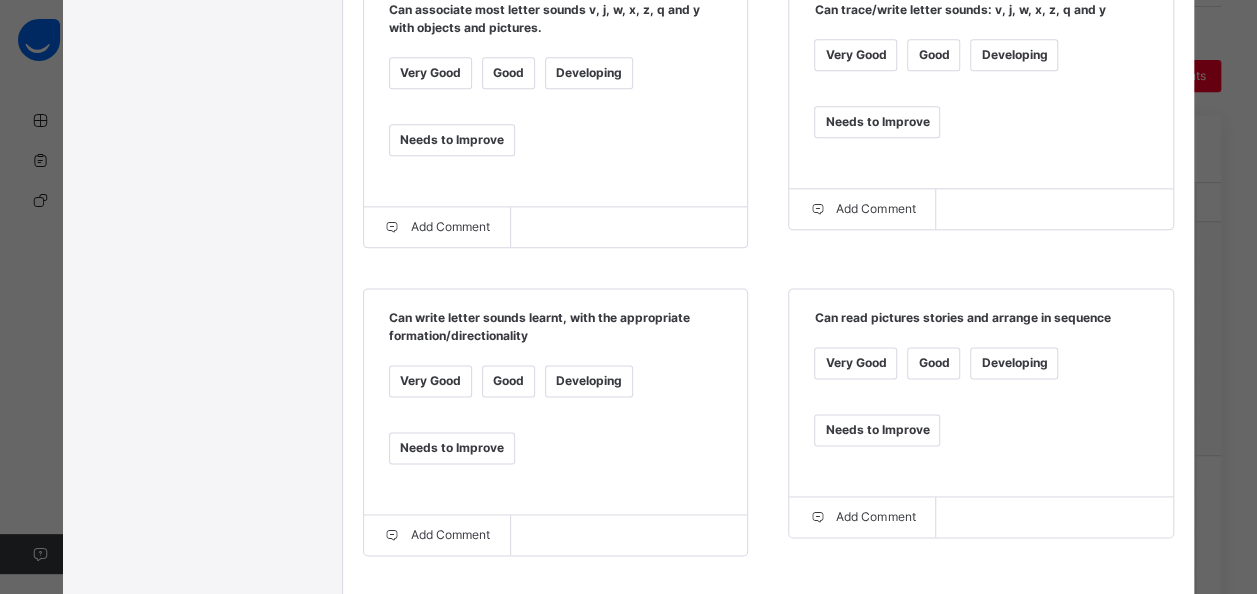 scroll, scrollTop: 1136, scrollLeft: 0, axis: vertical 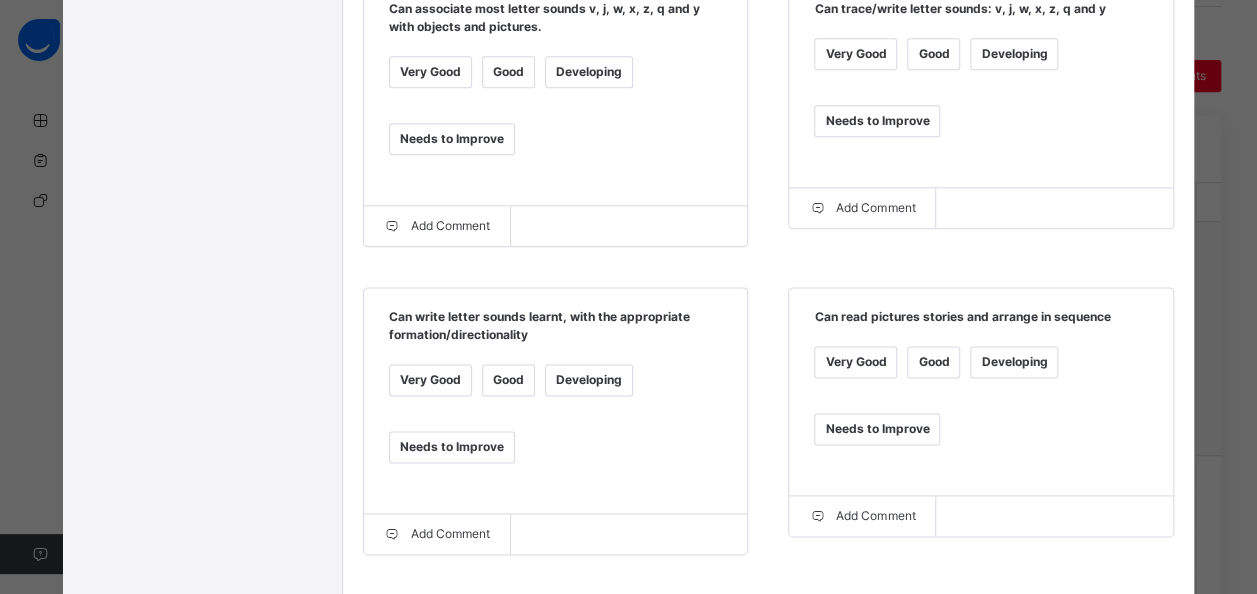 click on "Very Good" at bounding box center (855, 54) 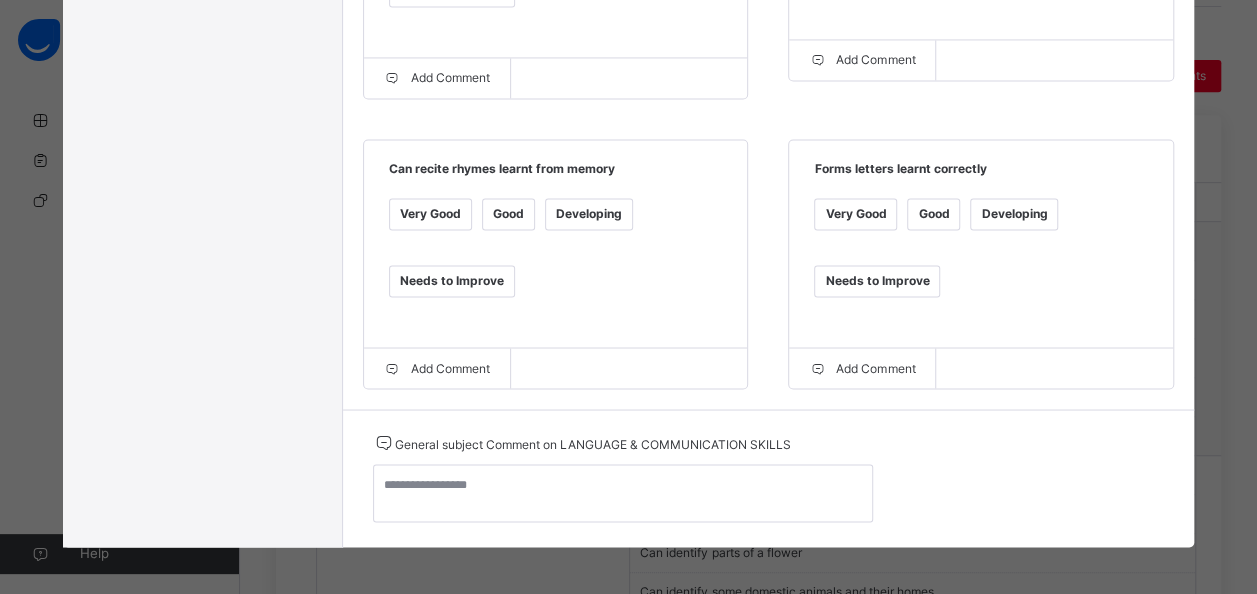 scroll, scrollTop: 436, scrollLeft: 0, axis: vertical 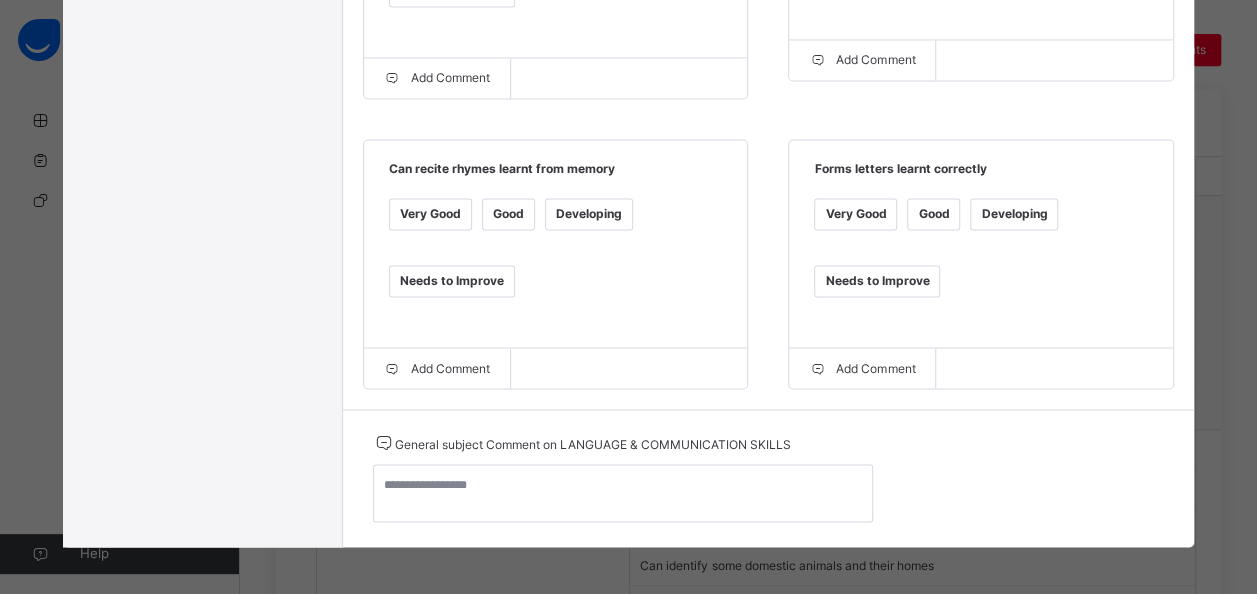 click on "Very Good" at bounding box center (430, 214) 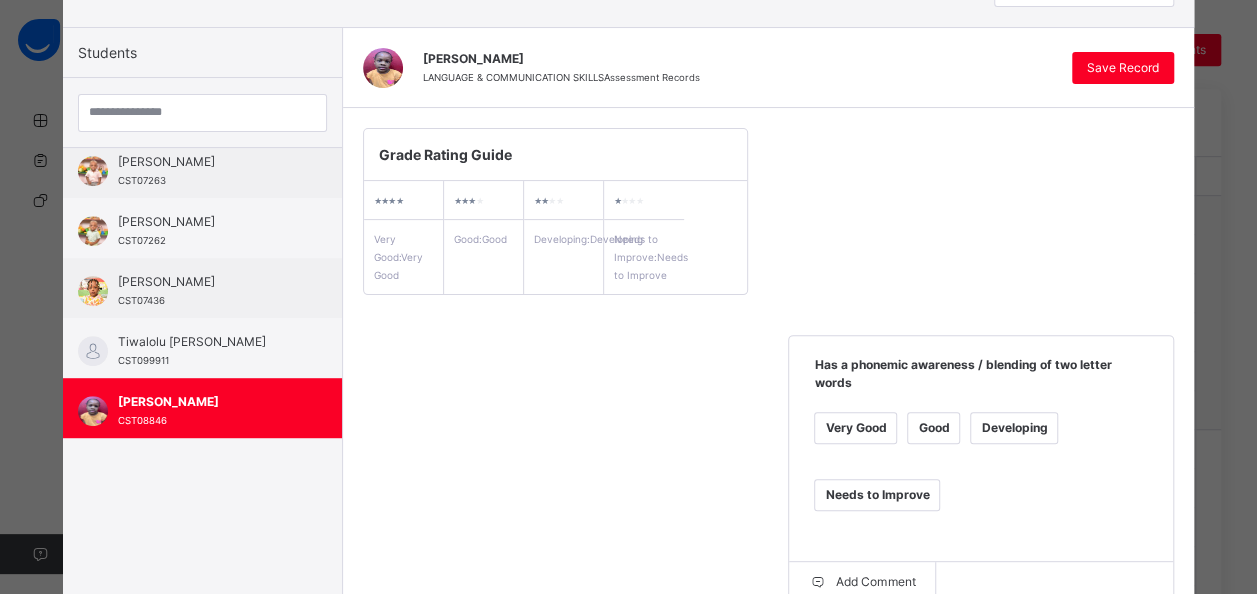 scroll, scrollTop: 138, scrollLeft: 0, axis: vertical 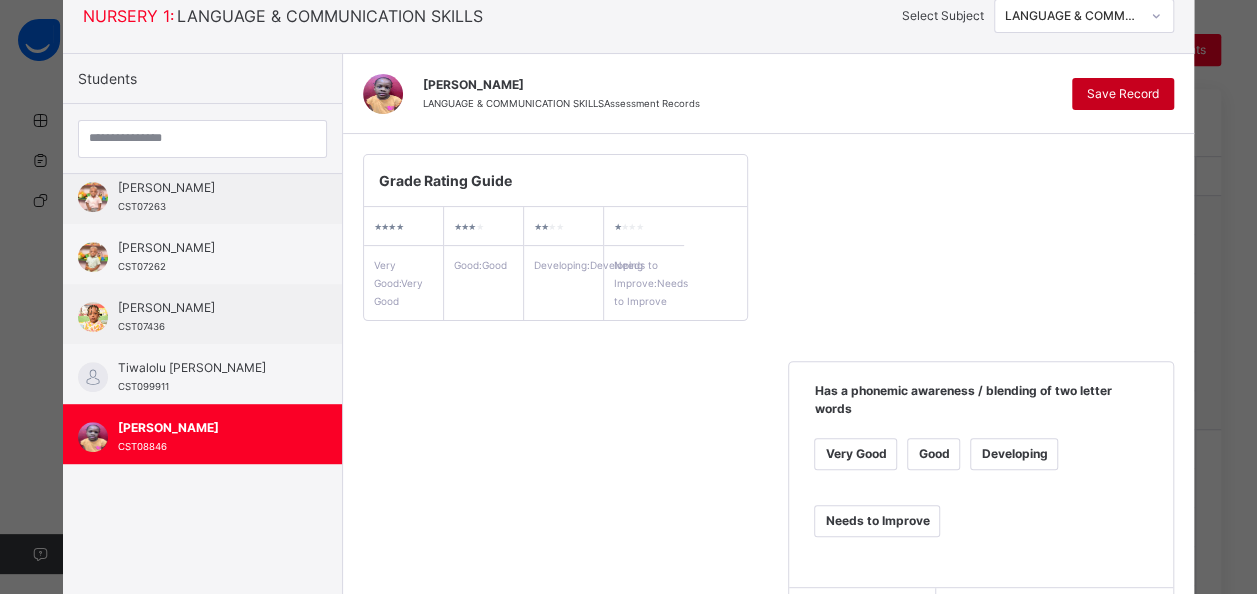 click on "Save Record" at bounding box center (1123, 94) 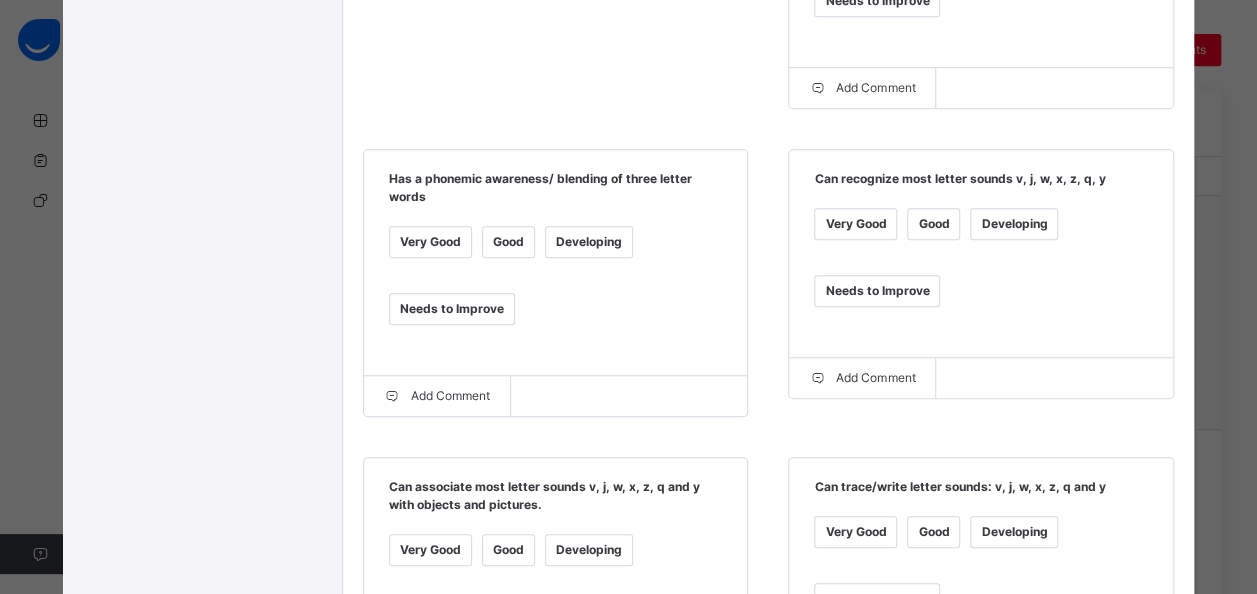 scroll, scrollTop: 1595, scrollLeft: 0, axis: vertical 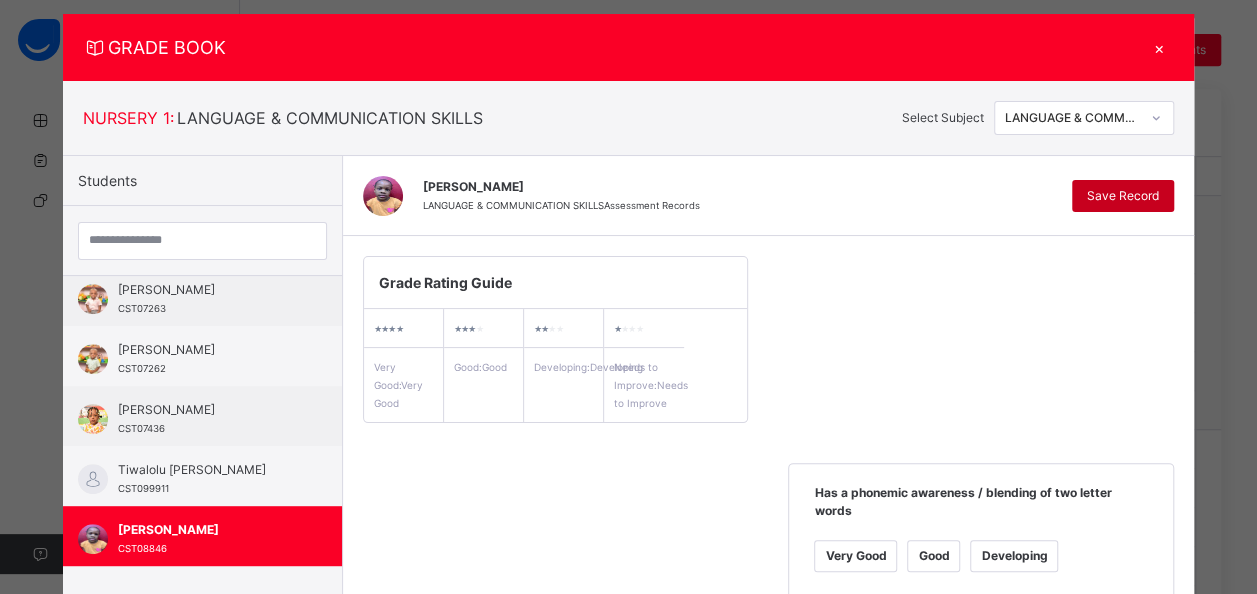 click on "Save Record" at bounding box center (1123, 196) 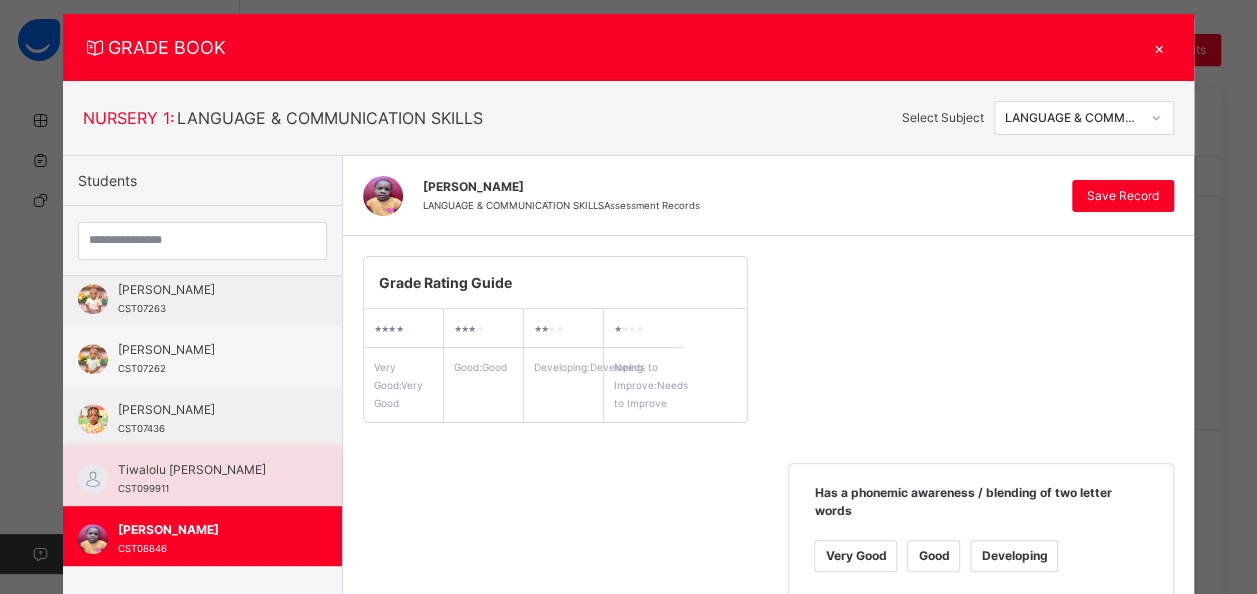 click on "Tiwalolu   Bassir" at bounding box center (207, 470) 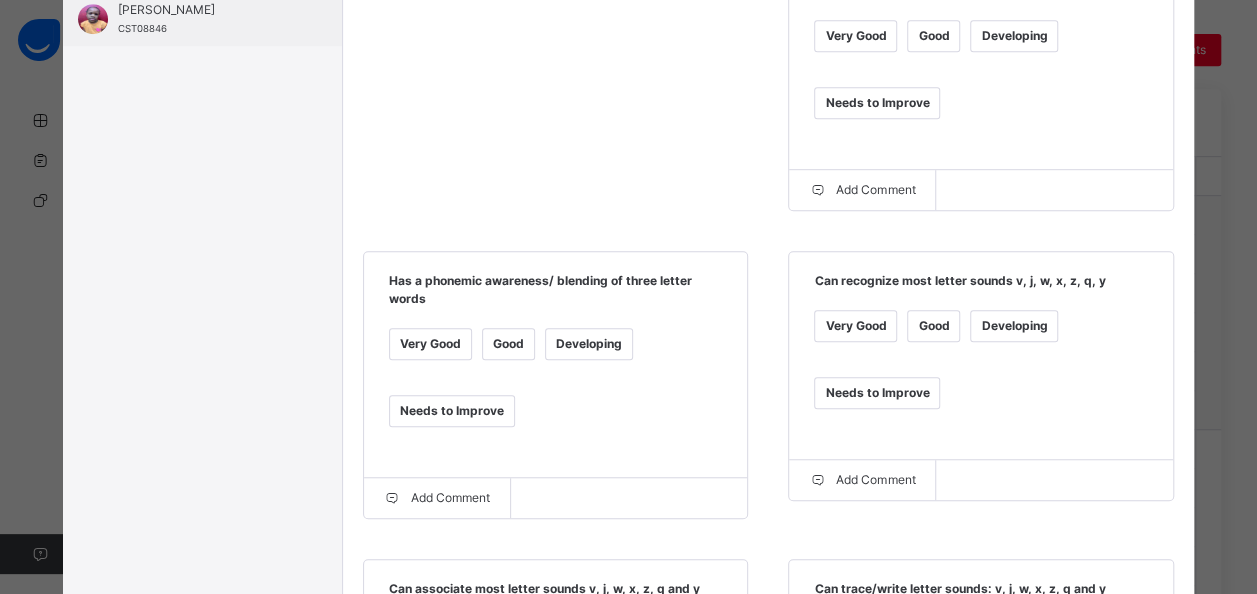 scroll, scrollTop: 1075, scrollLeft: 0, axis: vertical 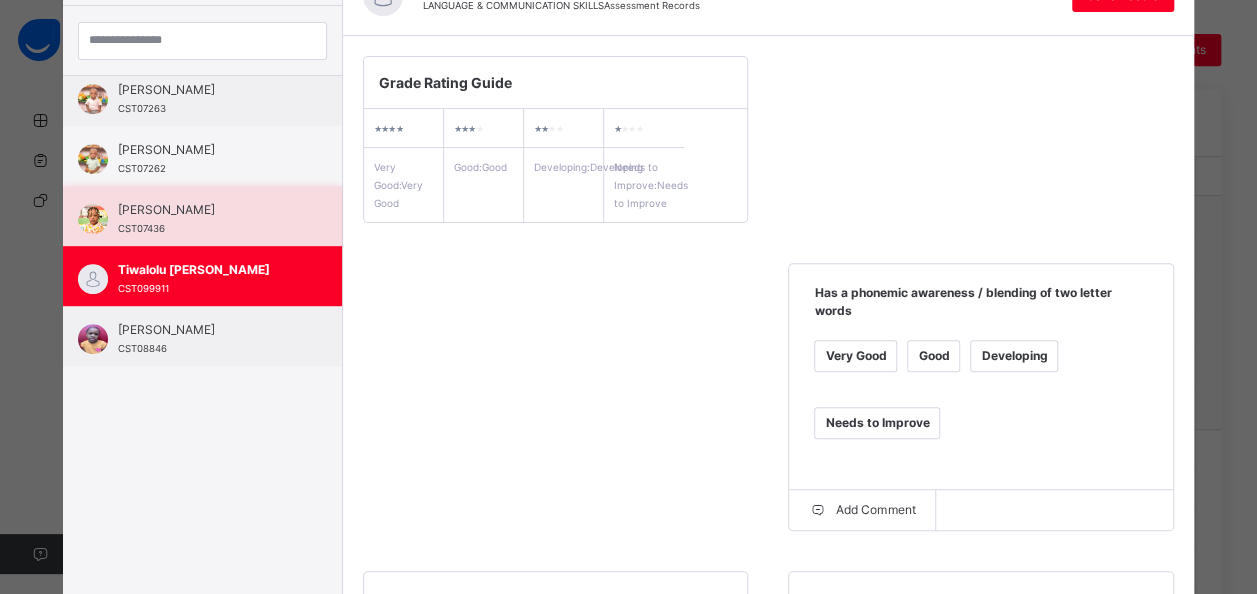 click on "Sophia  Abiye" at bounding box center (207, 210) 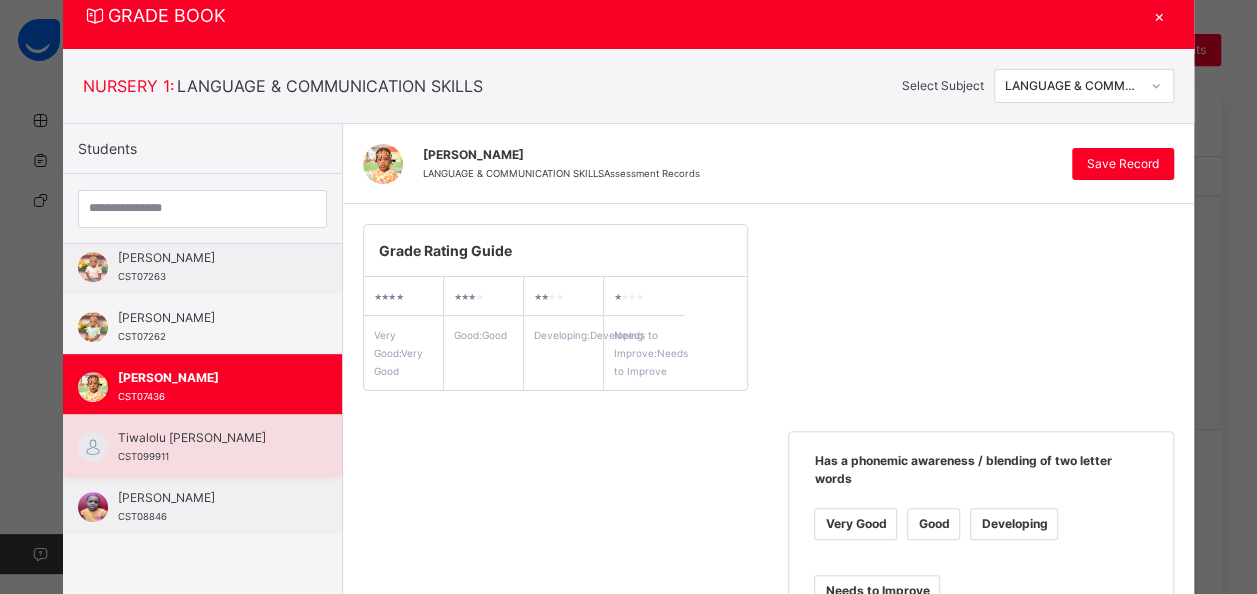 scroll, scrollTop: 236, scrollLeft: 0, axis: vertical 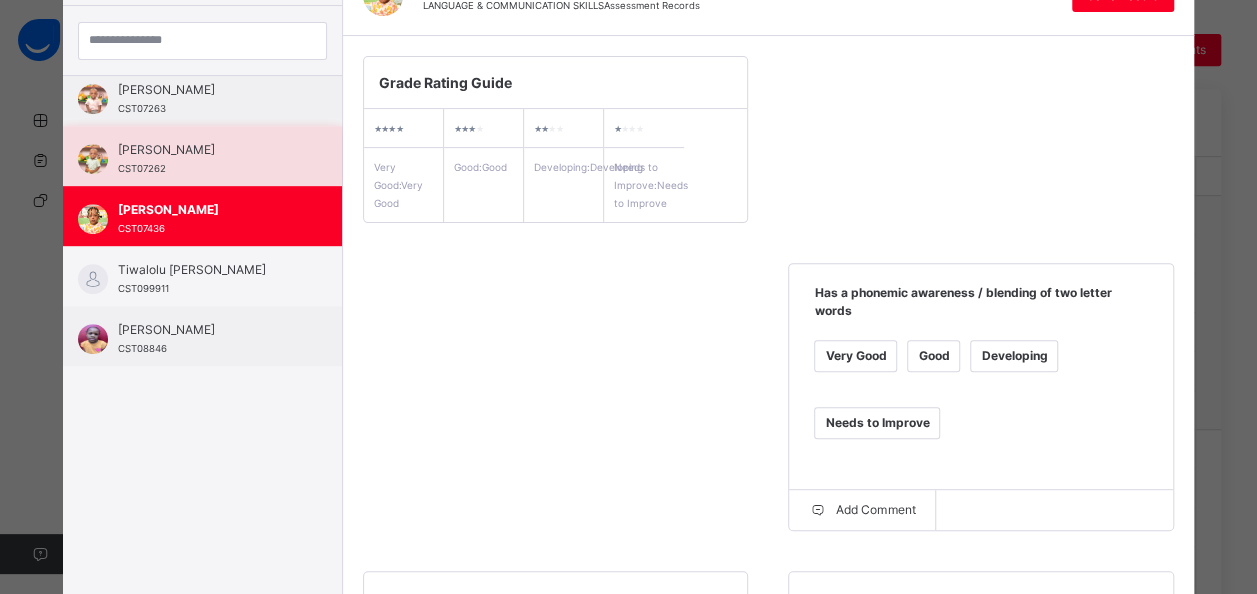 click on "Ryan  Ajanaku CST07262" at bounding box center (207, 159) 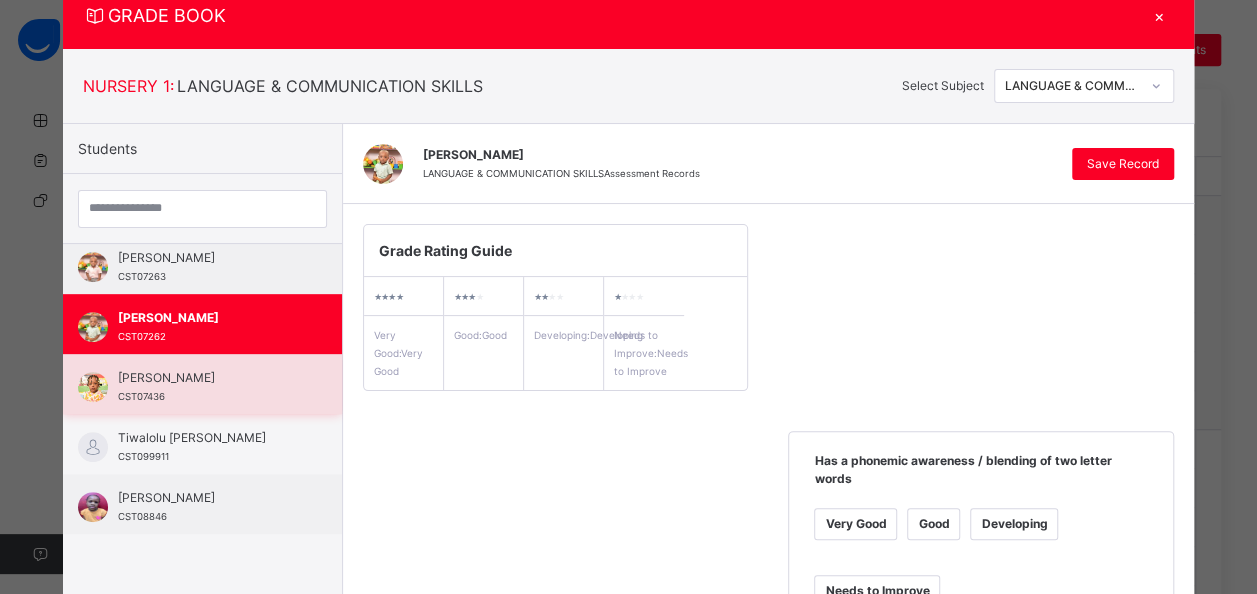 scroll, scrollTop: 236, scrollLeft: 0, axis: vertical 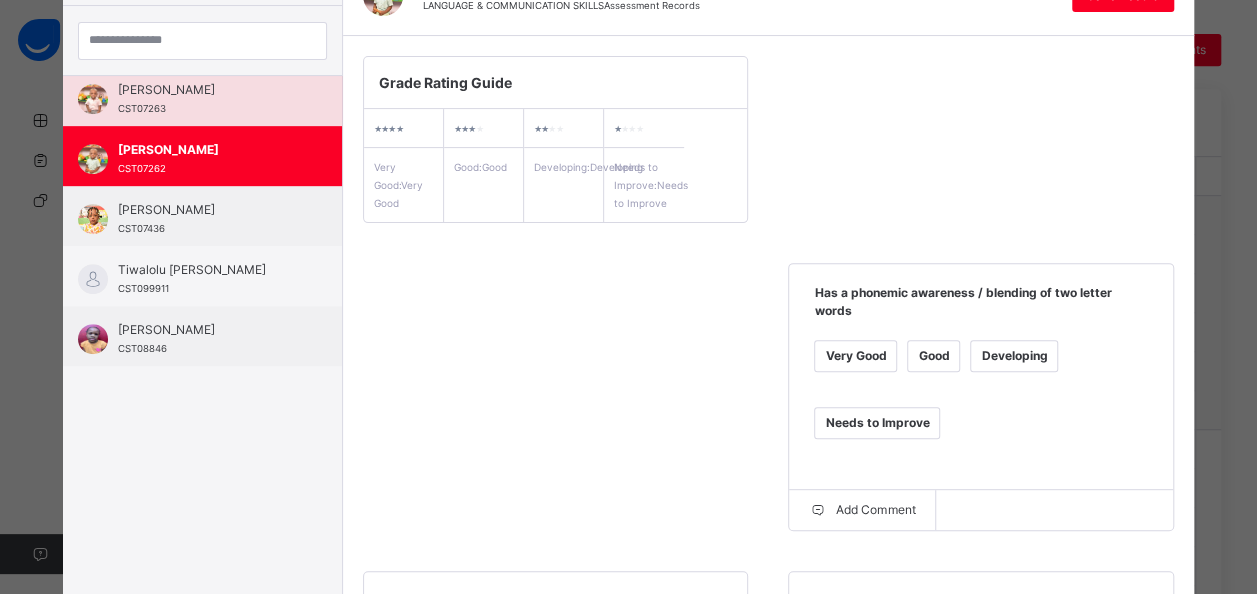 click on "Raphael  Ajanaku CST07263" at bounding box center [207, 99] 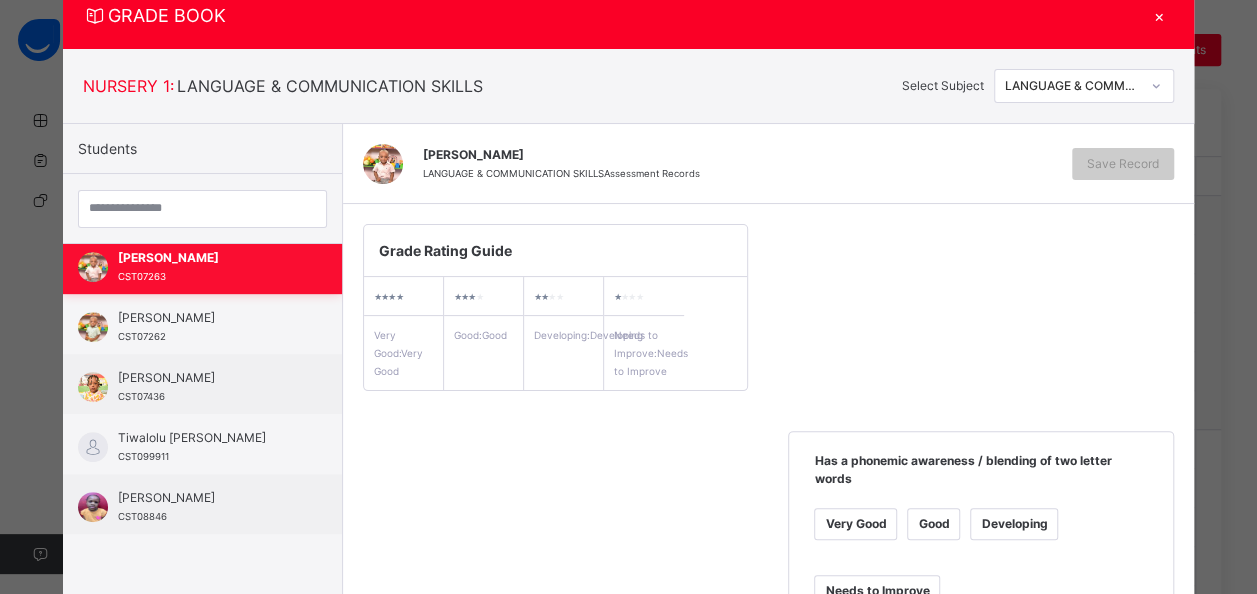 scroll, scrollTop: 236, scrollLeft: 0, axis: vertical 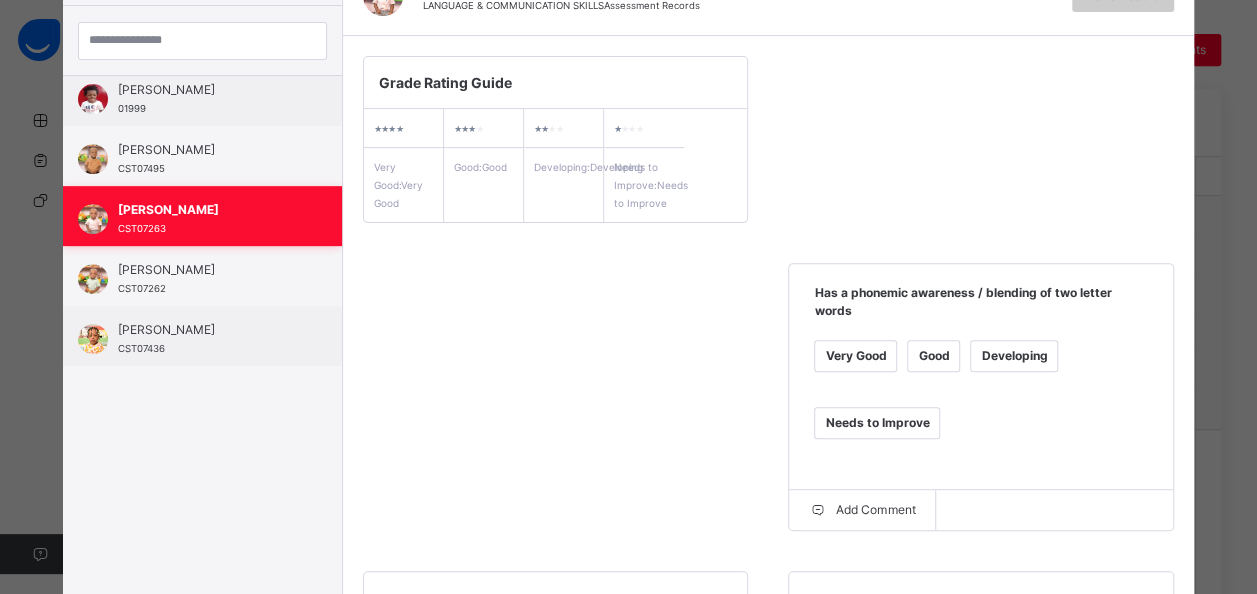 click on "Mansa  Ajayi 01999" at bounding box center [207, 99] 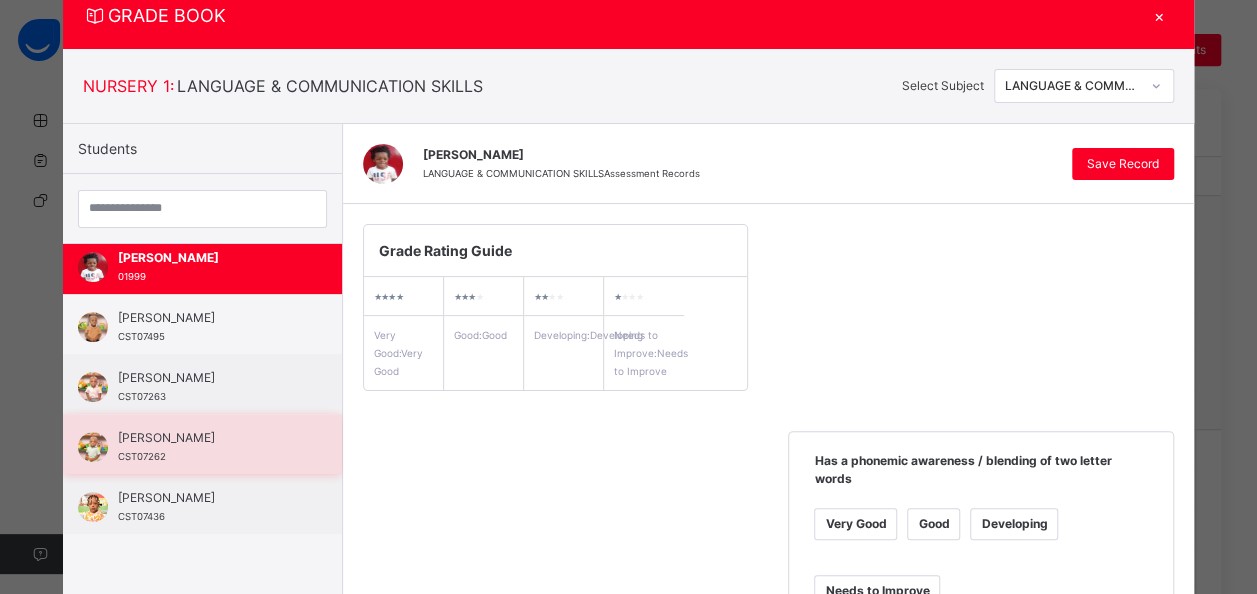 scroll, scrollTop: 236, scrollLeft: 0, axis: vertical 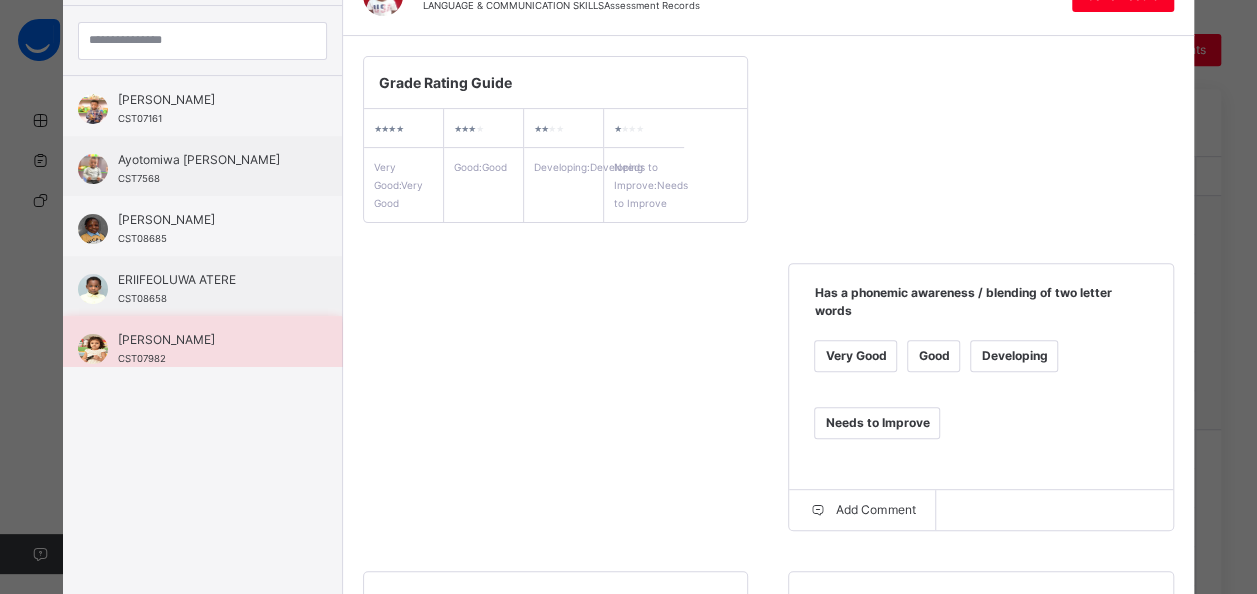click on "Karla  Altair" at bounding box center [207, 340] 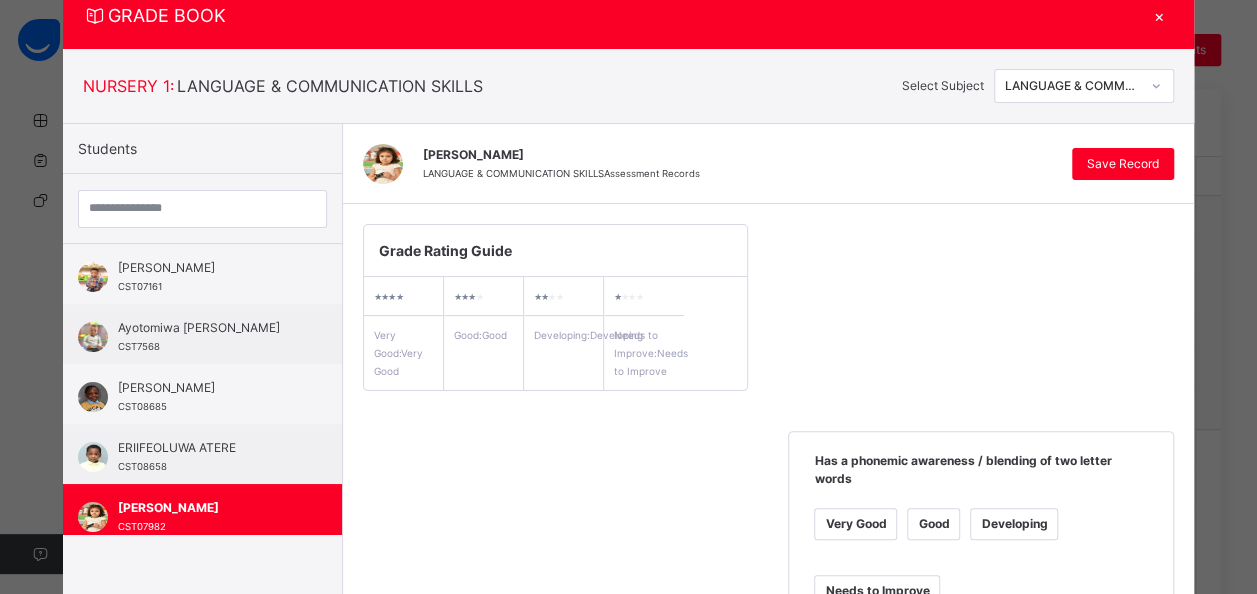 scroll, scrollTop: 236, scrollLeft: 0, axis: vertical 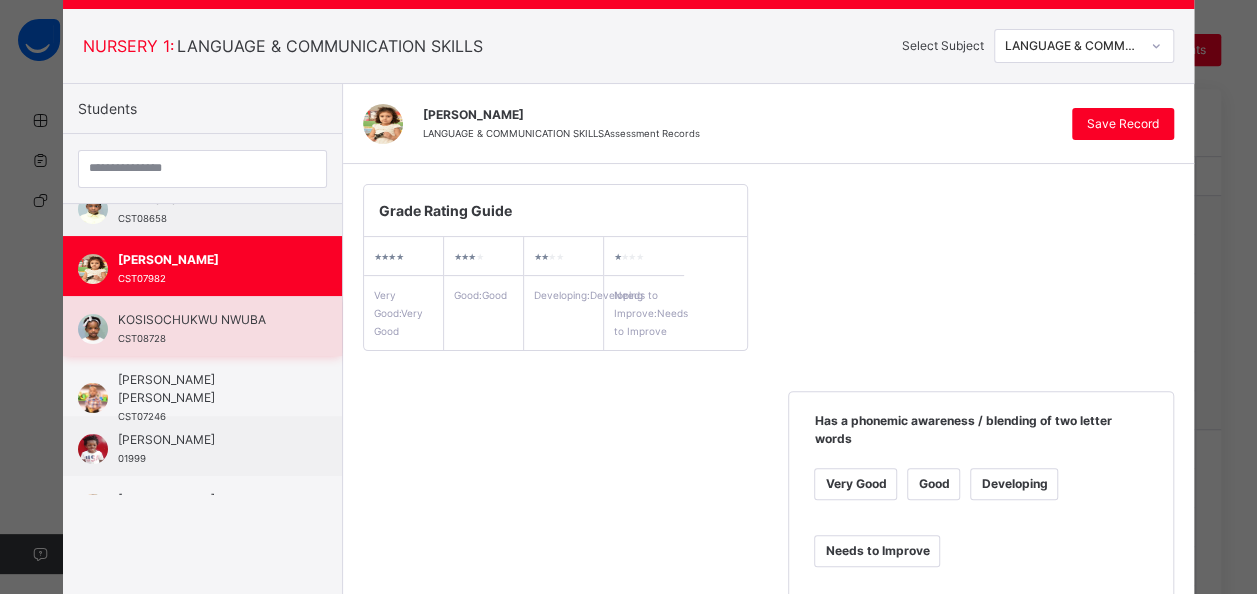 click on "KOSISOCHUKWU  NWUBA" at bounding box center [207, 320] 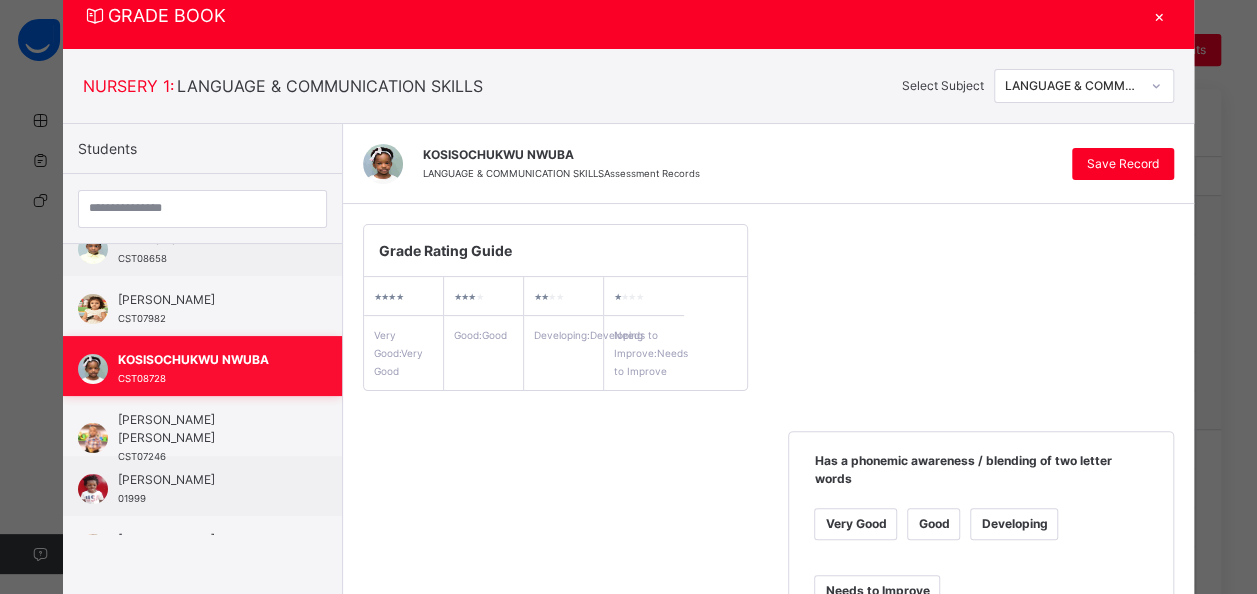 scroll, scrollTop: 108, scrollLeft: 0, axis: vertical 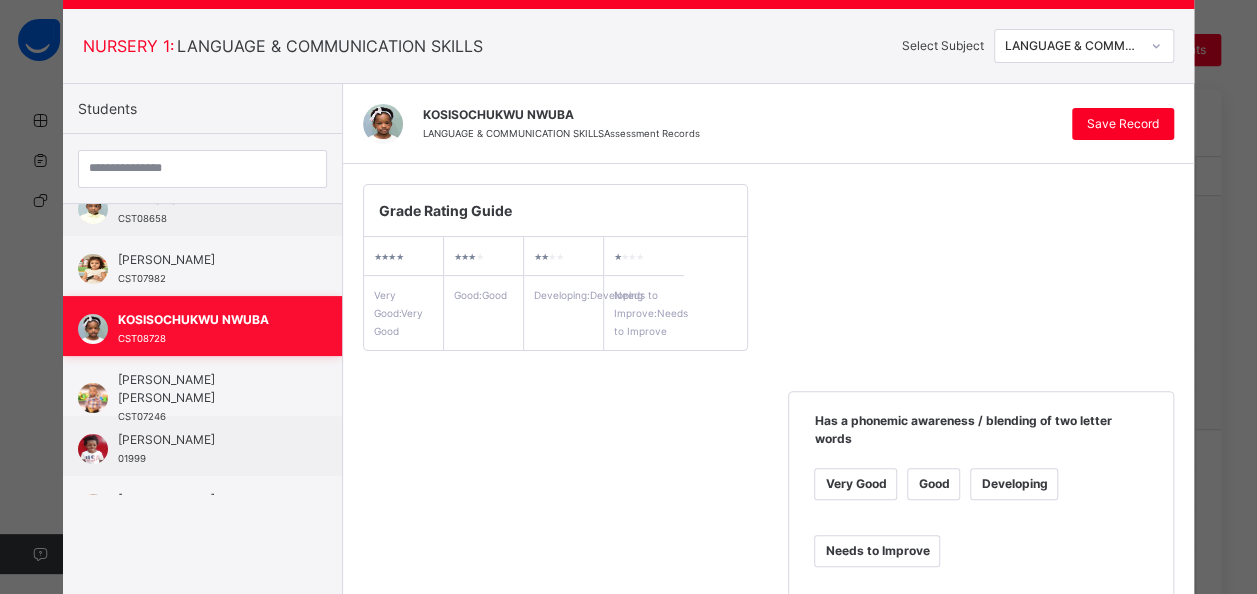click on "Lucien Nolan Toweh" at bounding box center (207, 389) 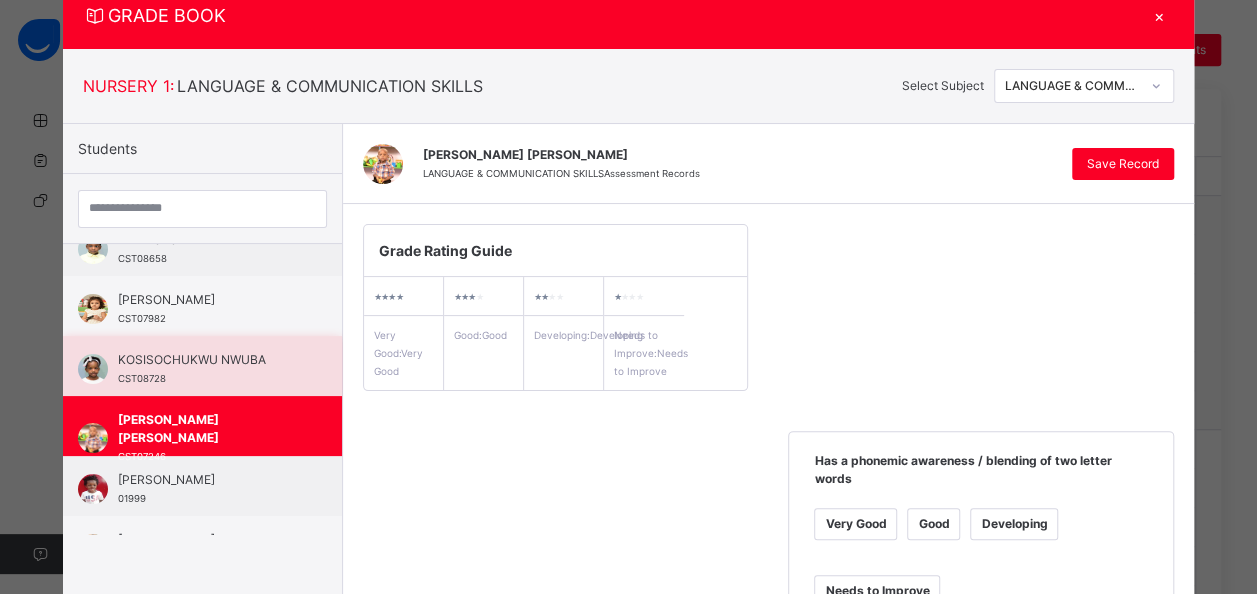 scroll, scrollTop: 108, scrollLeft: 0, axis: vertical 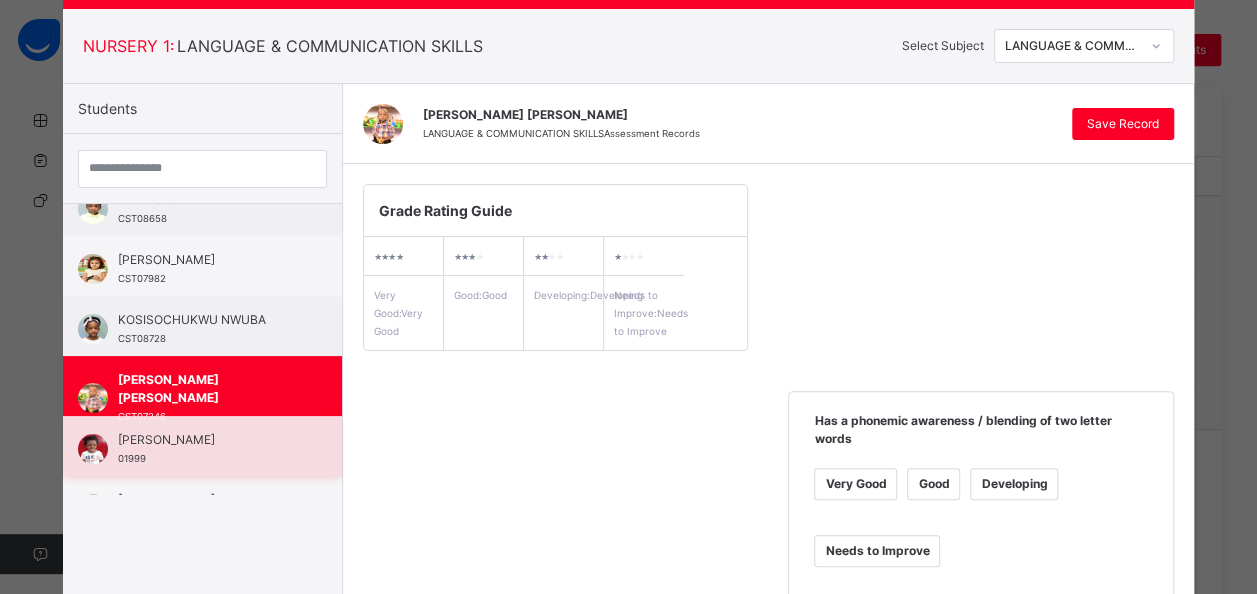 click on "Mansa  Ajayi" at bounding box center (207, 440) 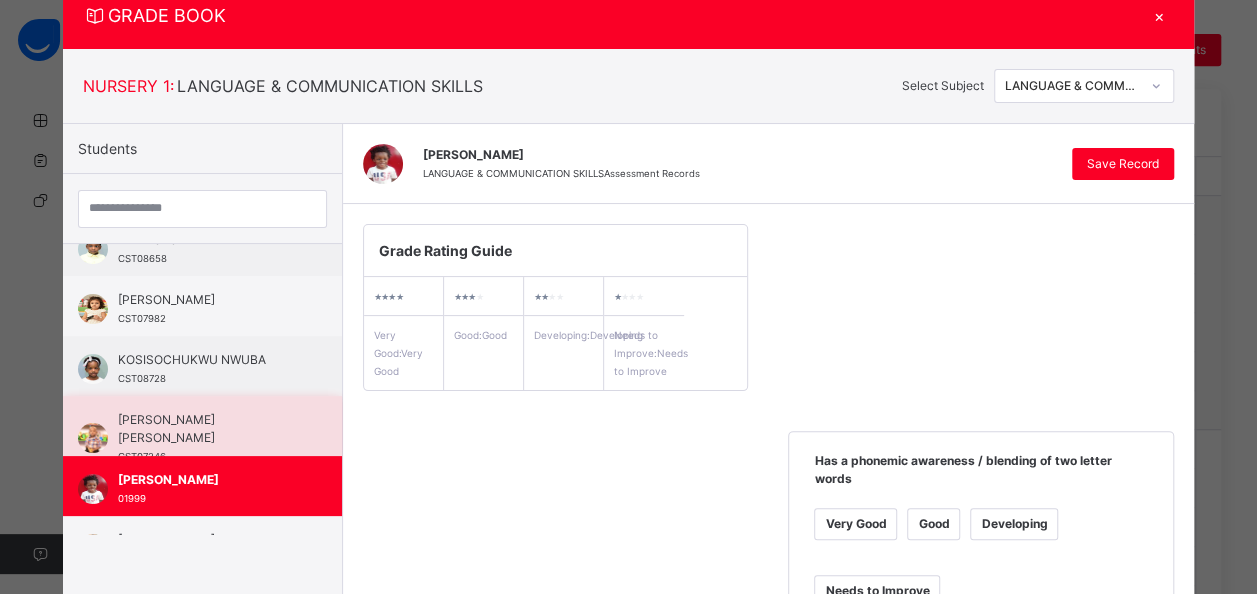 scroll, scrollTop: 108, scrollLeft: 0, axis: vertical 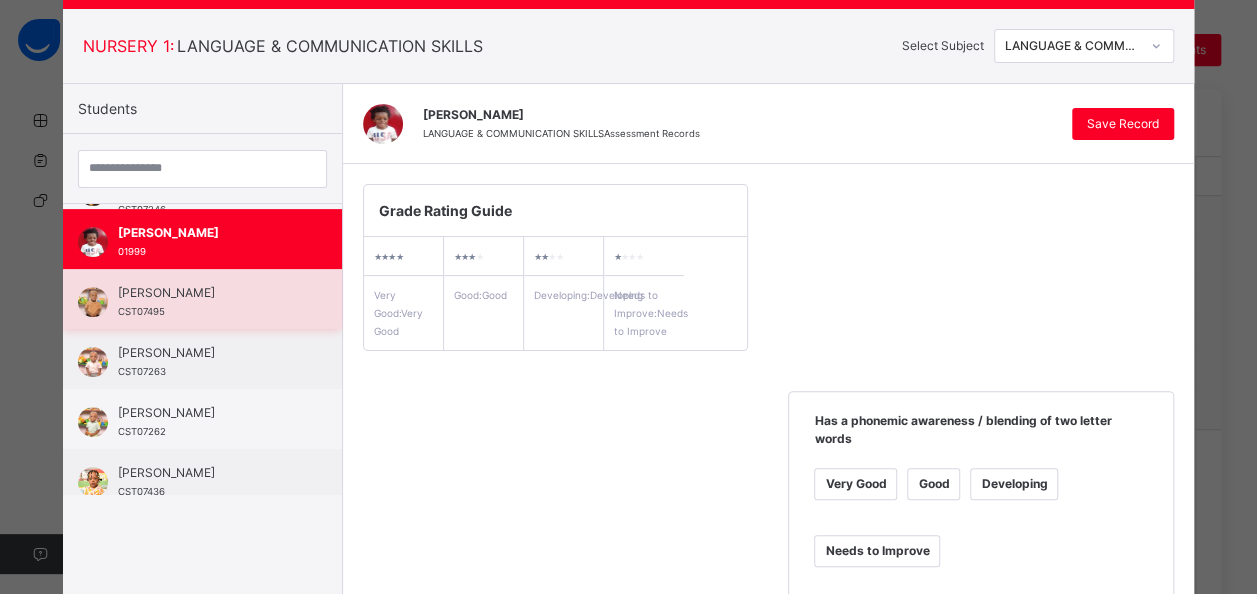 click on "Motunrola  Ibrahim CST07495" at bounding box center (207, 302) 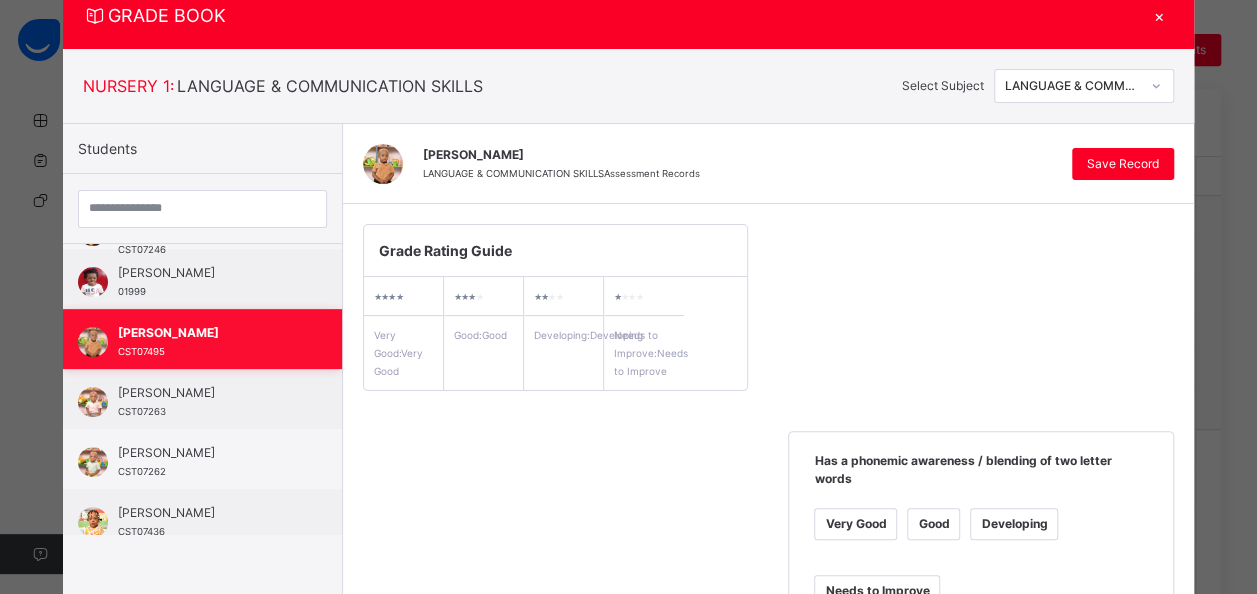 scroll, scrollTop: 108, scrollLeft: 0, axis: vertical 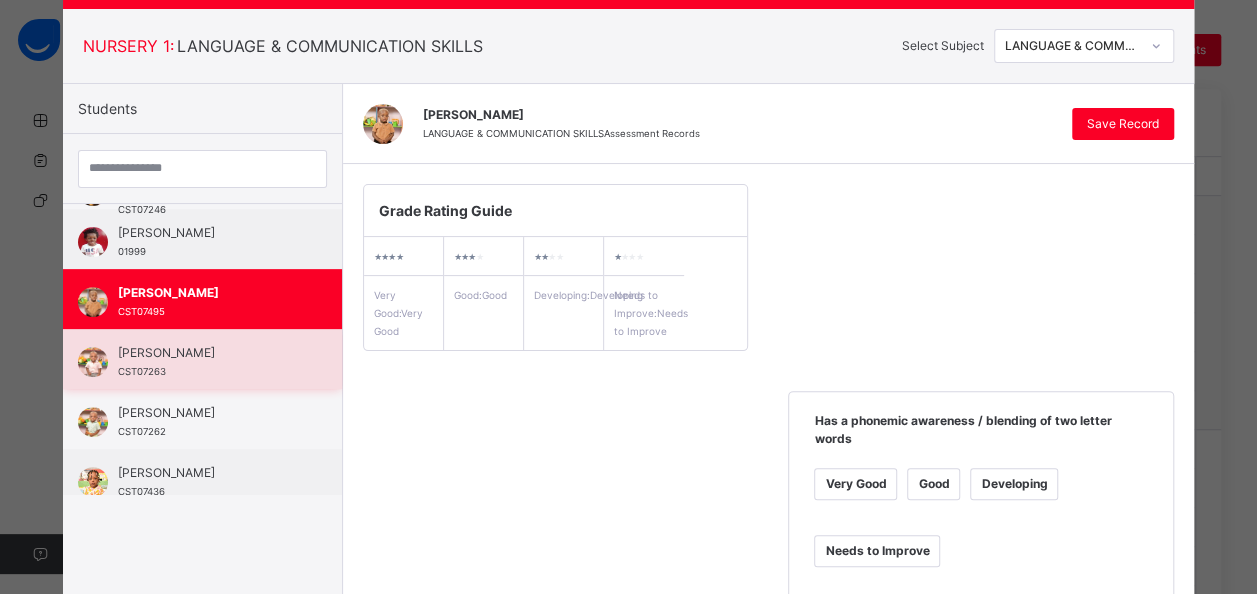 click on "Raphael  Ajanaku CST07263" at bounding box center [207, 362] 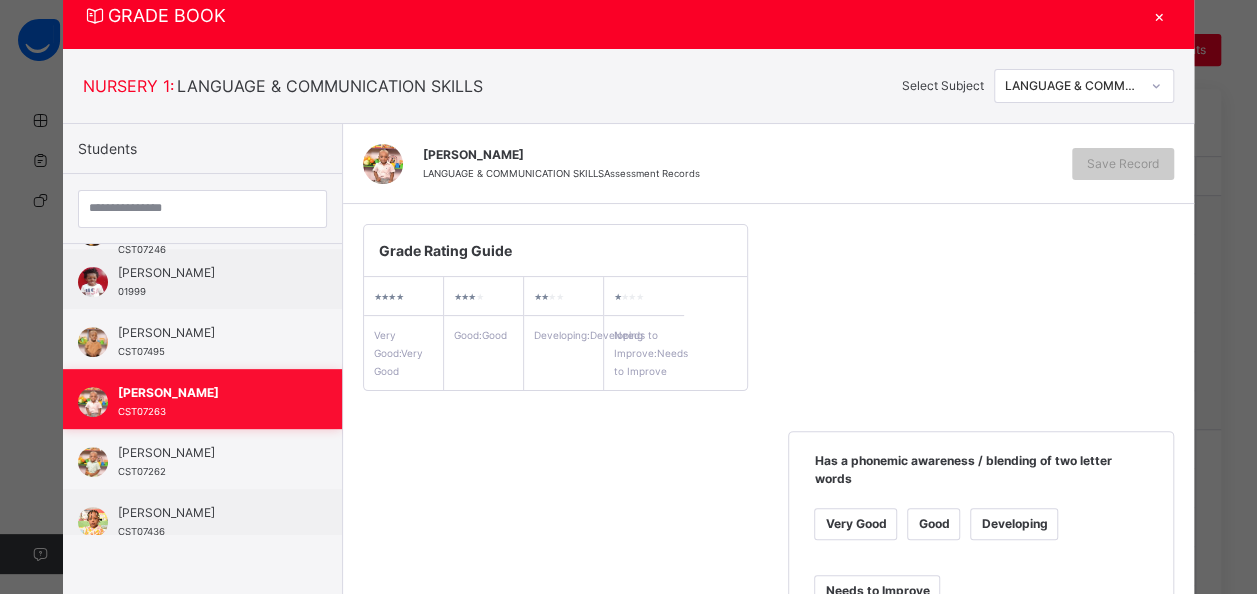scroll, scrollTop: 108, scrollLeft: 0, axis: vertical 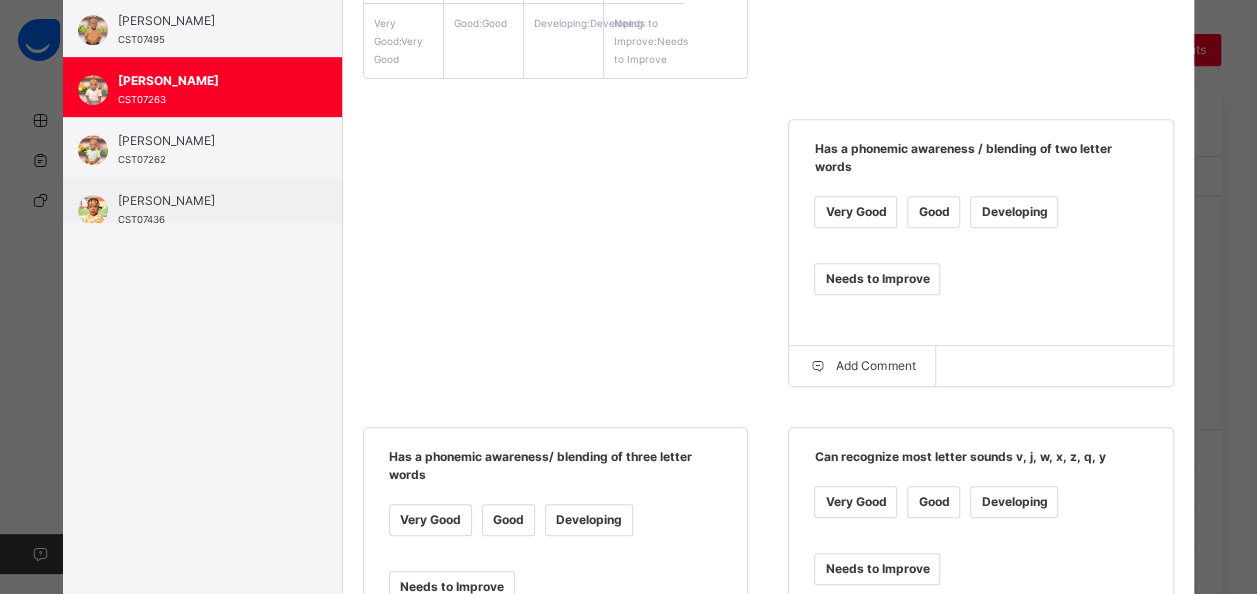 click on "Very Good" at bounding box center [855, 212] 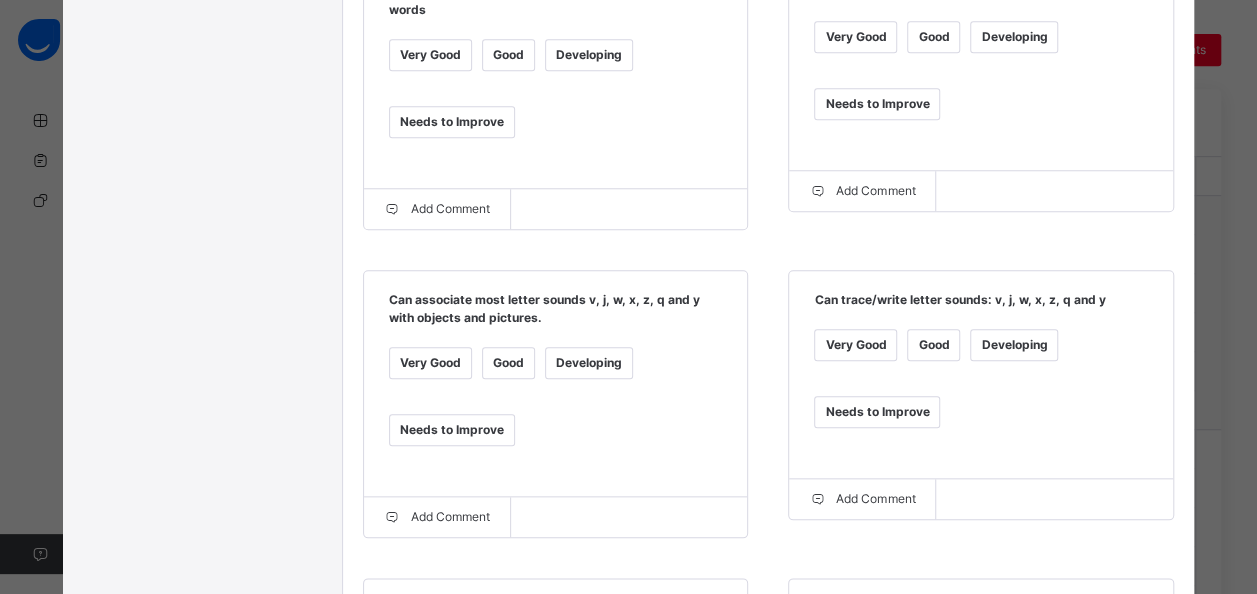 scroll, scrollTop: 860, scrollLeft: 0, axis: vertical 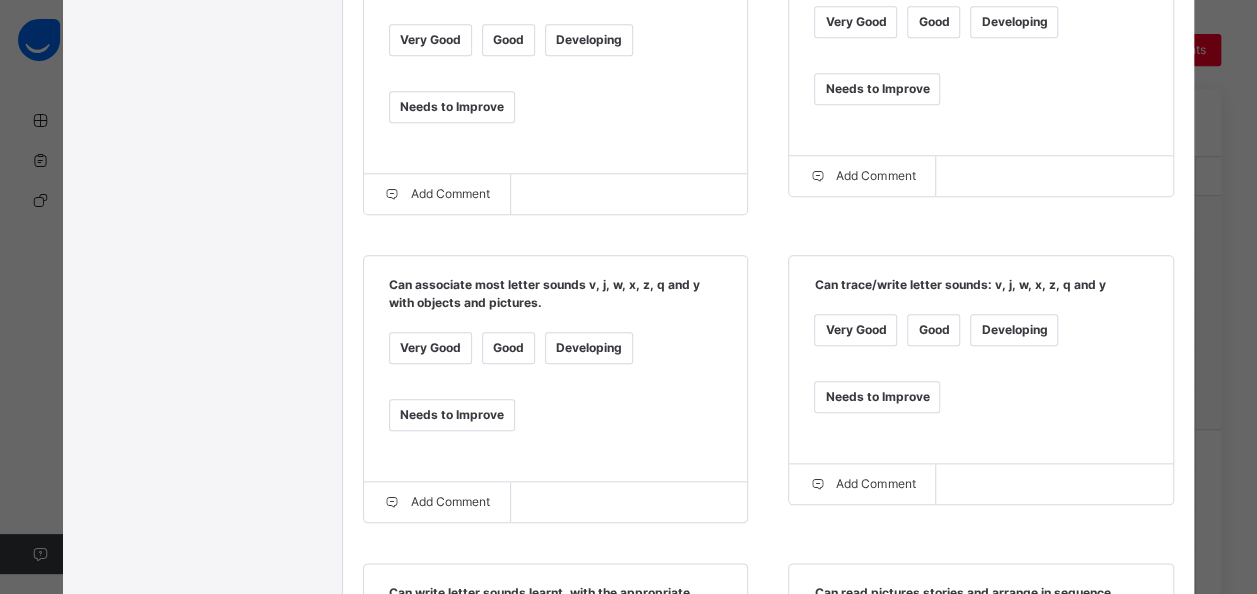 click on "Very Good" at bounding box center (430, 348) 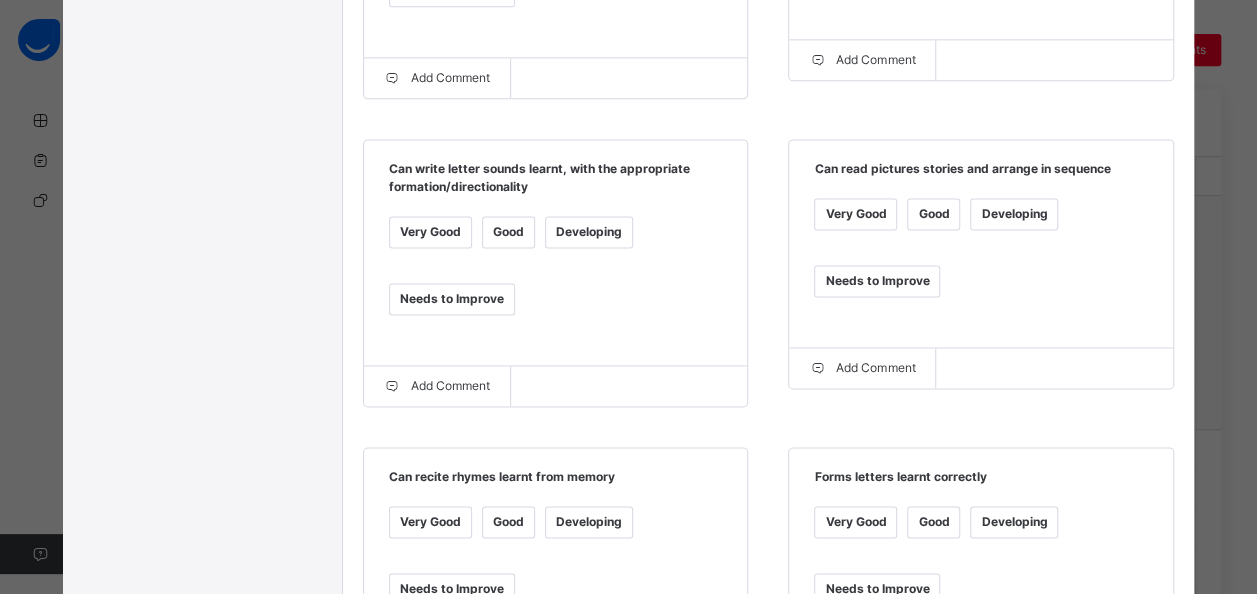 scroll, scrollTop: 1300, scrollLeft: 0, axis: vertical 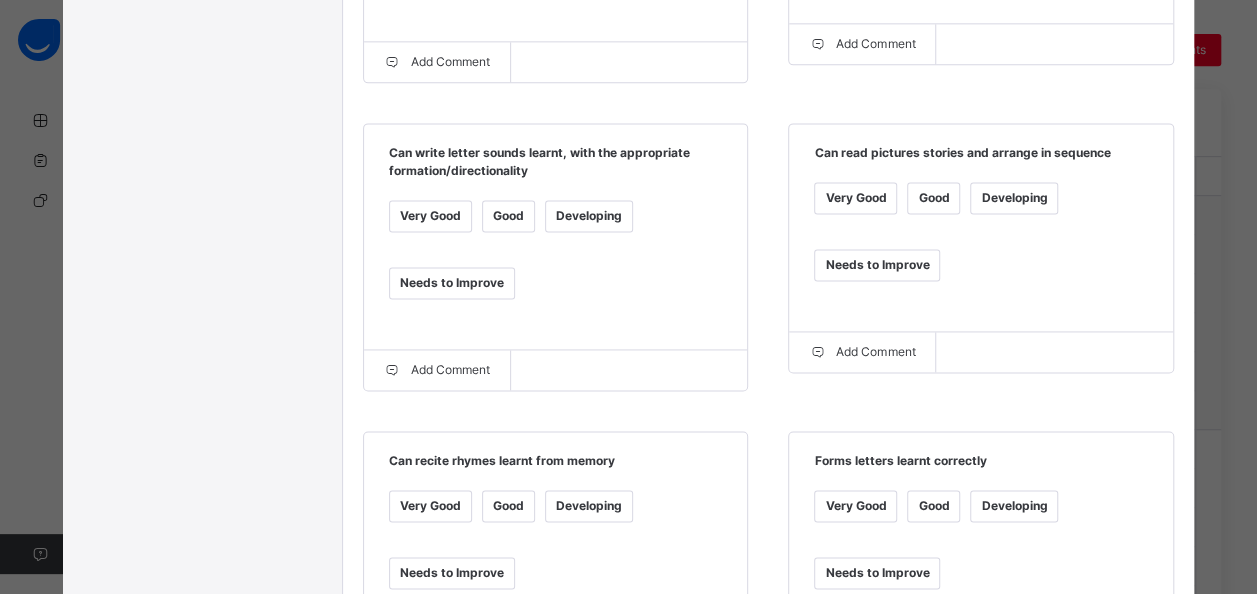 click on "Very Good" at bounding box center [430, 216] 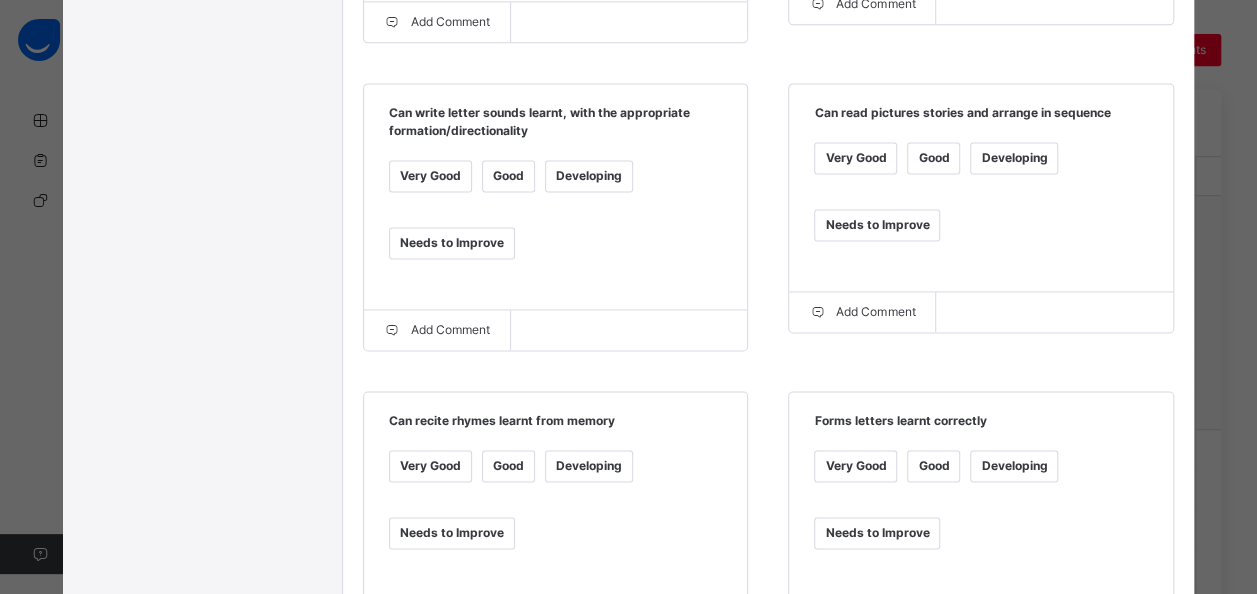 scroll, scrollTop: 1525, scrollLeft: 0, axis: vertical 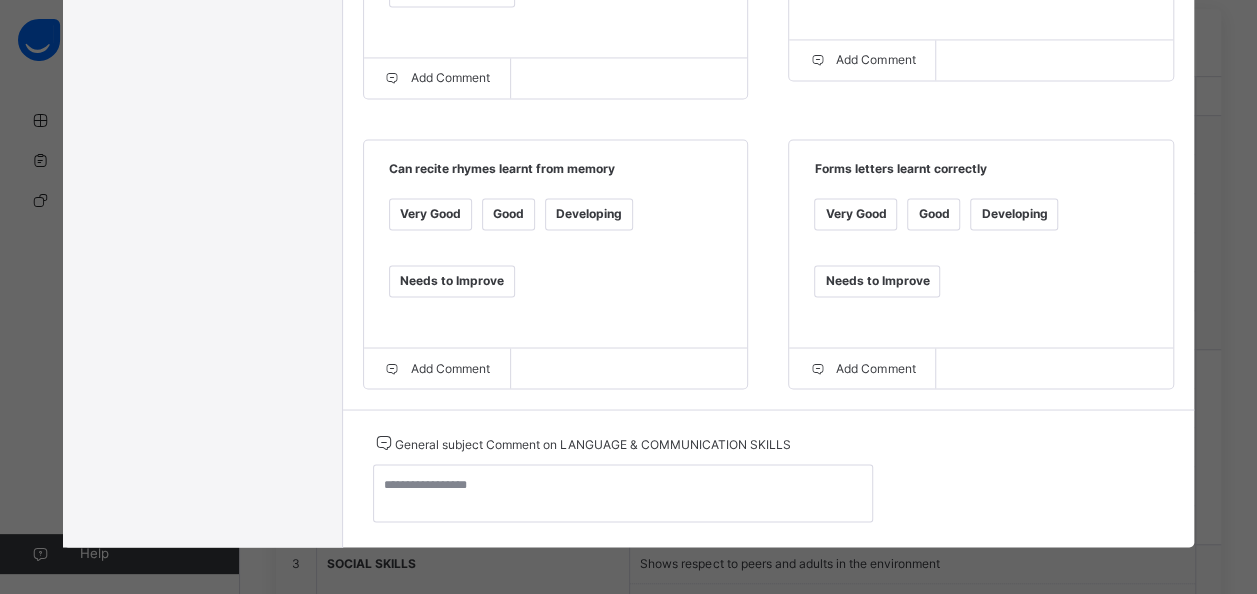 click on "Very Good" at bounding box center (430, 214) 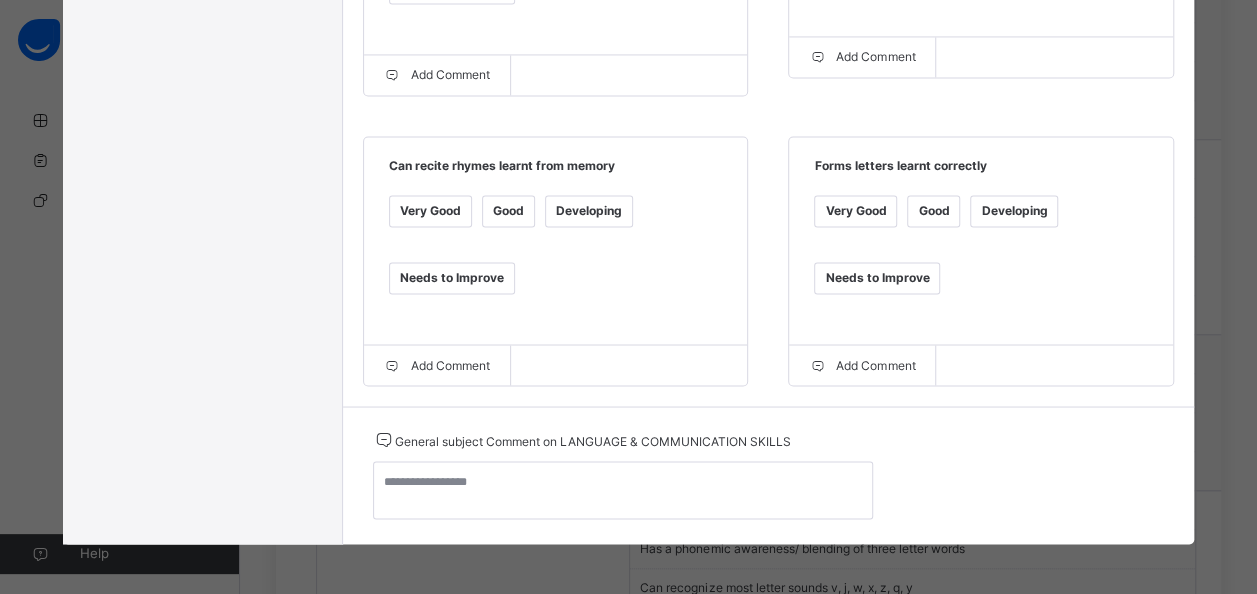 scroll, scrollTop: 796, scrollLeft: 0, axis: vertical 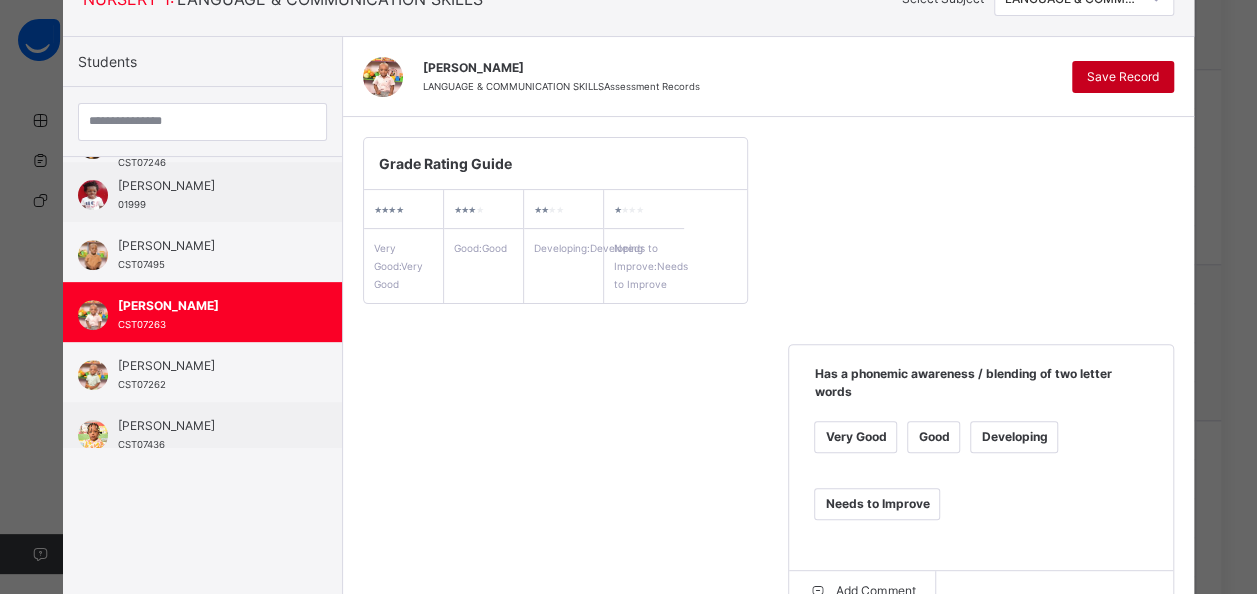 click on "Save Record" at bounding box center (1123, 77) 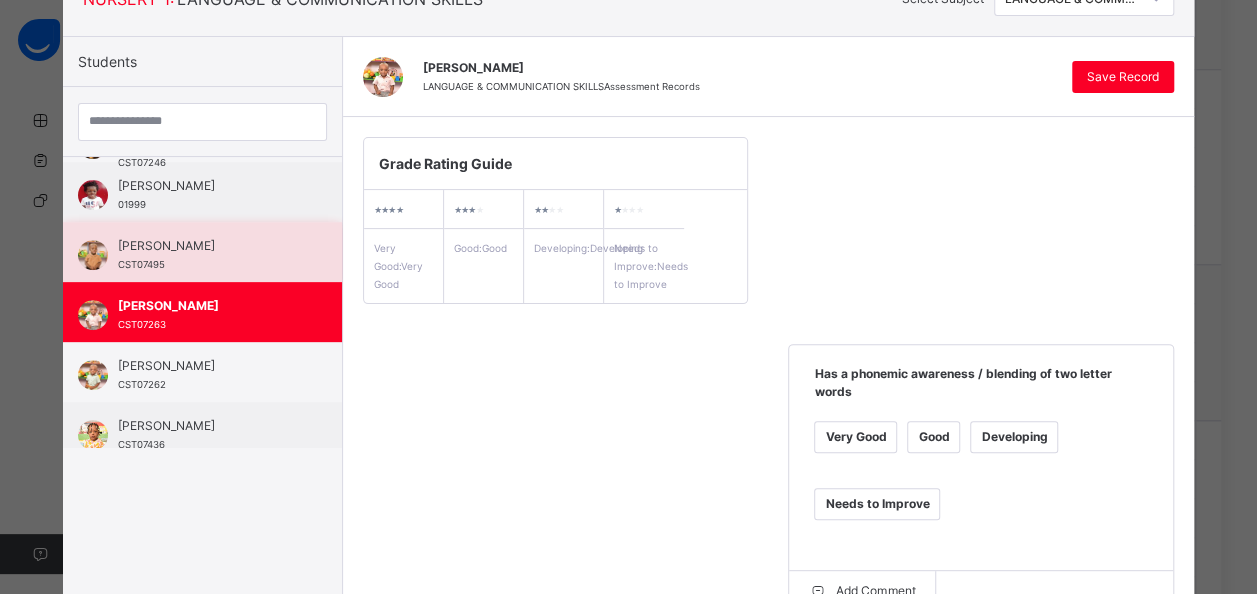 click on "Motunrola  Ibrahim CST07495" at bounding box center (207, 255) 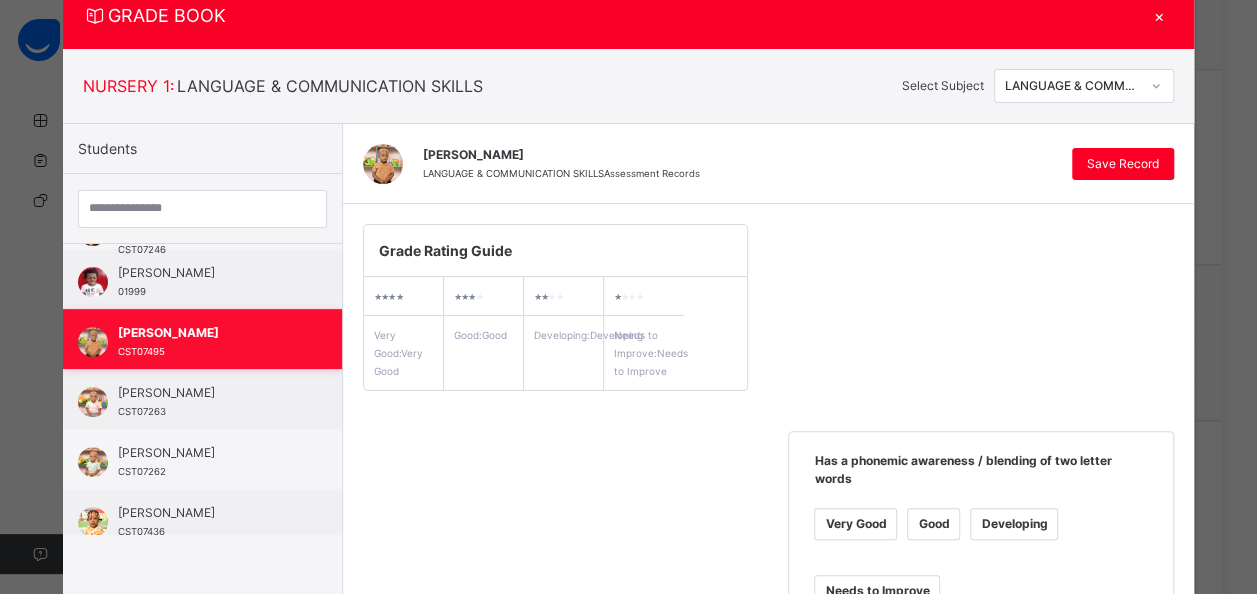 scroll, scrollTop: 155, scrollLeft: 0, axis: vertical 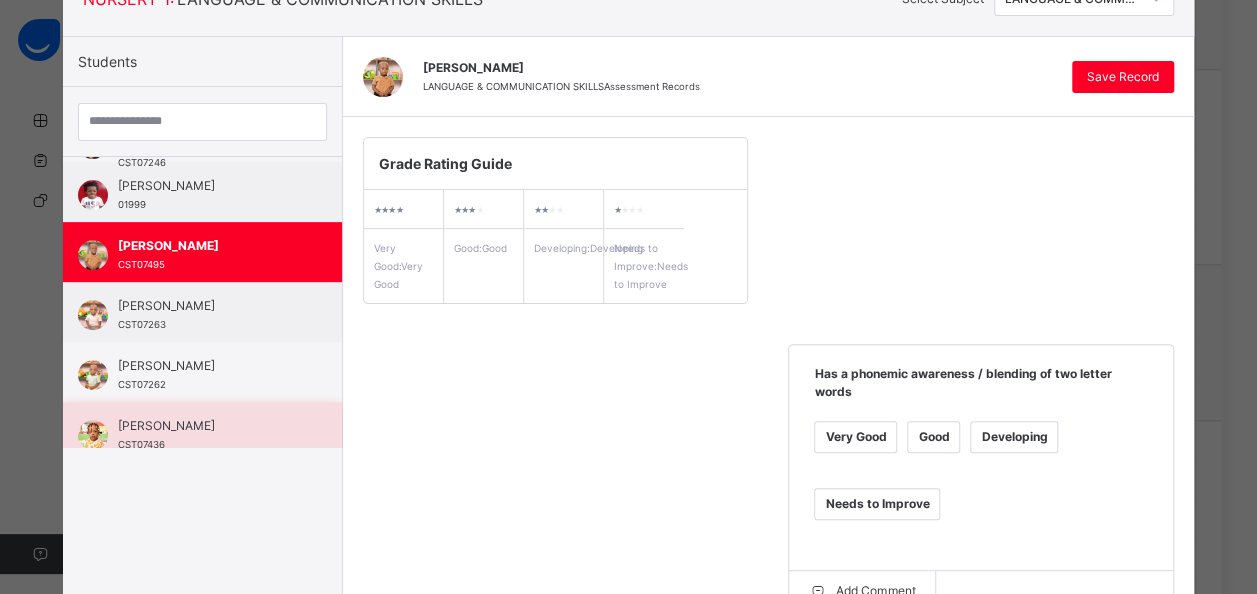 click on "Sophia  Abiye" at bounding box center [207, 426] 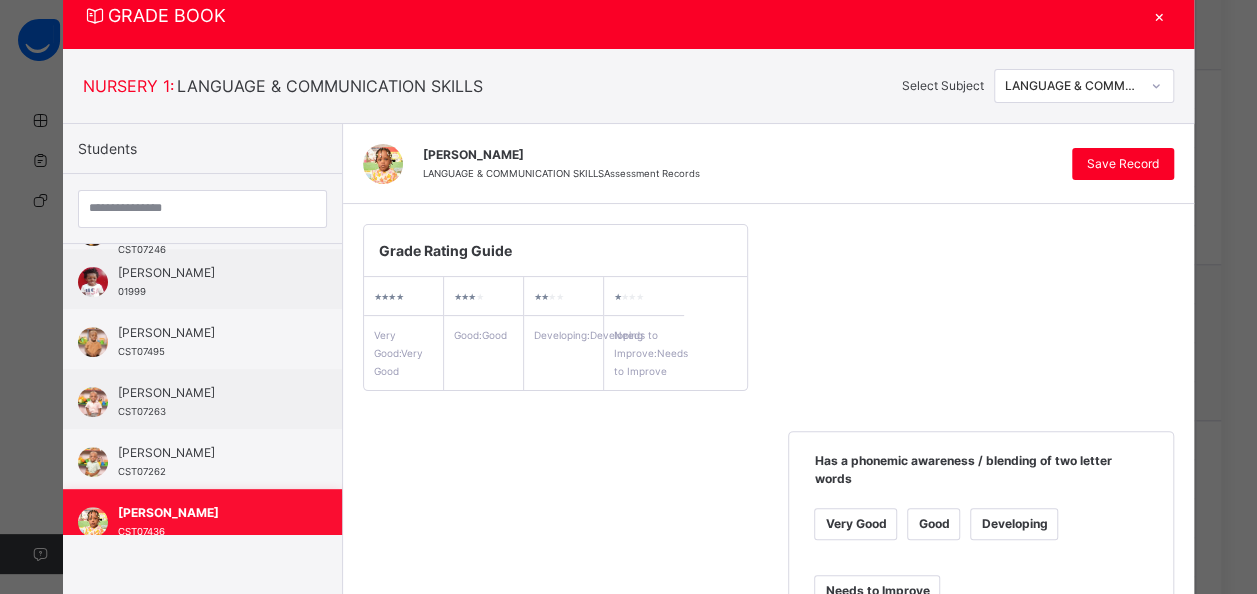 scroll, scrollTop: 155, scrollLeft: 0, axis: vertical 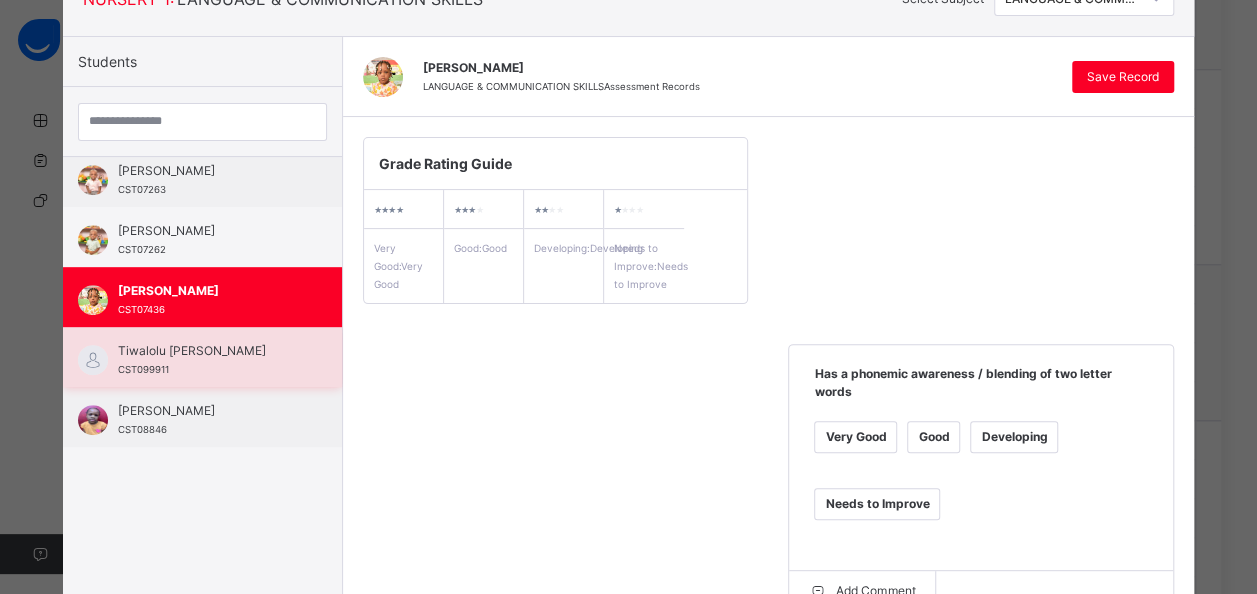 click on "Tiwalolu   Bassir CST099911" at bounding box center [207, 360] 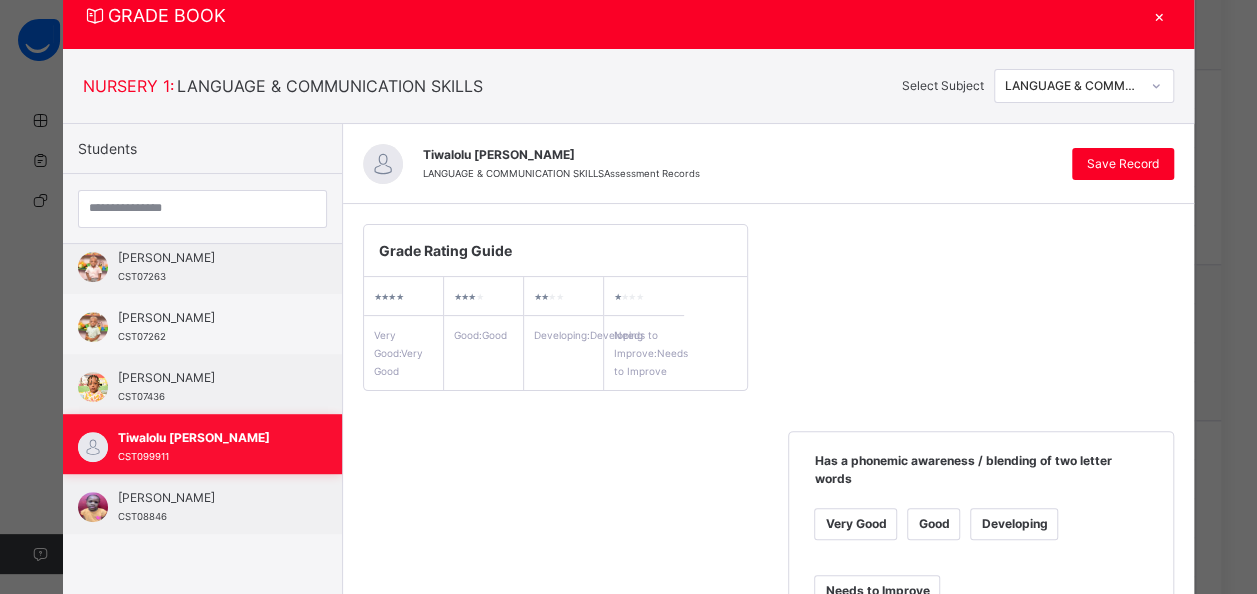 scroll, scrollTop: 155, scrollLeft: 0, axis: vertical 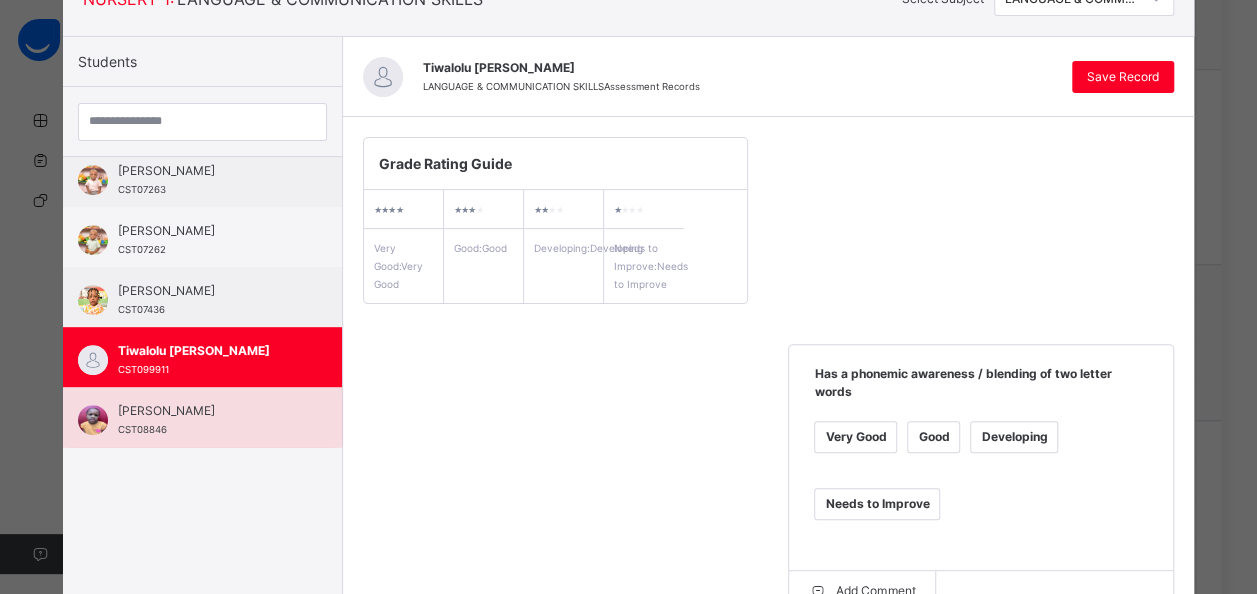 click on "Uzoma  Ekejiuba" at bounding box center (207, 411) 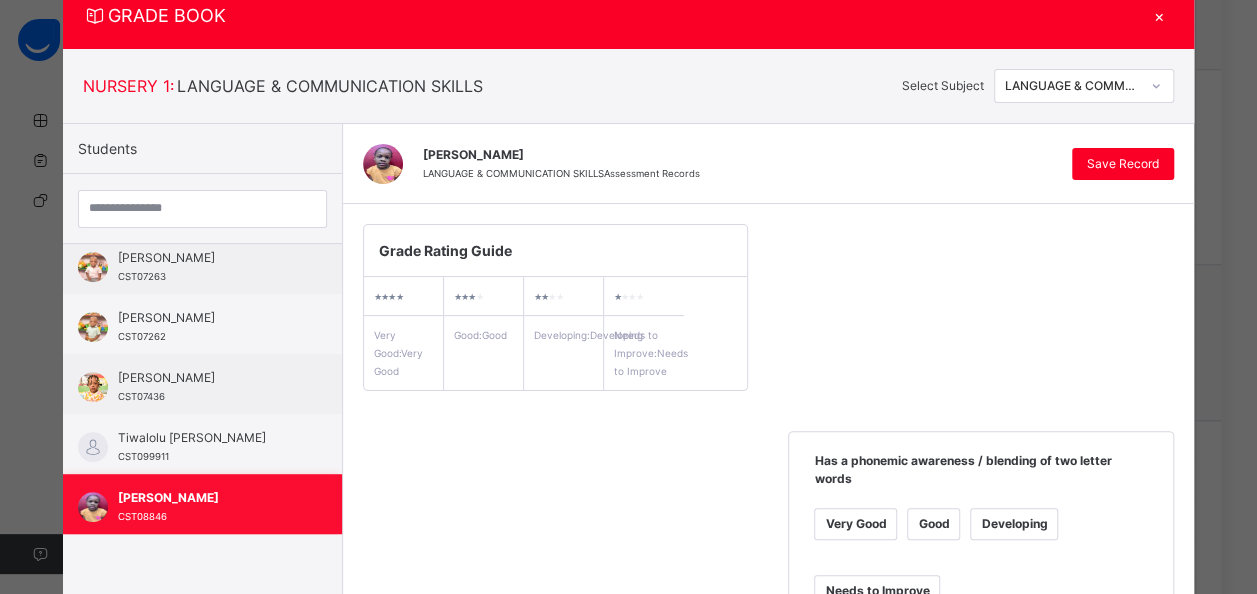 scroll, scrollTop: 155, scrollLeft: 0, axis: vertical 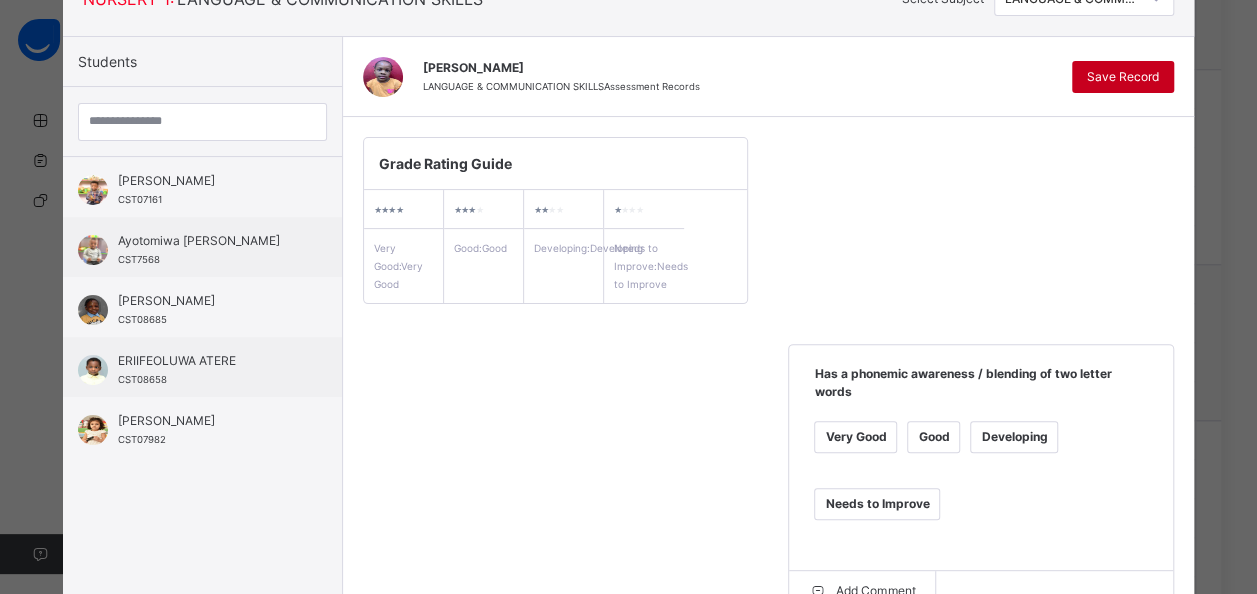 click on "Save Record" at bounding box center (1123, 77) 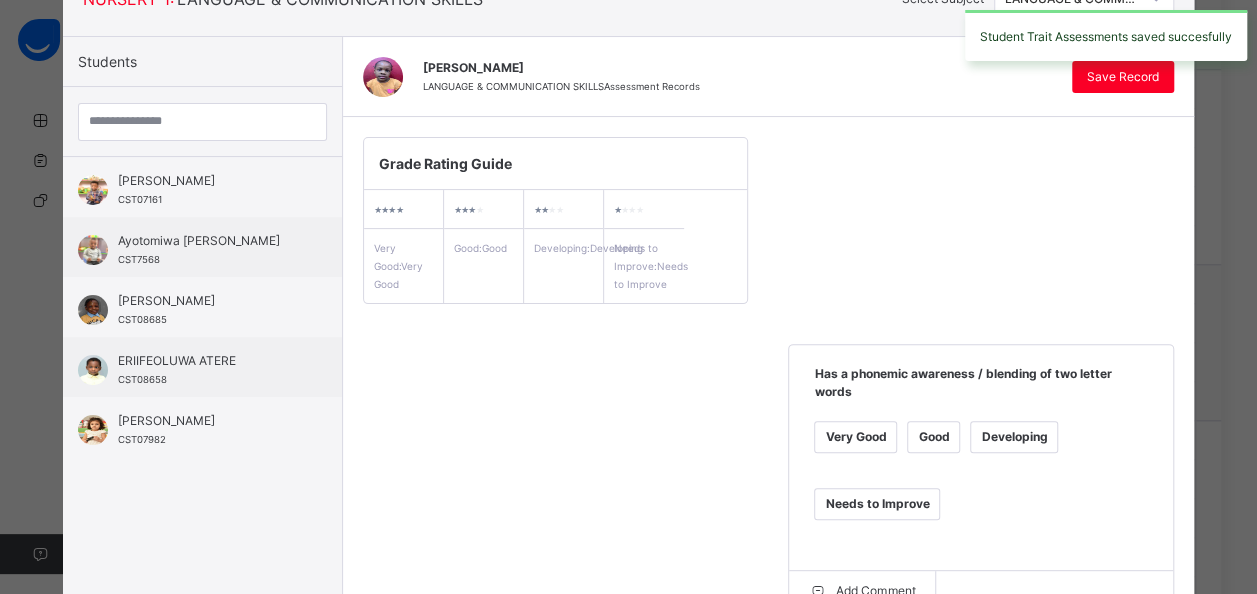 click on "Student Trait Assessments saved succesfully" at bounding box center (1106, 35) 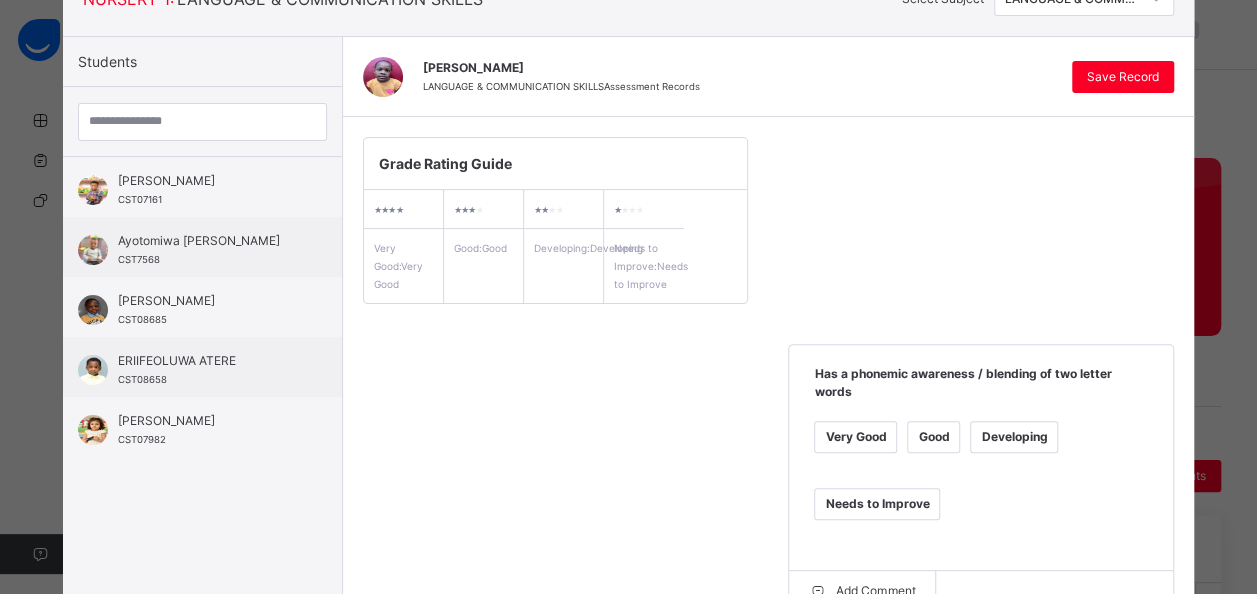 scroll, scrollTop: 0, scrollLeft: 0, axis: both 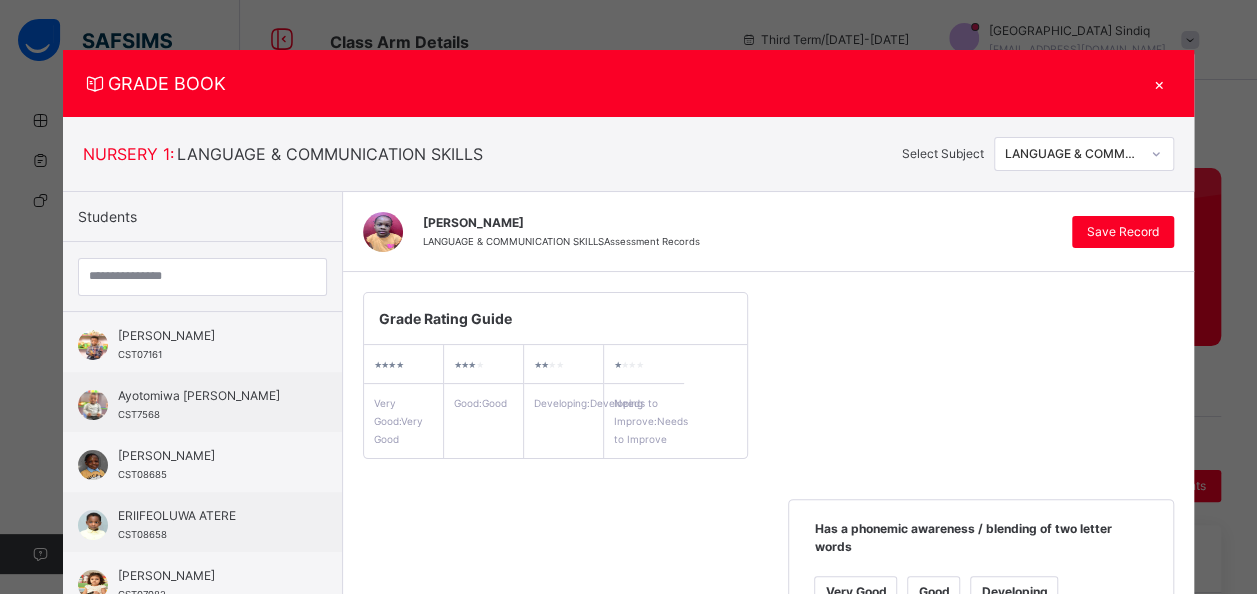 click on "×" at bounding box center [1159, 83] 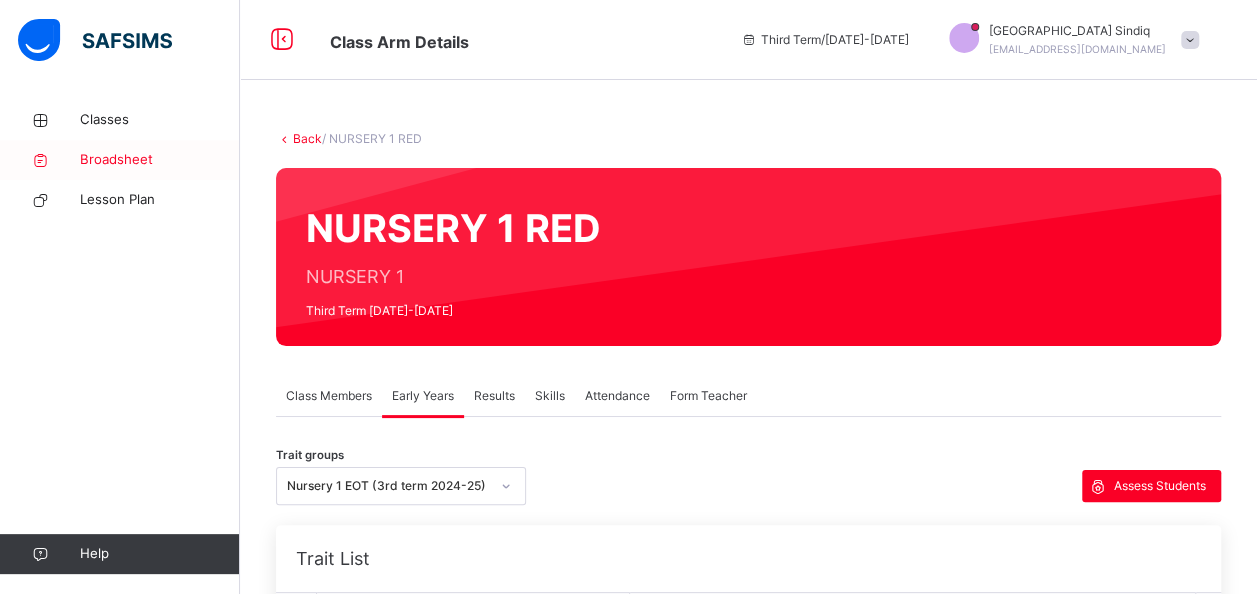 click on "Broadsheet" at bounding box center [160, 160] 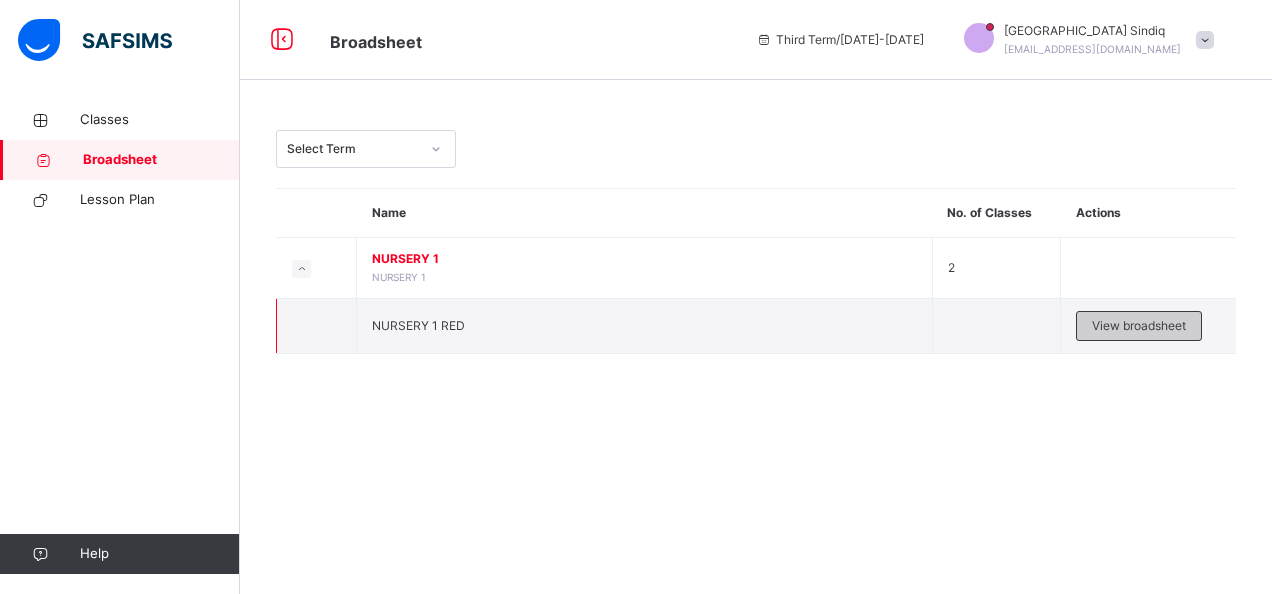 click on "View broadsheet" at bounding box center [1139, 326] 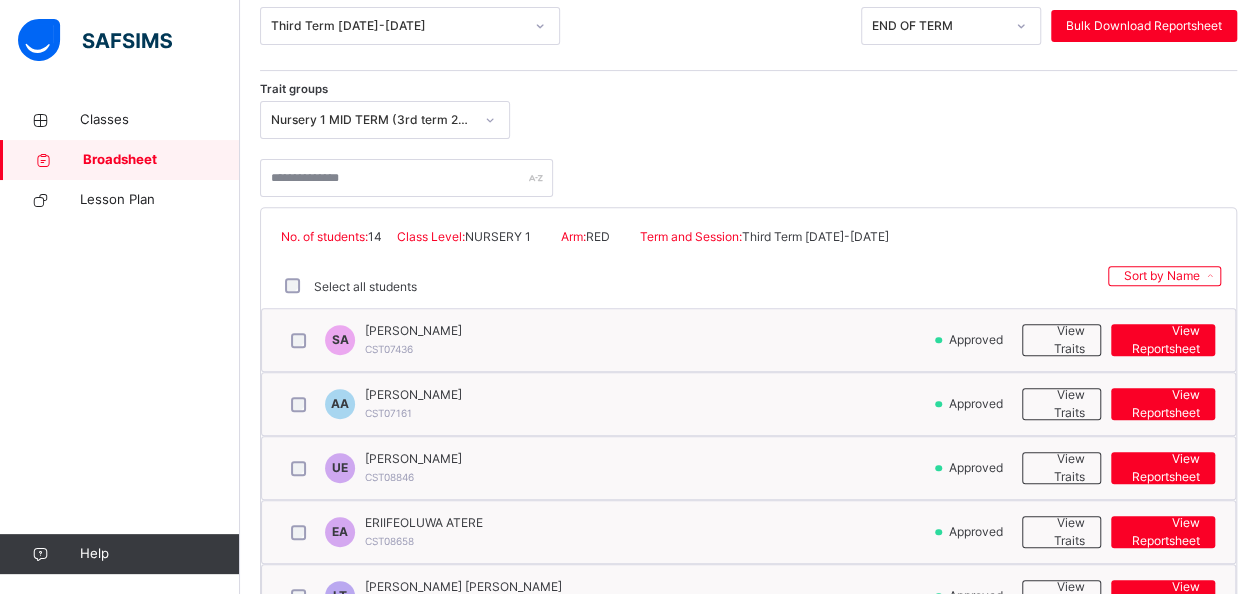 scroll, scrollTop: 234, scrollLeft: 0, axis: vertical 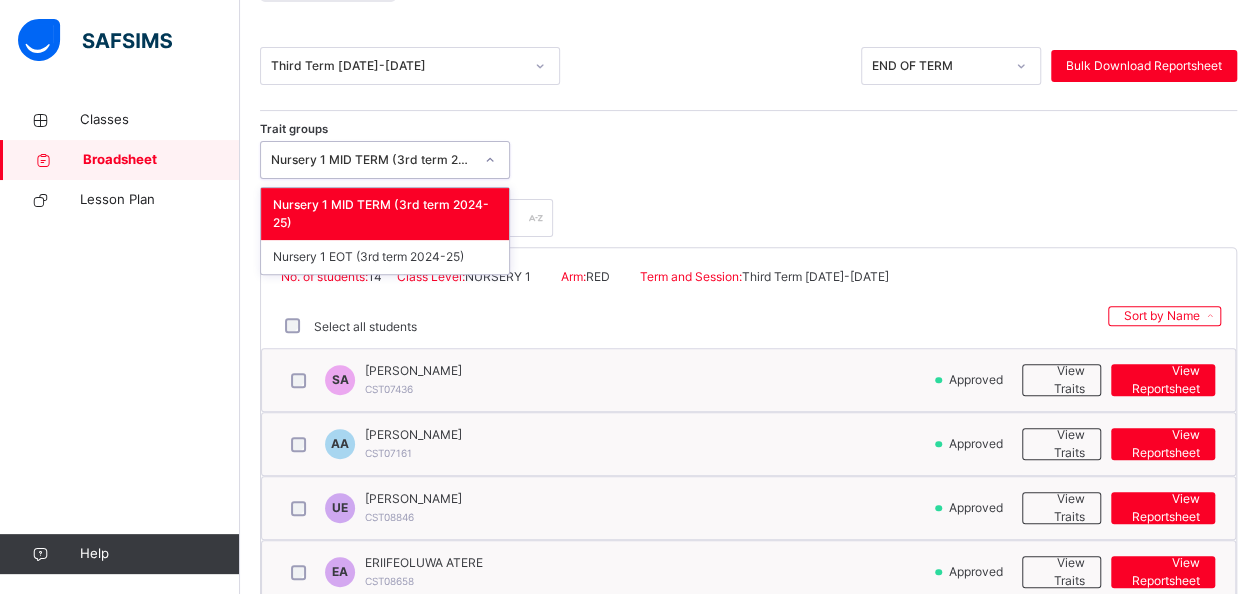 click 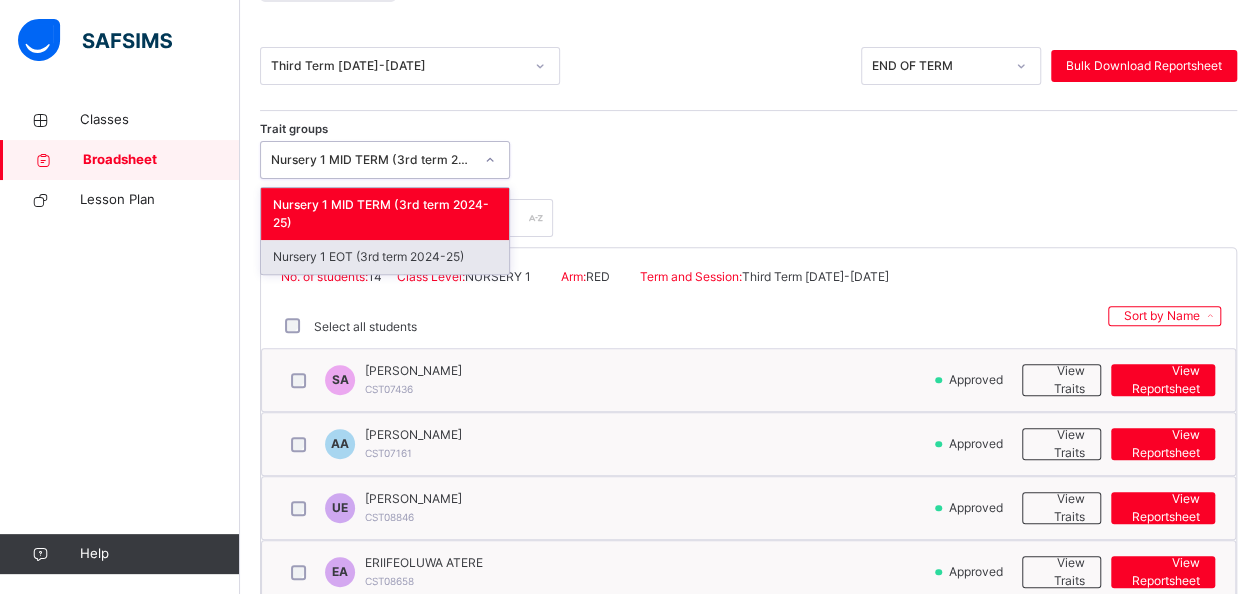 click on "Nursery 1 EOT (3rd term 2024-25)" at bounding box center [385, 257] 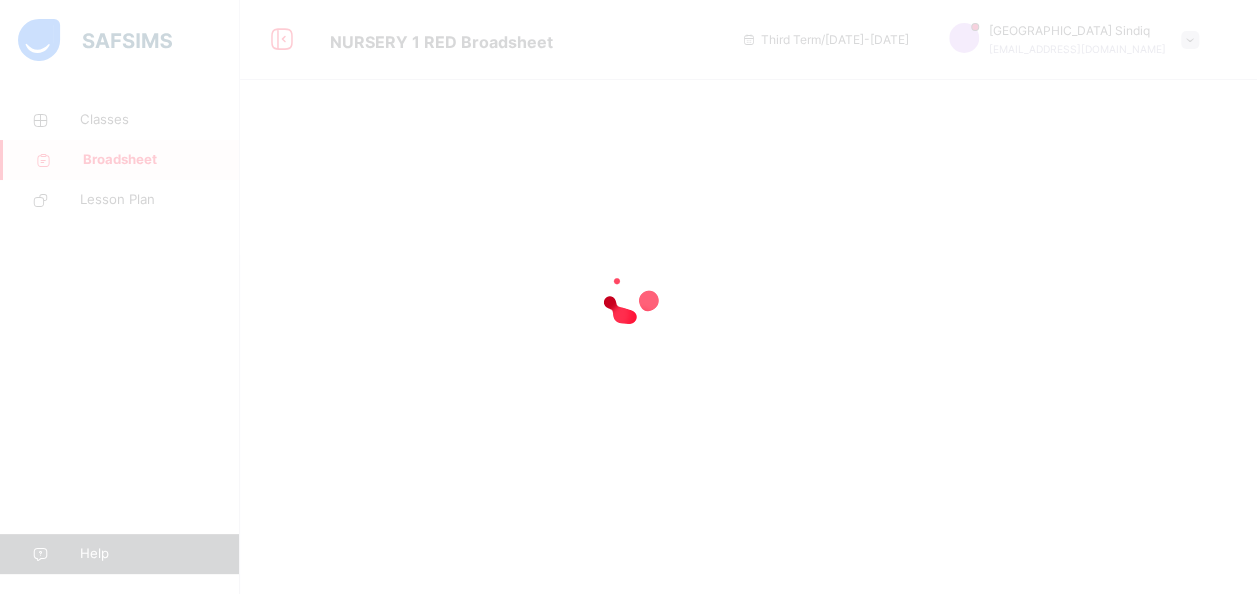 scroll, scrollTop: 0, scrollLeft: 0, axis: both 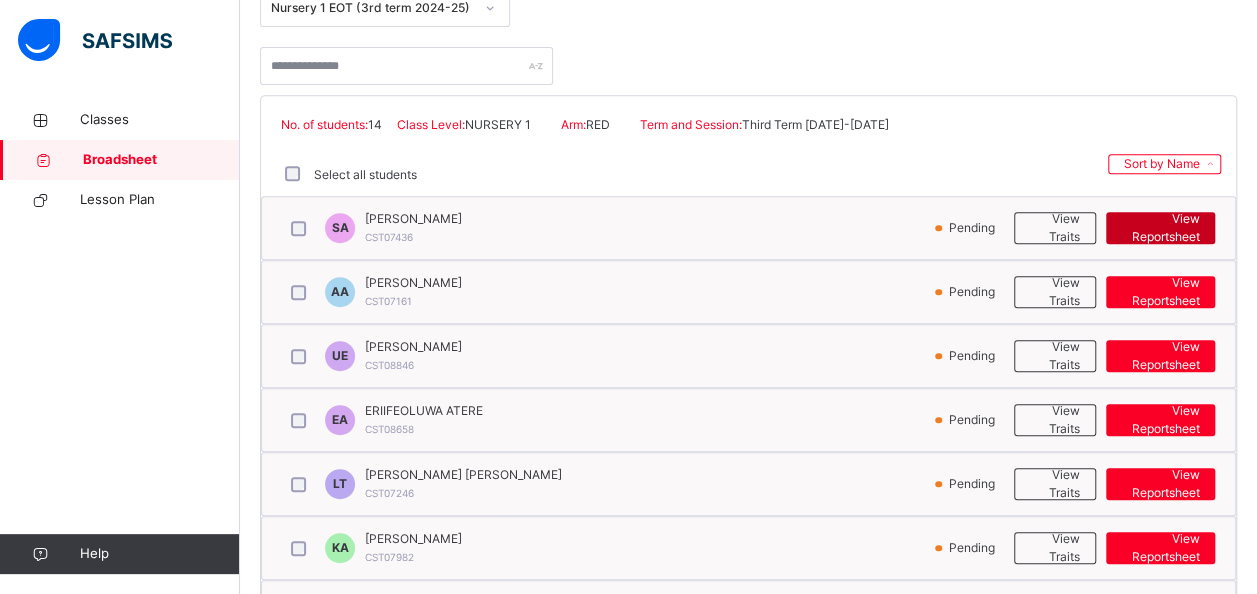 click on "View Reportsheet" at bounding box center (1160, 228) 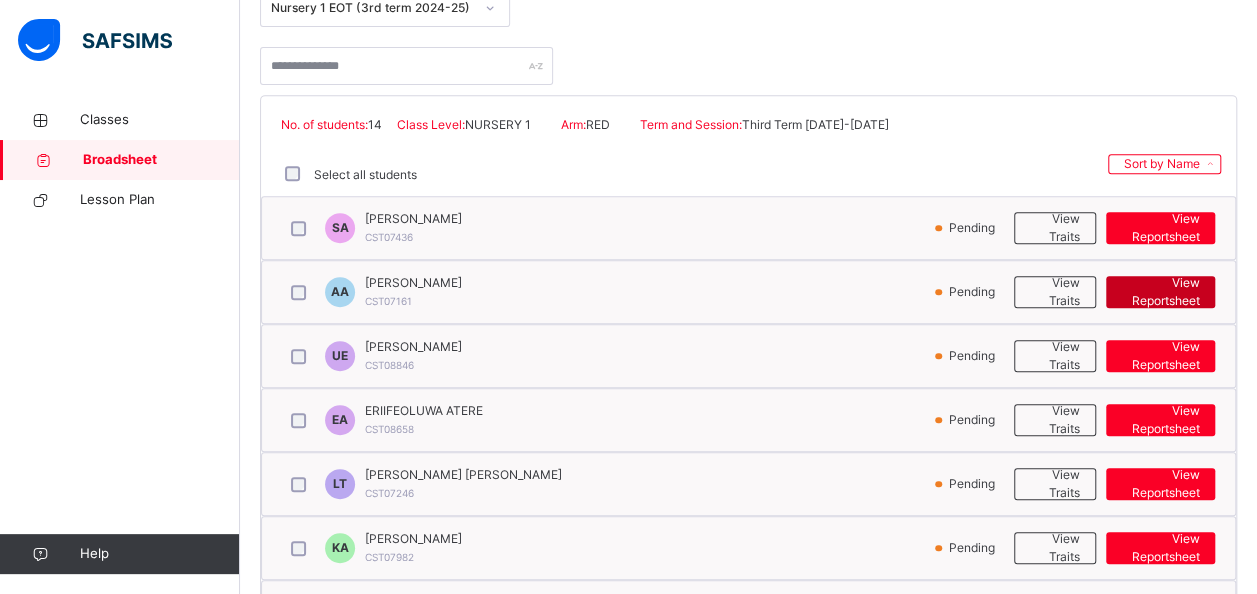 click on "View Reportsheet" at bounding box center [1160, 292] 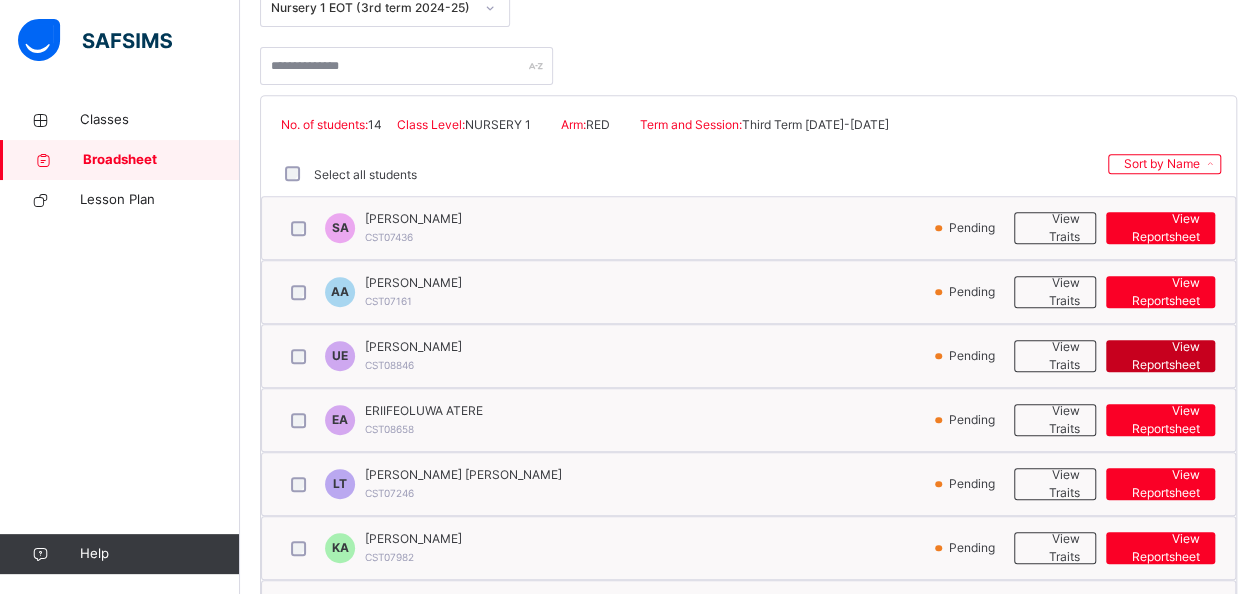 click on "View Reportsheet" at bounding box center [1160, 356] 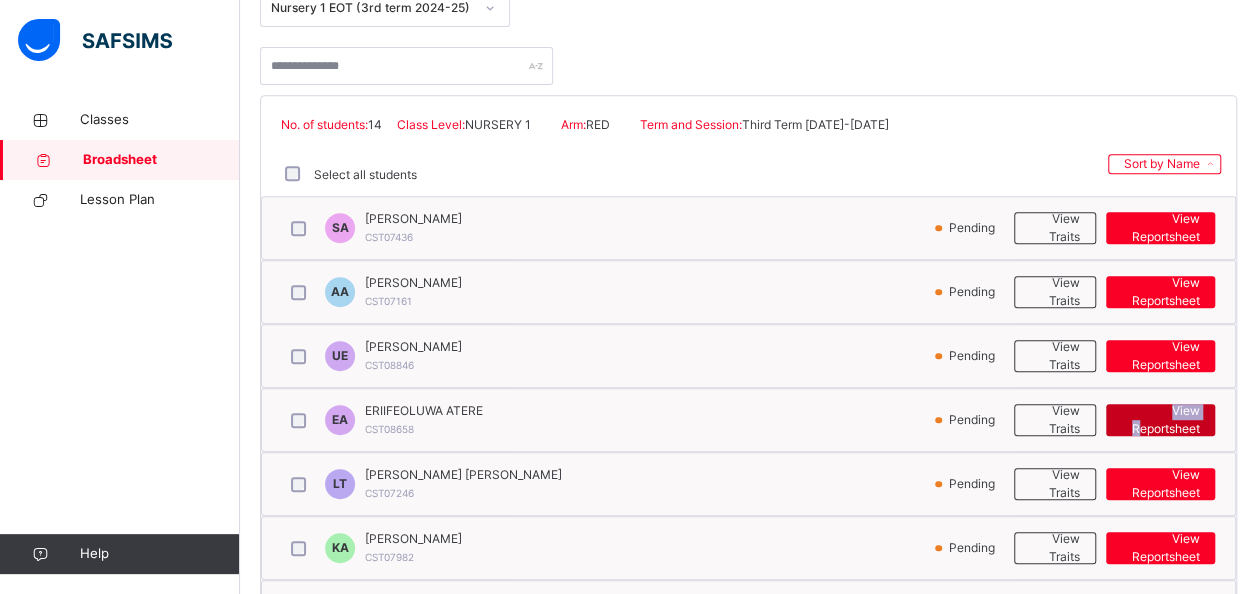 click on "View Reportsheet" at bounding box center (1160, 420) 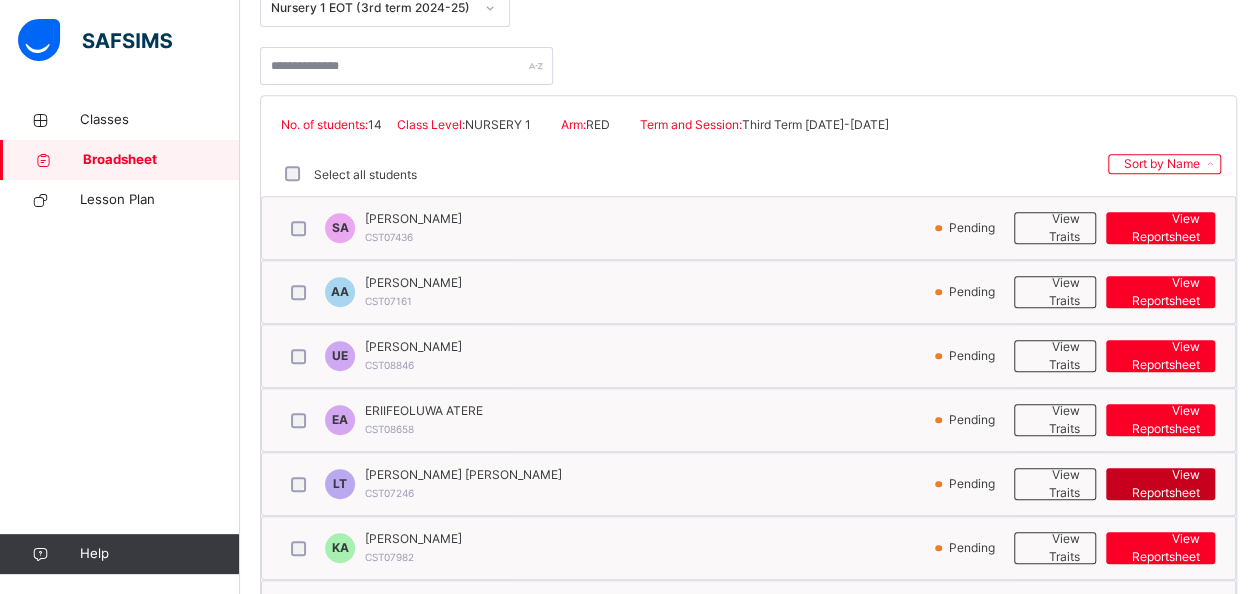 click on "View Reportsheet" at bounding box center (1160, 484) 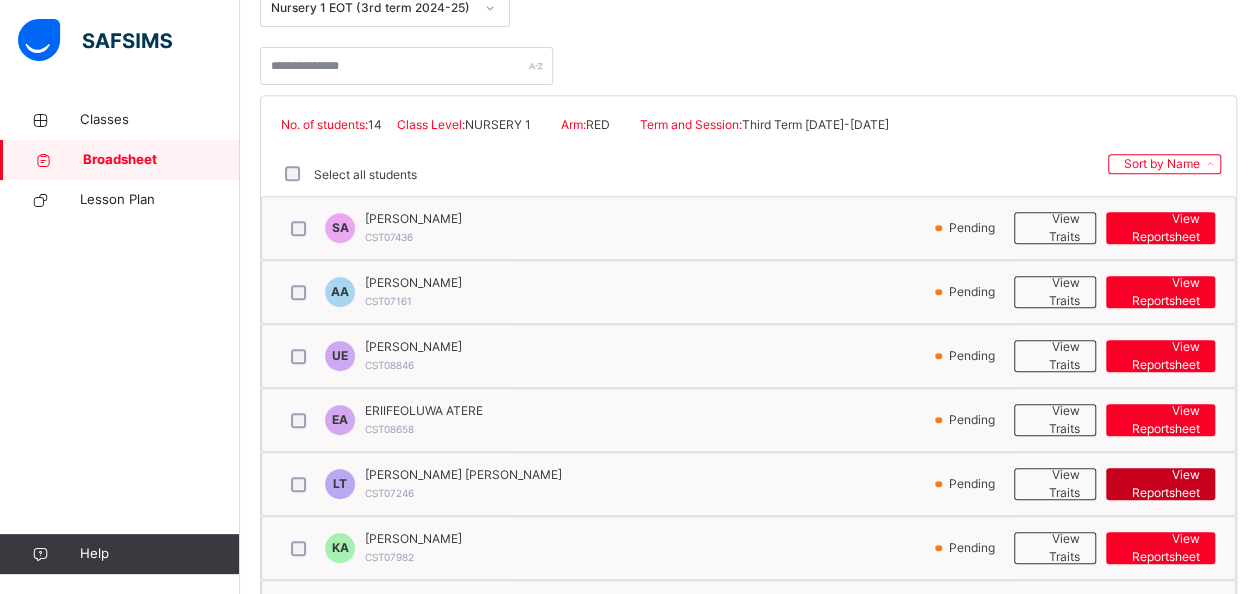 click on "View Reportsheet" at bounding box center (1160, 484) 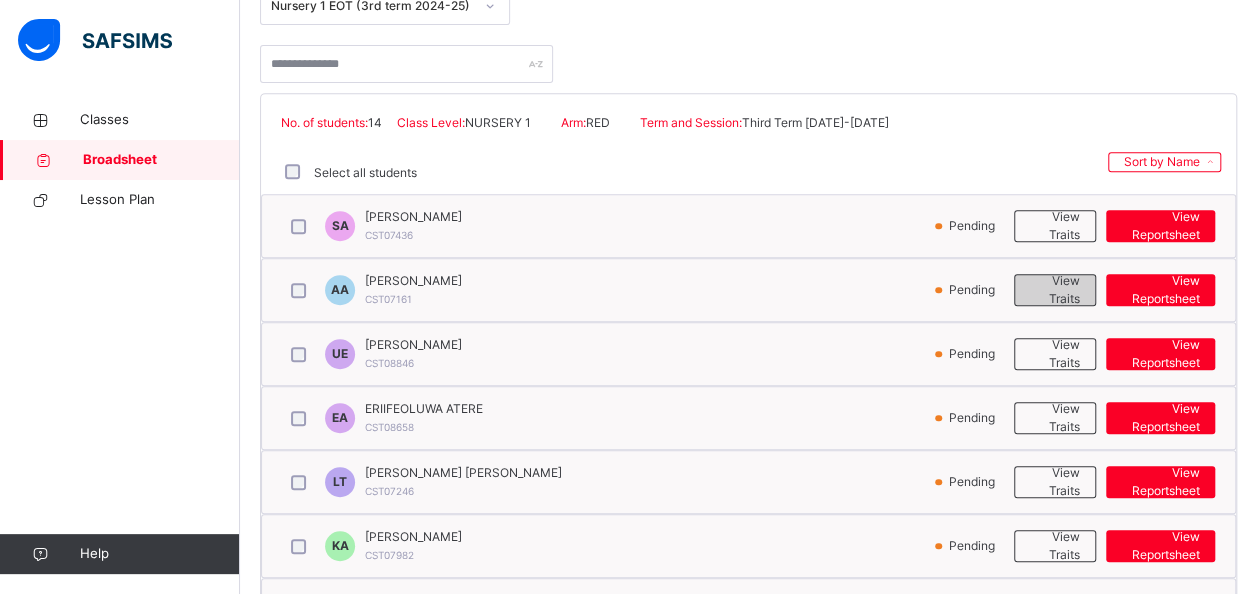 scroll, scrollTop: 386, scrollLeft: 0, axis: vertical 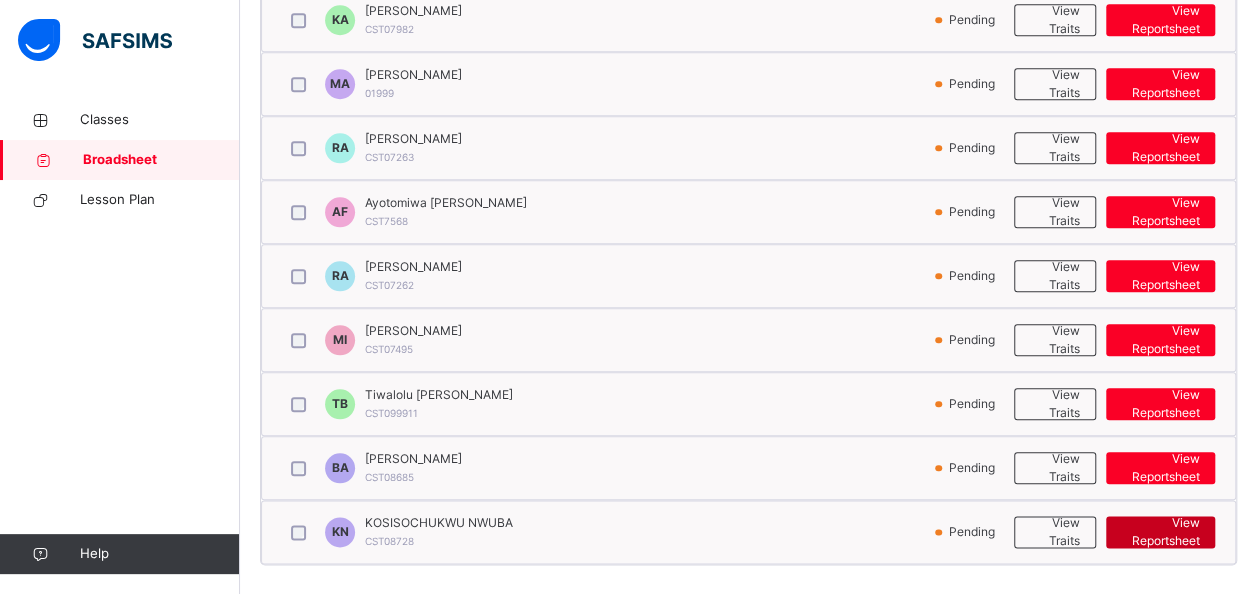 click on "View Reportsheet" at bounding box center (1160, 532) 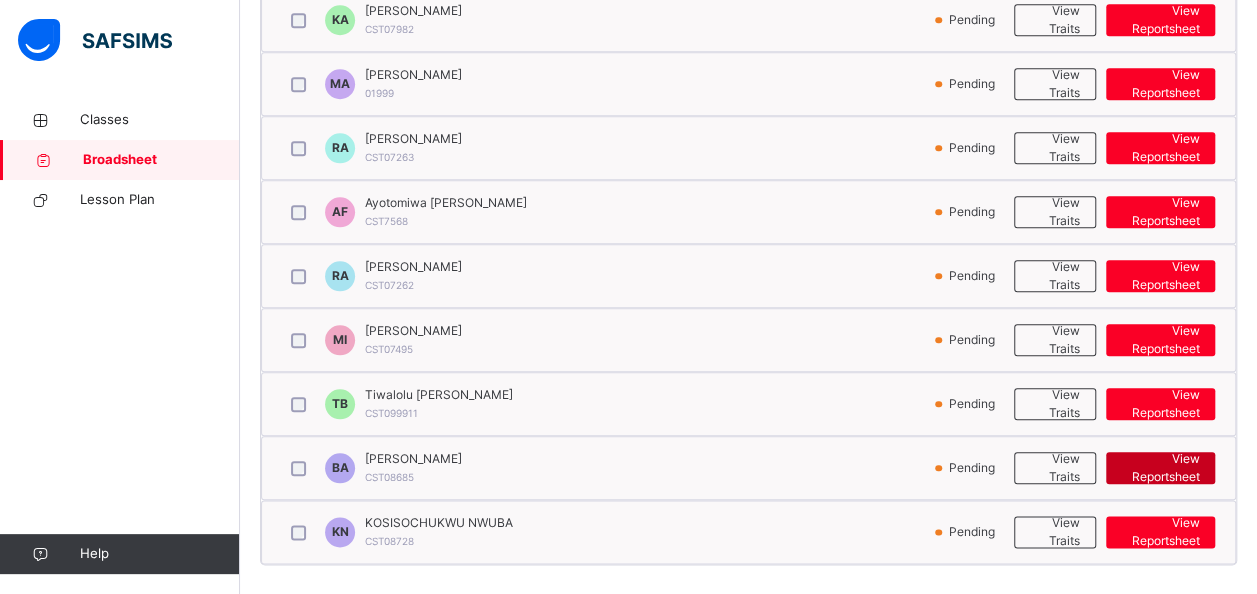 click on "View Reportsheet" at bounding box center [1160, 468] 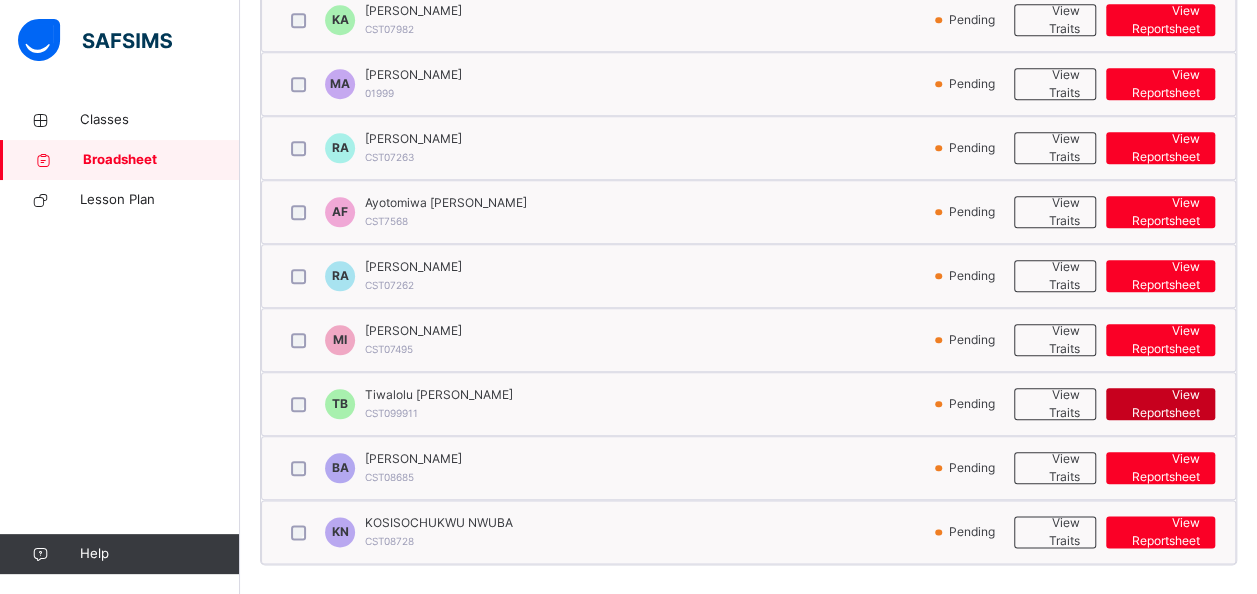 click on "View Reportsheet" at bounding box center (1160, 404) 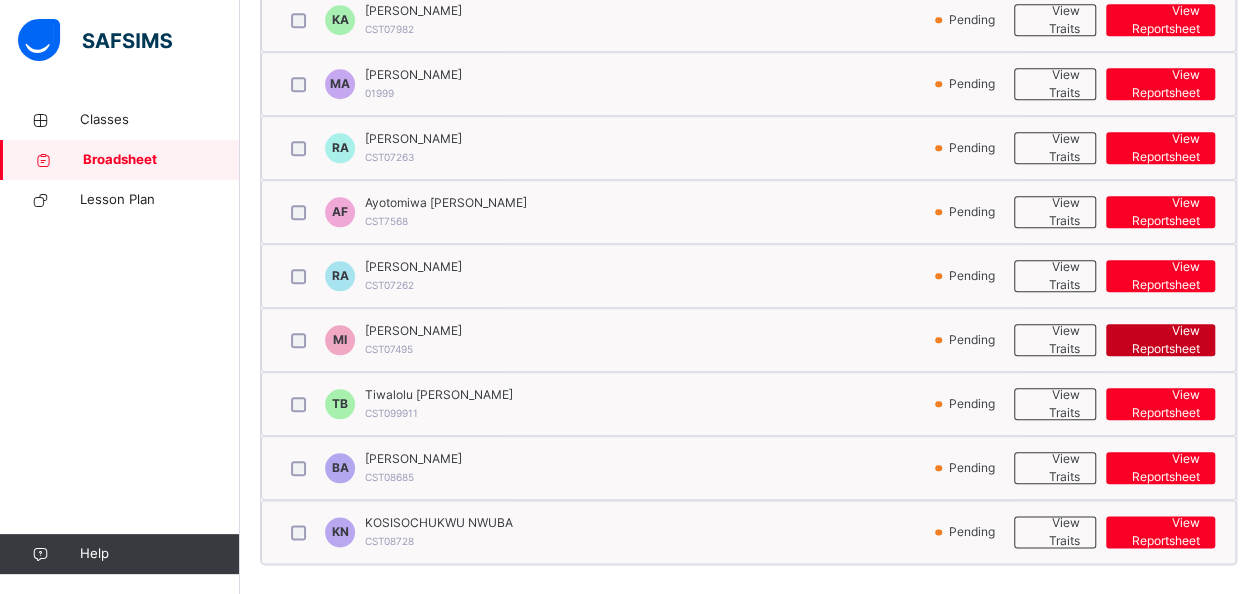 click on "View Reportsheet" at bounding box center [1160, 340] 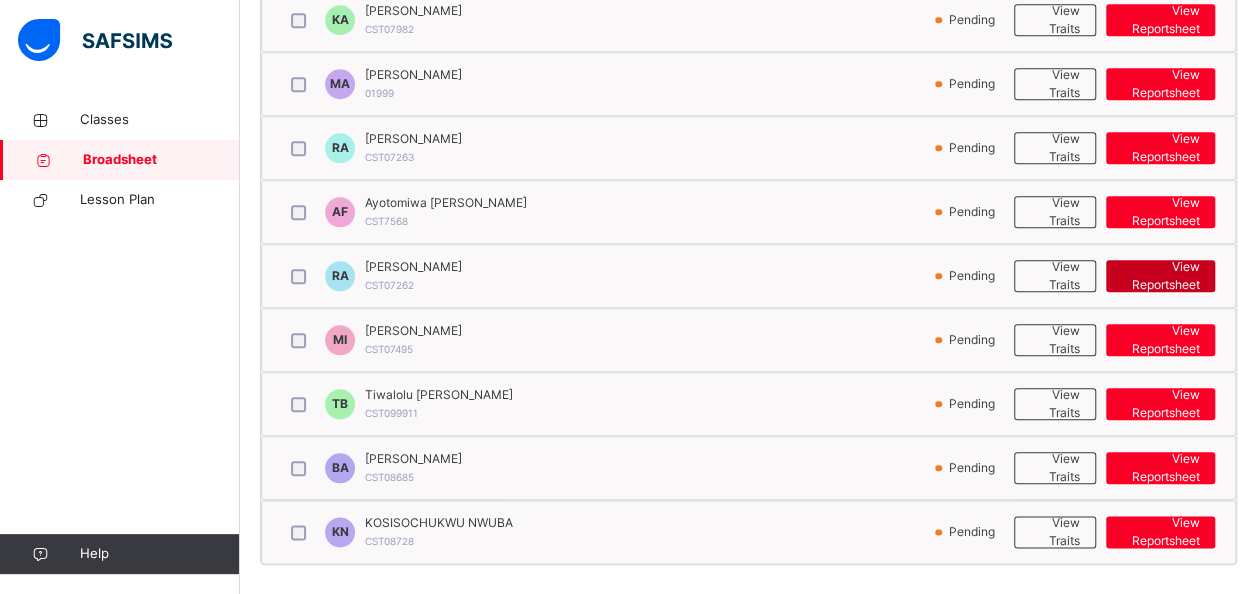click on "View Reportsheet" at bounding box center (1160, 276) 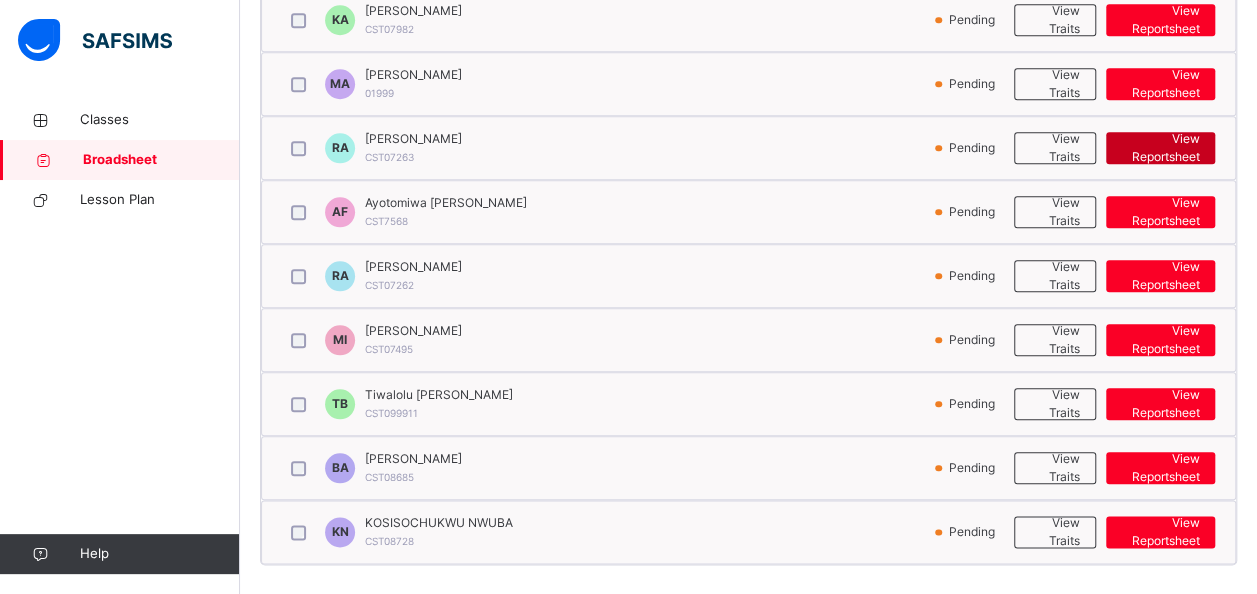 click on "View Reportsheet" at bounding box center (1160, 148) 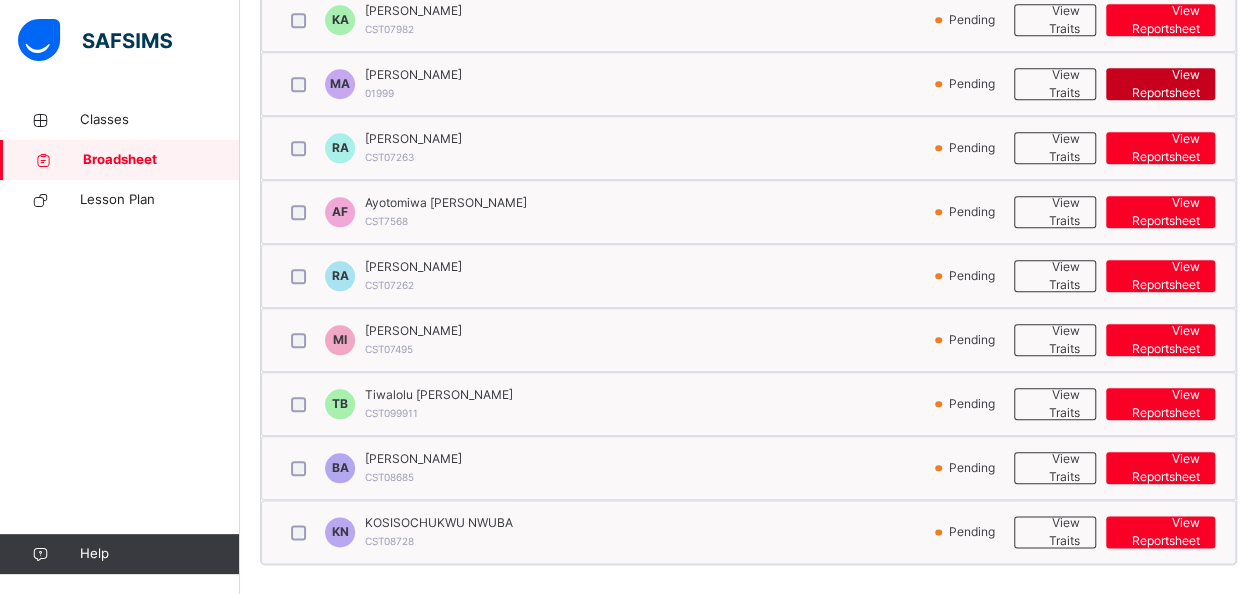 click on "View Reportsheet" at bounding box center [1160, 84] 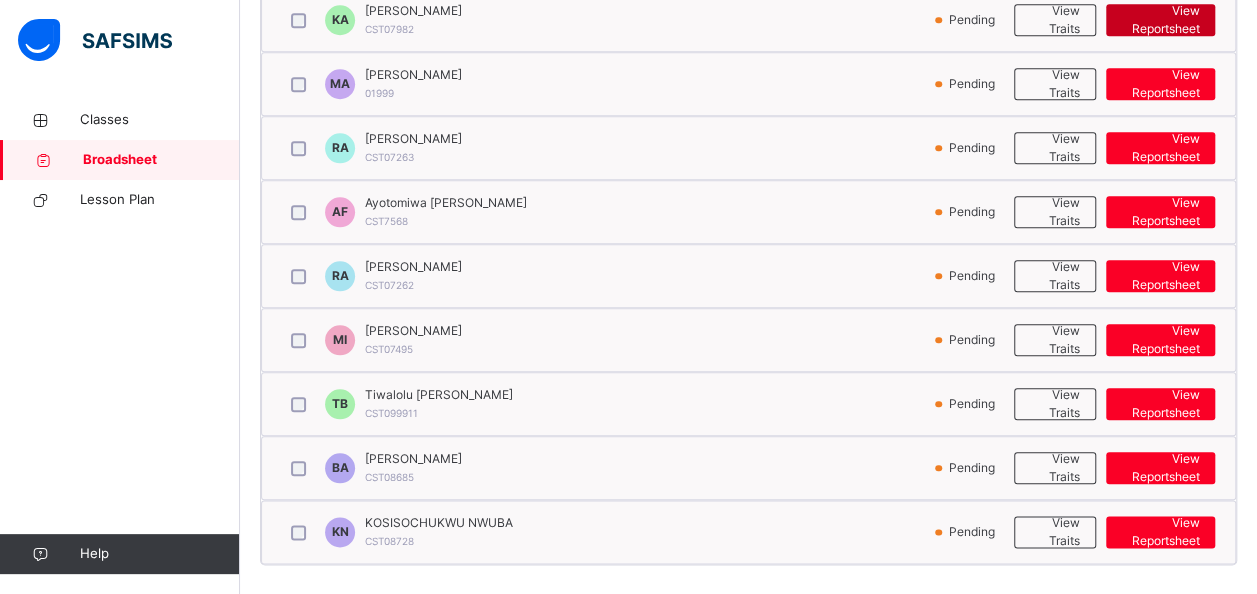 click on "View Reportsheet" at bounding box center [1160, 20] 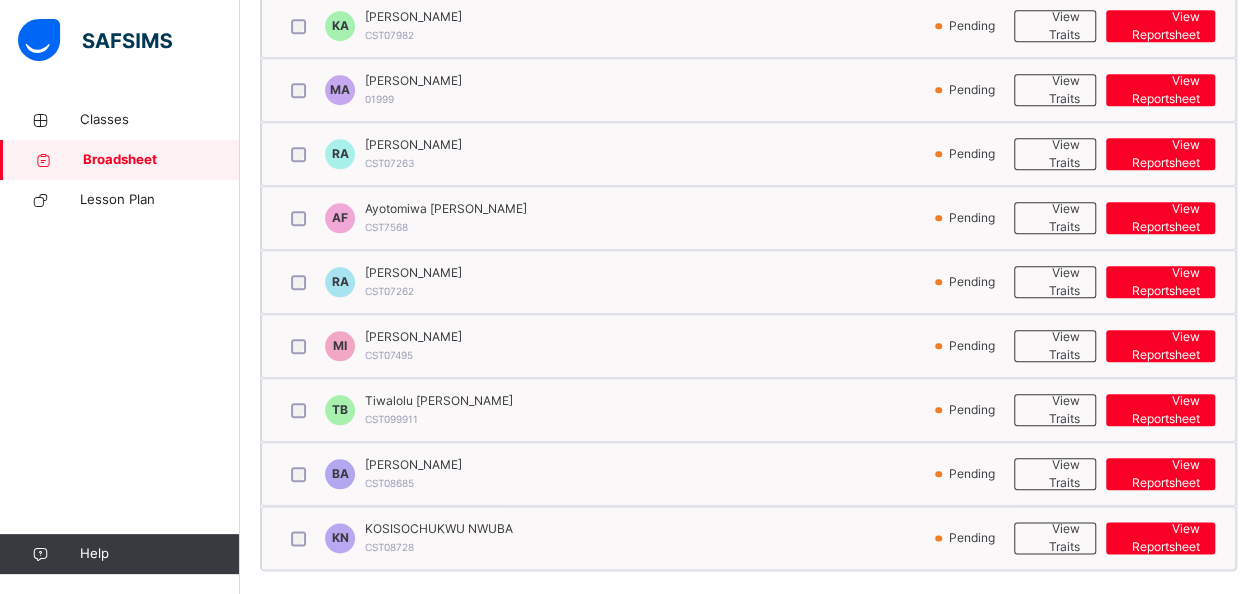 scroll, scrollTop: 904, scrollLeft: 0, axis: vertical 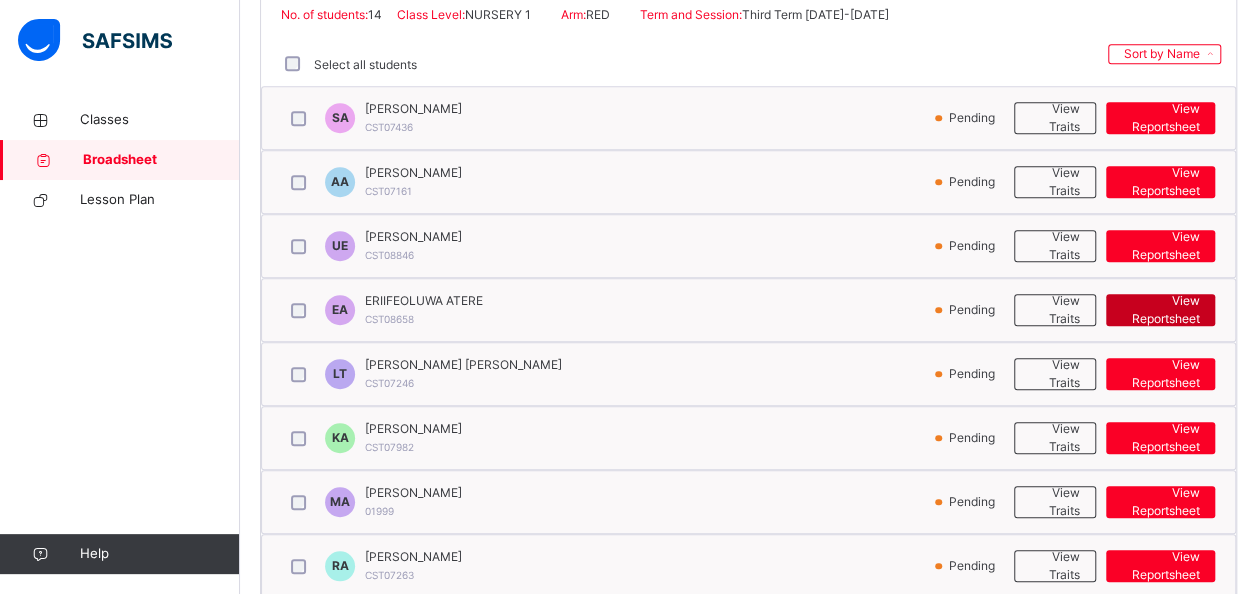 click on "View Reportsheet" at bounding box center (1160, 310) 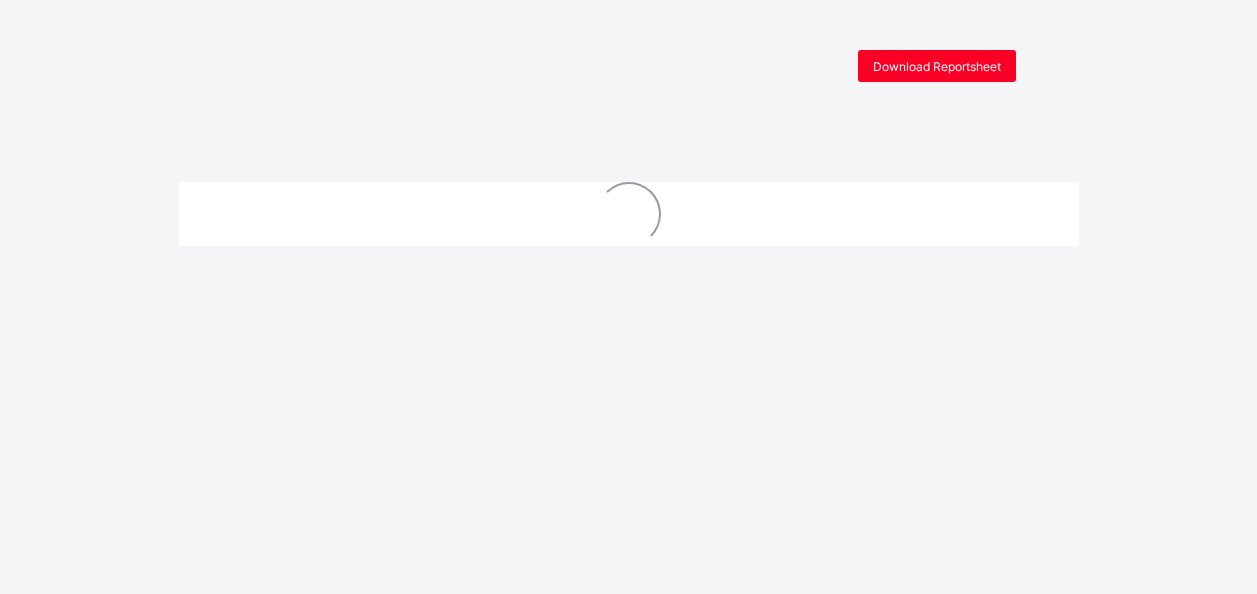 scroll, scrollTop: 0, scrollLeft: 0, axis: both 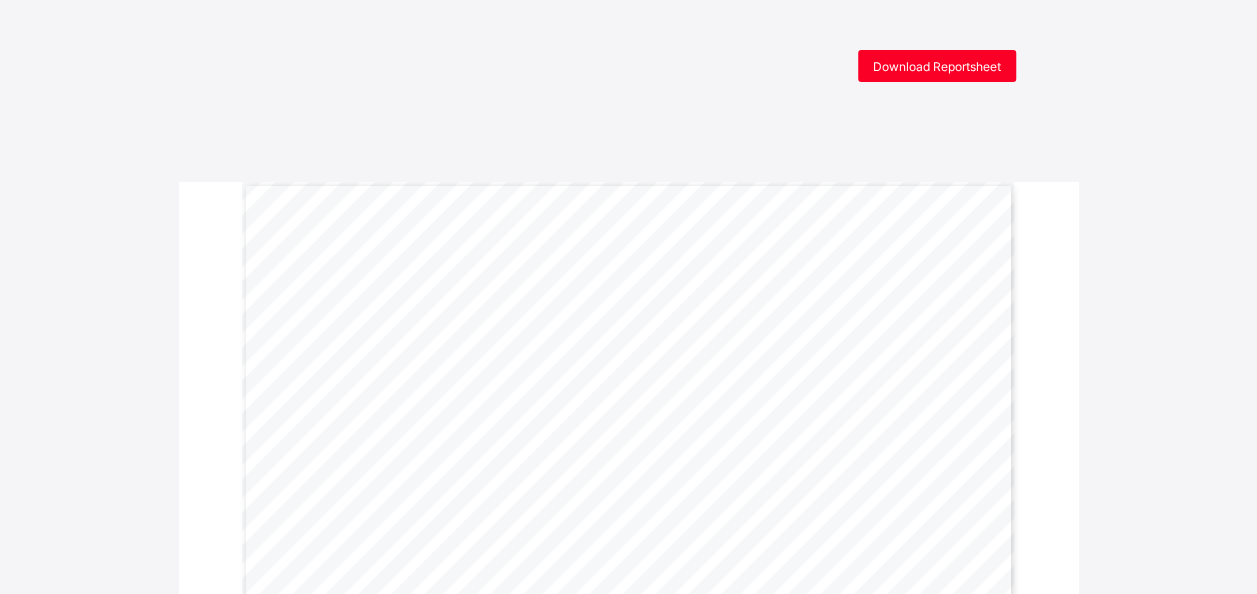 click on "Download Reportsheet END OF TERM REPORT Third Term 2024-2025 Name:   Lucien Nolan Toweh Age:   4 Years Admission No:   CST07246 Class:   NURSERY 1 RED School Resumes:   08 Sep. 2025 Attendance Record No. of Times School Opened   98 No. of Times Present   92   93.9% No. of Times Absent   0 Page 2 Very Good   Good   Developing   Needs to Improve LANGUAGE & COMMUNICATION SKILLS Has a phonemic awareness/ blending of three letter words   ✔ Has a phonemic awareness / blending of two letter words   ✔ Can recognize most letter sounds v, j, w, x, z, q, y   ✔ Can associate most letter sounds v, j, w, x, z, q and y with objects and pictures.   ✔ Can trace/write letter sounds: v, j, w, x, z, q and y   ✔ Can write letter sounds learnt, with the appropriate formation/directionality   ✔ Can read pictures stories and arrange in sequence   ✔ Can recite rhymes learnt from memory   ✔ Forms letters learnt correctly   ✔ Comments : NUMERACY Can recognise purple colour in the environment.   ✔ models.   ✔   ✔" at bounding box center (628, 1757) 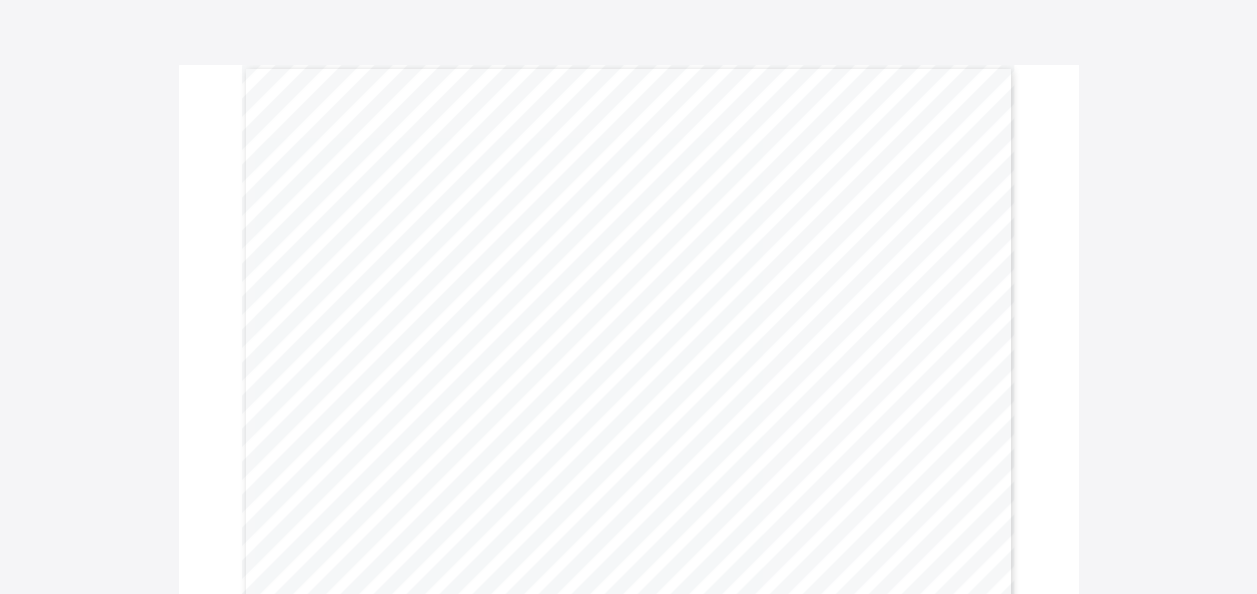 scroll, scrollTop: 0, scrollLeft: 0, axis: both 